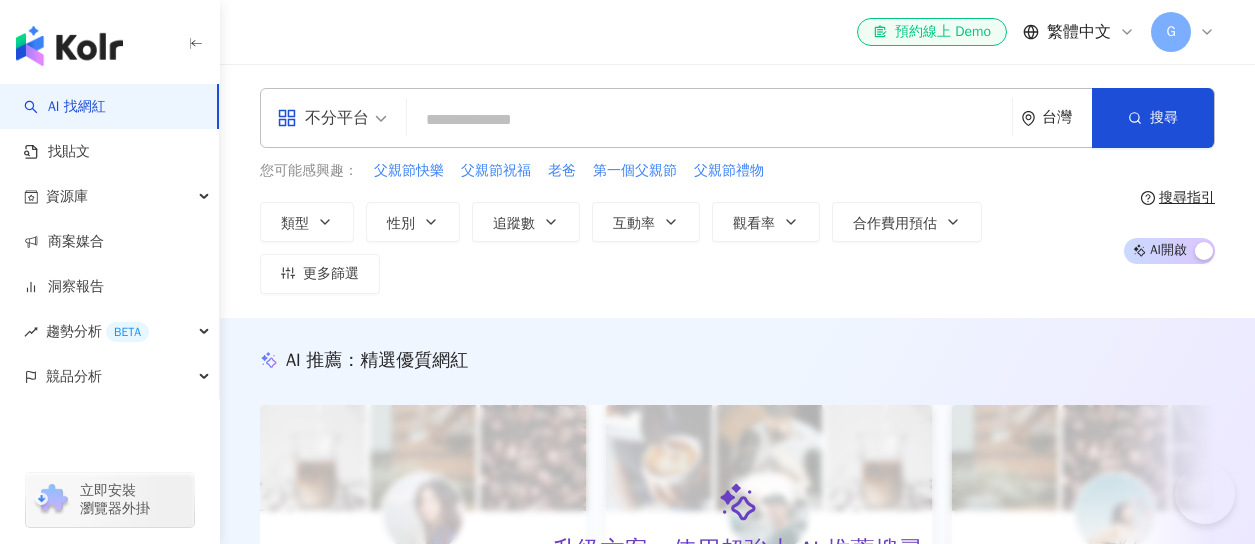 scroll, scrollTop: 0, scrollLeft: 0, axis: both 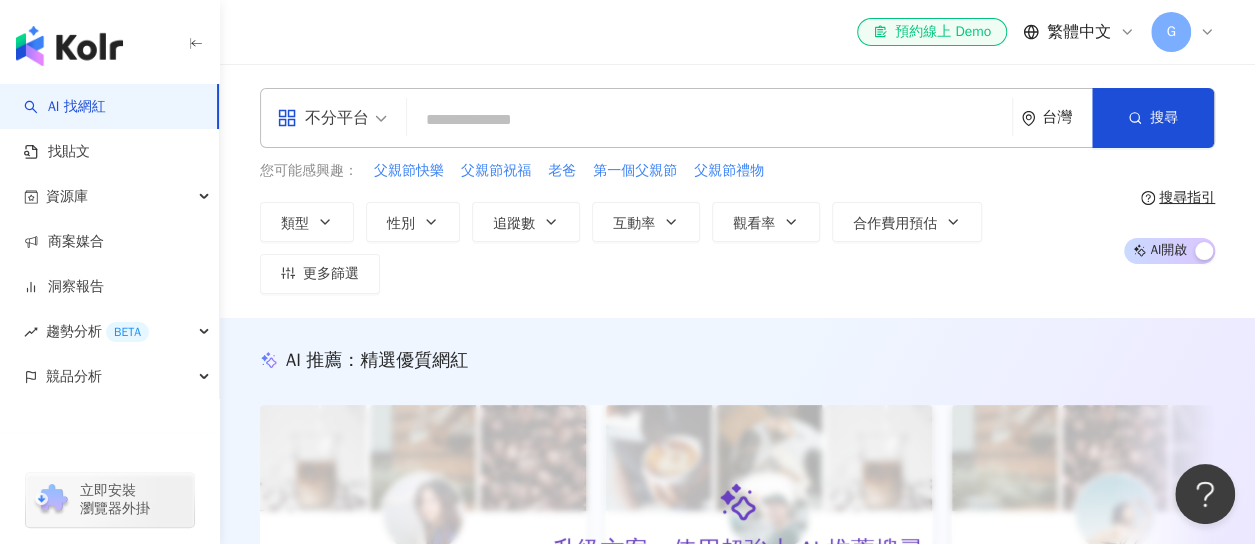 click on "AI 推薦 ： 精選優質網紅 升級方案，使用超強大 AI 推薦搜尋 升級解鎖 [NAME] 1.4萬 1.1萬 3.2萬 互動率 5% 商業合作比例 10% 受眾性別 女 [NAME] 2.4萬 999 4.2萬 互動率 6.96% 商業合作比例 0.12% 受眾性別 男 強強生活 3.4萬 1萬 4.2萬 互動率 6.96% 商業合作比例 3% 受眾性別 女 I’m [NAME] 1.4萬 1.1萬 3.2萬 互動率 5% 商業合作比例 10% 受眾性別 女 [NAME] 2.4萬 999 4.2萬 互動率 6.96% 商業合作比例 0.12% 受眾性別 男 美食探險家 3.4萬 1萬 4.2萬 互動率 6.96% 商業合作比例 3% 受眾性別 女 雨天窩在窗邊 1.4萬 1.1萬 3.2萬 互動率 5% 商業合作比例 10% 受眾性別 女 甜點地圖 2.4萬 999 4.2萬 互動率 6.96% 商業合作比例 0.12% 受眾性別 男 味蕾旅行家 3.4萬 1萬 4.2萬 互動率 6.96% 商業合作比例 3% 受眾性別 女 甜甜ㄉ每一天 1.4萬 1.1萬 3.2萬 互動率 5% 商業合作比例 10% 受眾性別 女 品牌 A 2.4萬 999 4.2萬 互動率 6.96% 0.12% 男 1萬" at bounding box center [737, 550] 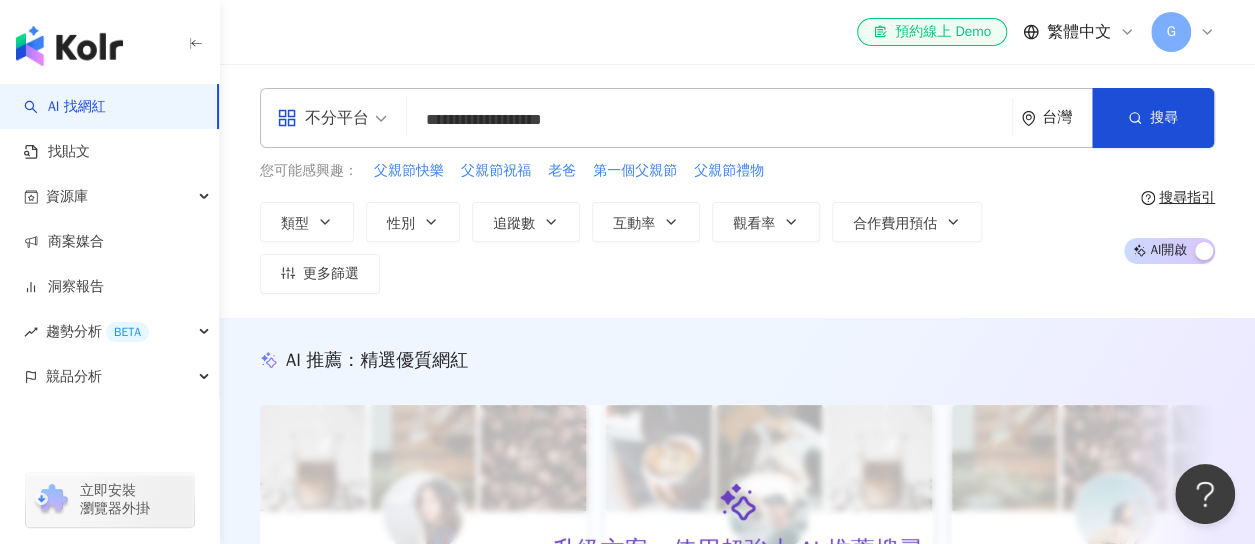 type on "**********" 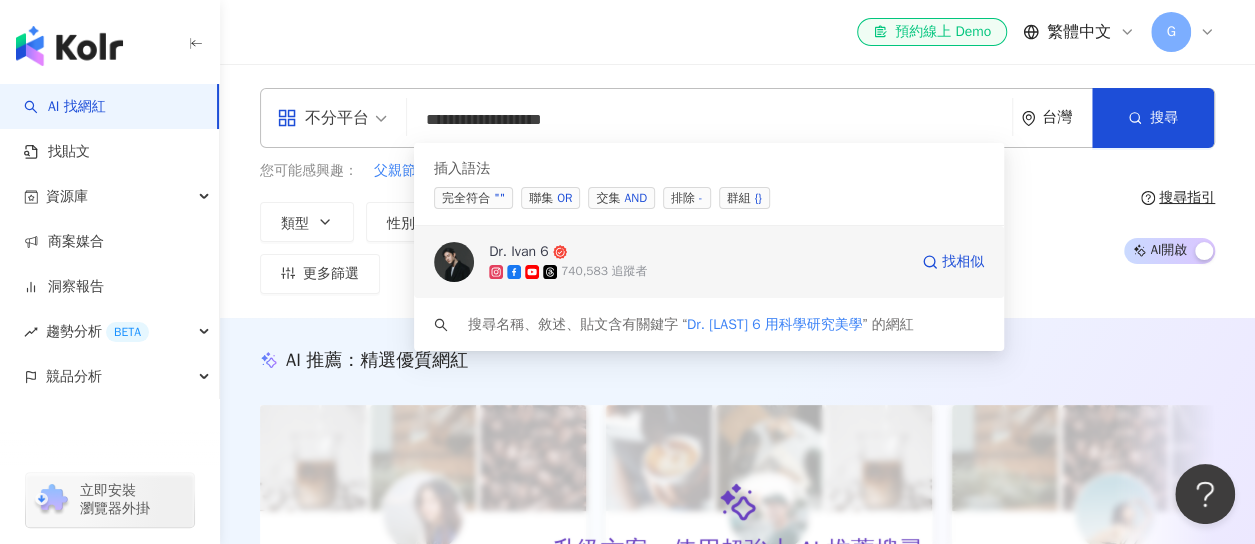 click on "Dr. Ivan 6 740,583   追蹤者 找相似" at bounding box center [709, 262] 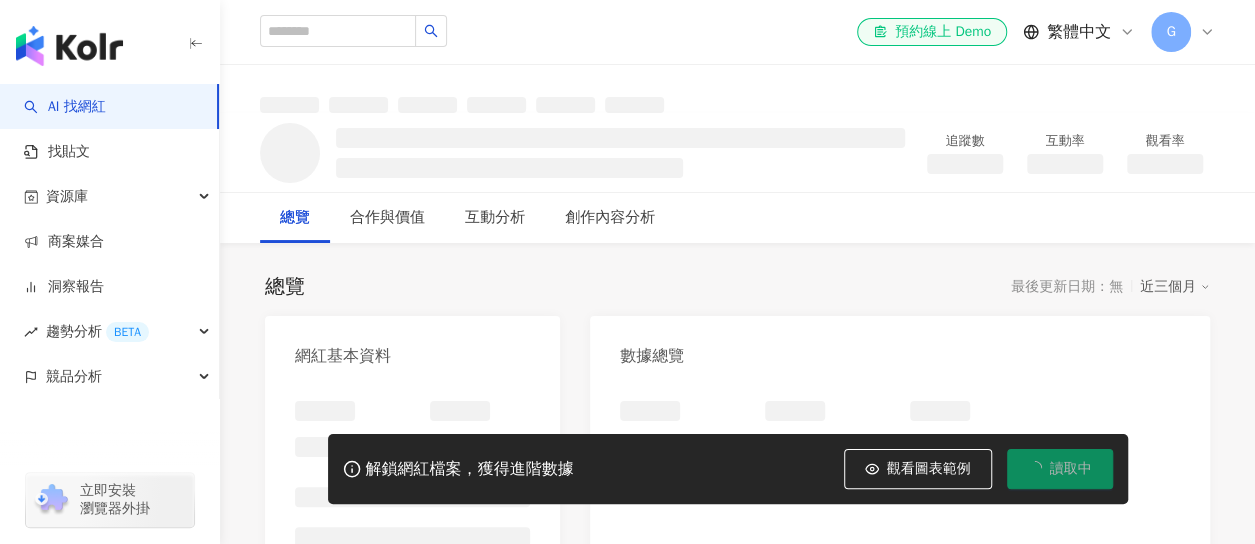 scroll, scrollTop: 26, scrollLeft: 0, axis: vertical 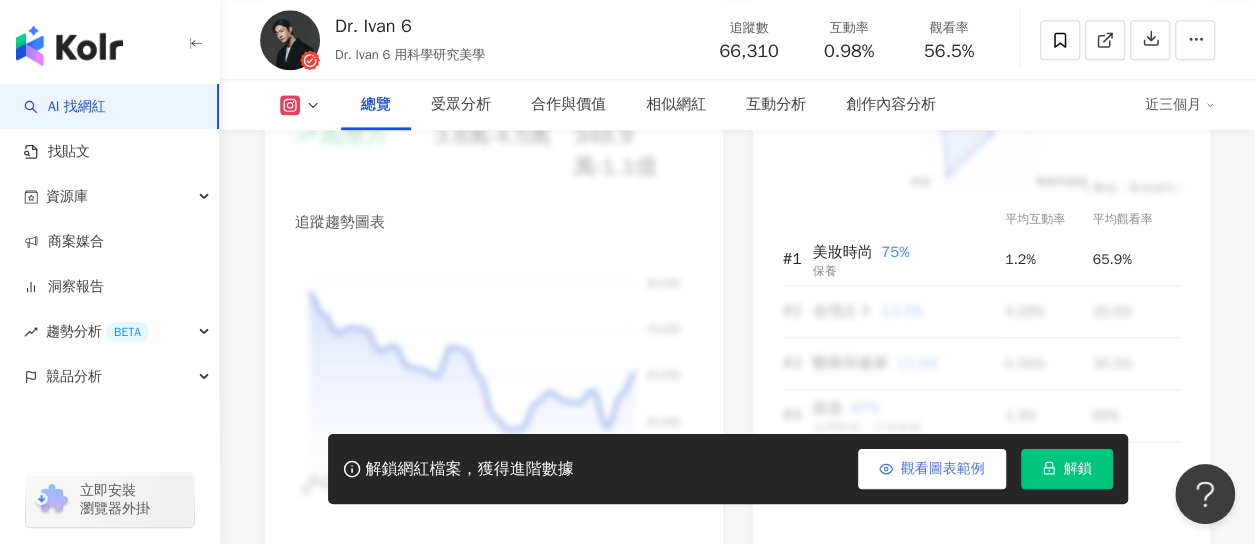 click on "觀看圖表範例" at bounding box center (943, 469) 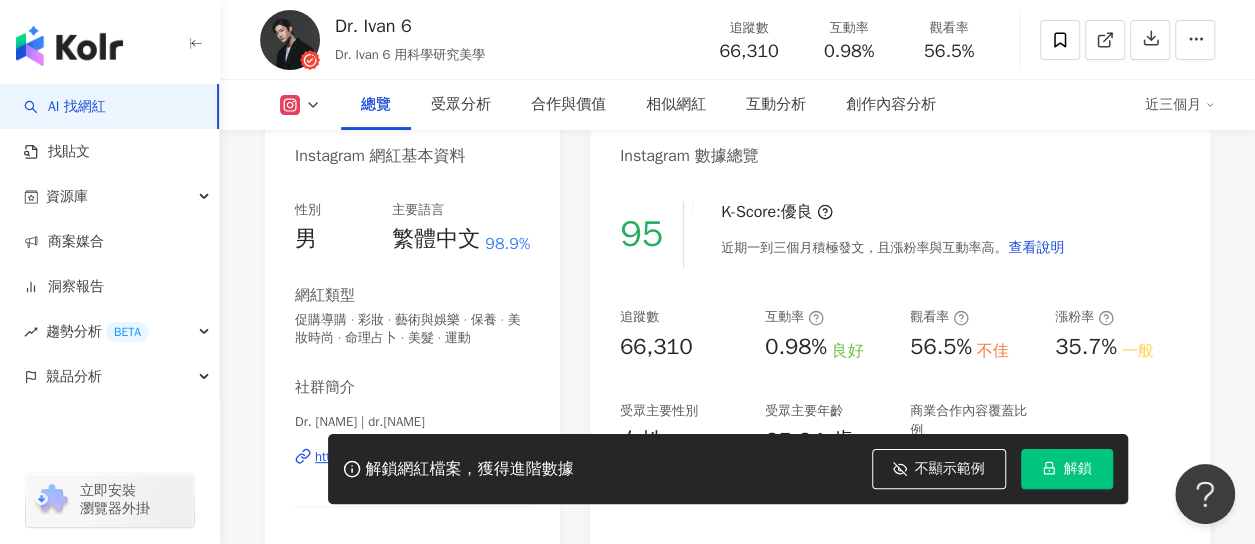 scroll, scrollTop: 300, scrollLeft: 0, axis: vertical 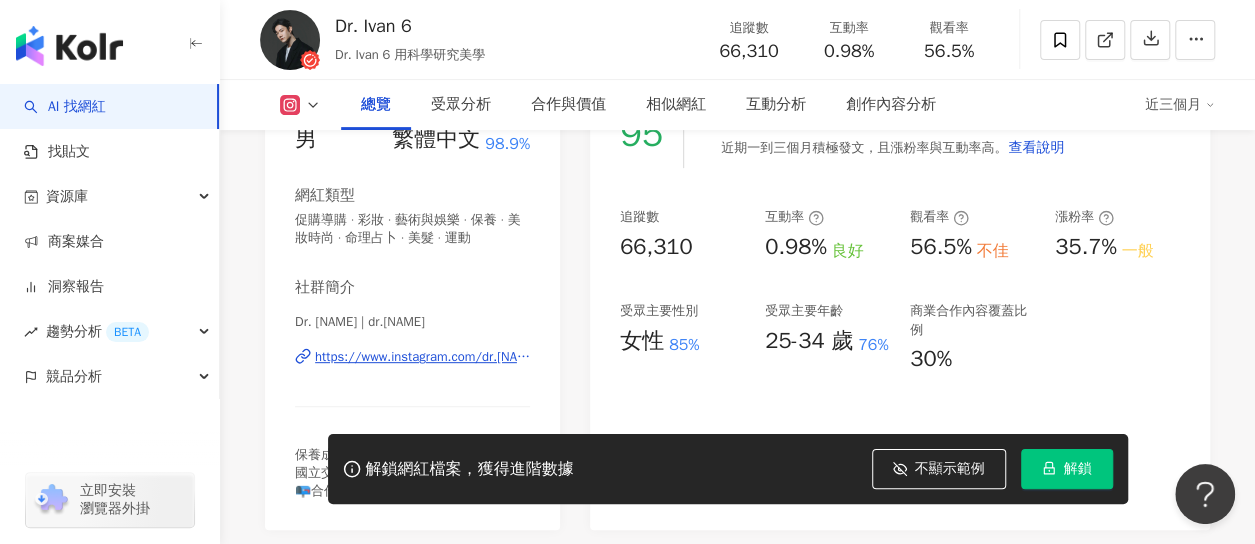 click on "追蹤數   66,310 互動率   0.98% 良好 觀看率   56.5% 不佳 漲粉率   35.7% 一般 受眾主要性別   女性 85% 受眾主要年齡   25-34 歲 76% 商業合作內容覆蓋比例   30%" at bounding box center [900, 291] 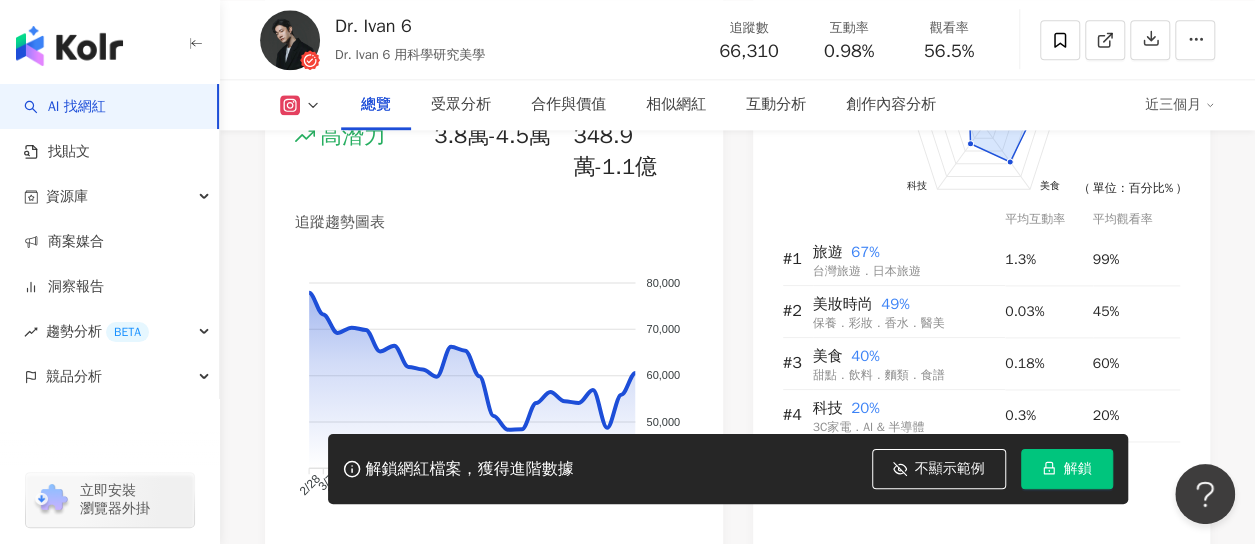 scroll, scrollTop: 1500, scrollLeft: 0, axis: vertical 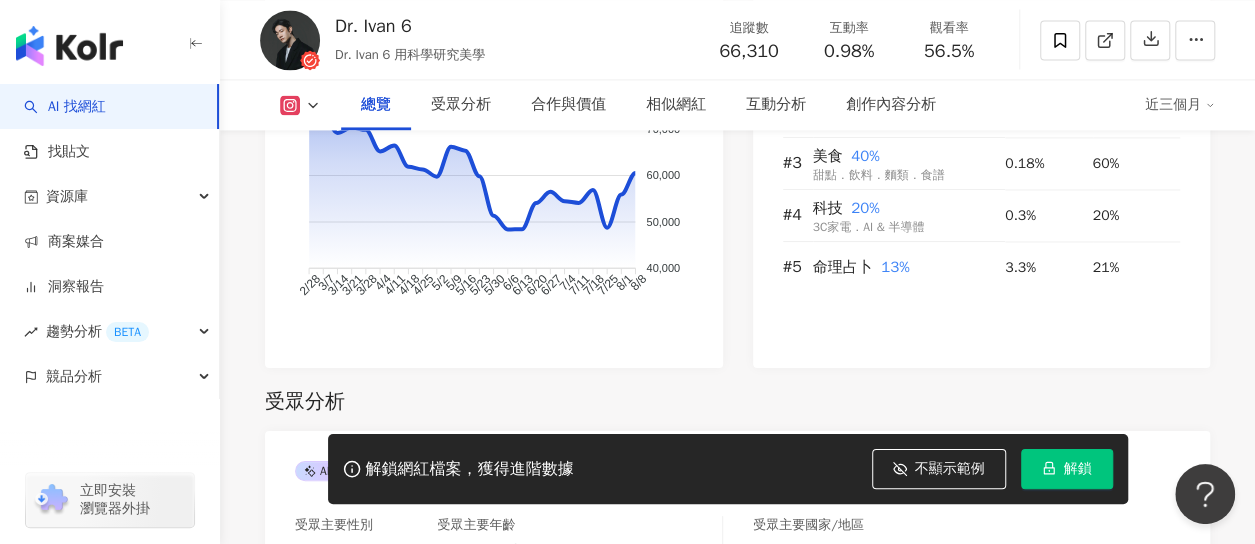 click 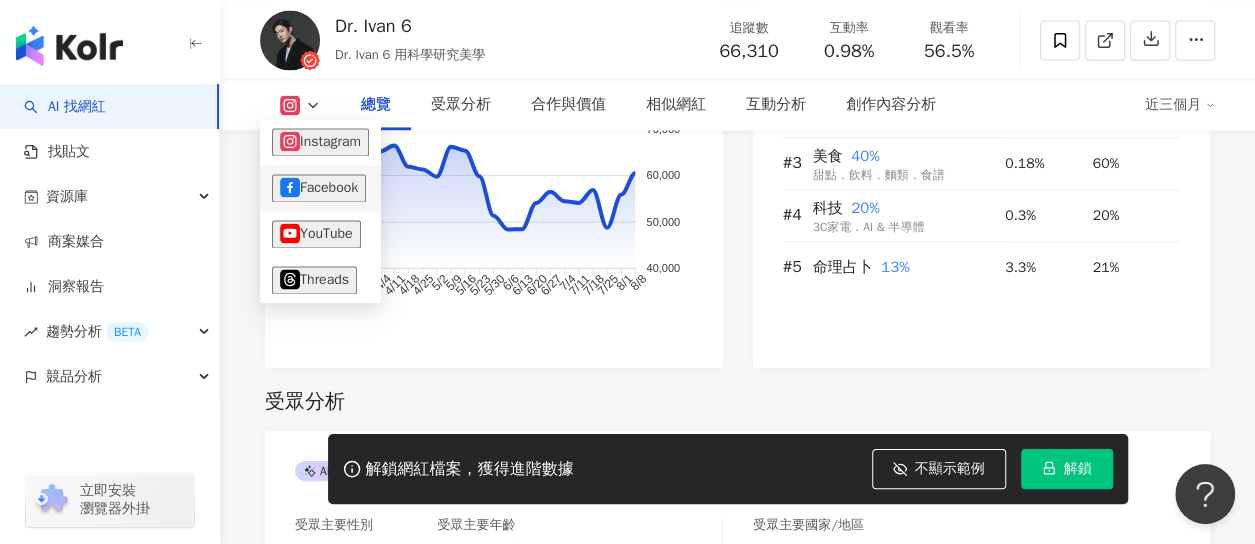 click on "Facebook" at bounding box center [319, 188] 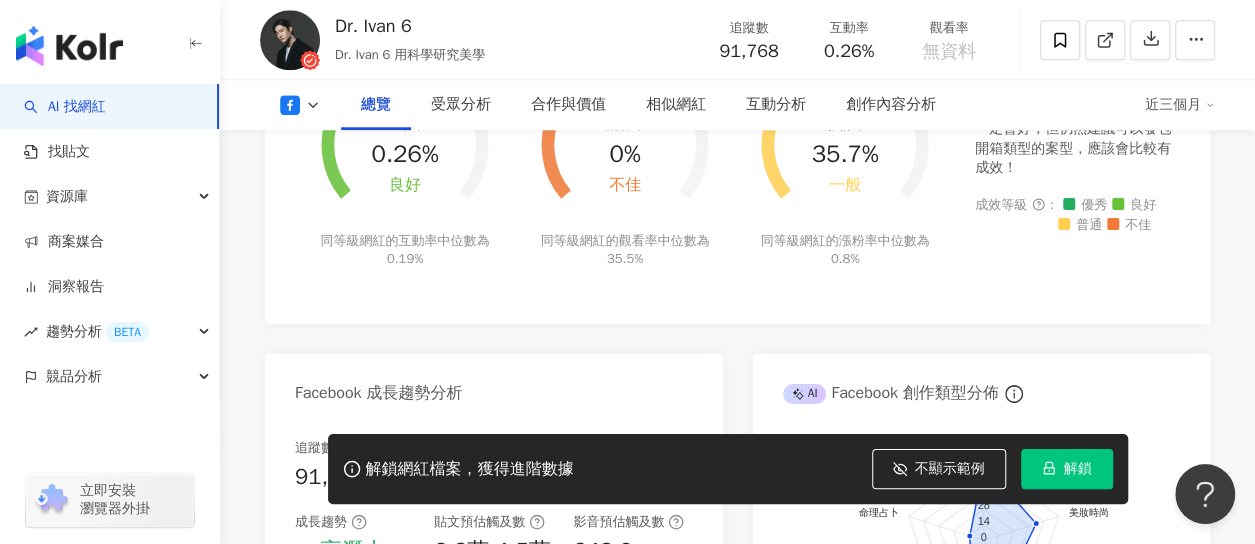 scroll, scrollTop: 300, scrollLeft: 0, axis: vertical 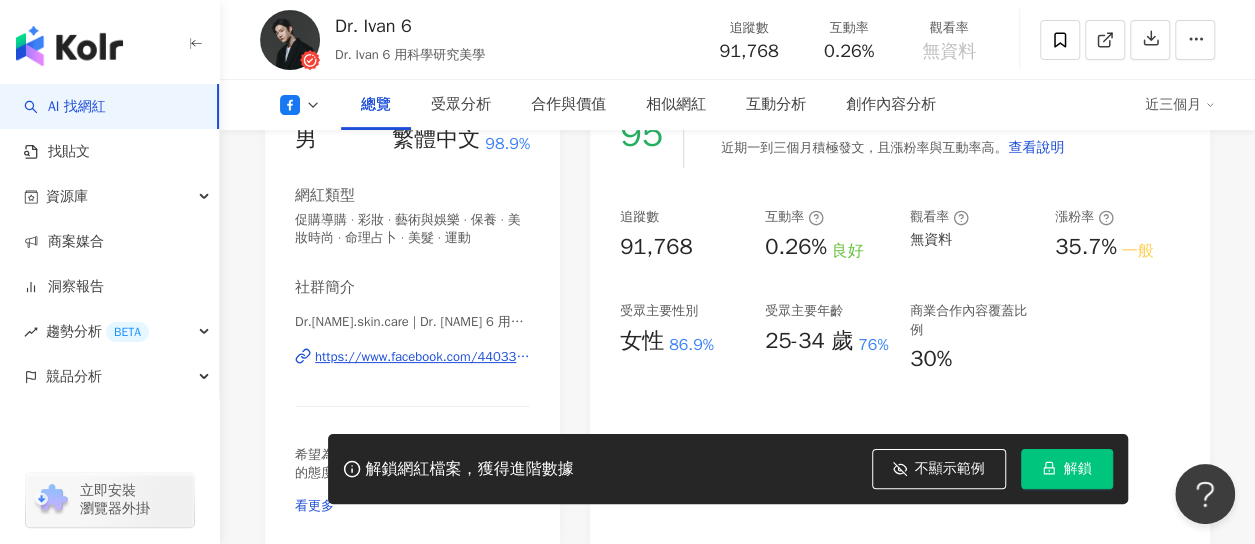 click on "總覽 最後更新日期：2025/8/7 近三個月 Facebook 網紅基本資料 性別   男 主要語言   繁體中文 98.9% 網紅類型 促購導購 · 彩妝 · 藝術與娛樂 · 保養 · 美妝時尚 · 命理占卜 · 美髮 · 運動 社群簡介 Dr.6.skin.care | Dr. Ivan 6 用科學研究美學 | Dr.6.skin.care https://www.facebook.com/440339883031209 希望為保養領域帶來有科學性、有邏輯性的態度 看更多 Facebook 數據總覽 95 K-Score :   優良 近期一到三個月積極發文，且漲粉率與互動率高。 查看說明 追蹤數   91,768 互動率   0.26% 良好 觀看率   無資料 漲粉率   35.7% 一般 受眾主要性別   女性 86.9% 受眾主要年齡   25-34 歲 76% 商業合作內容覆蓋比例   30% AI Facebook 成效等級三大指標 互動率 0.26% 良好 同等級網紅的互動率中位數為  0.19% 觀看率 0% 不佳 同等級網紅的觀看率中位數為  35.5% 漲粉率 35.7% 一般 同等級網紅的漲粉率中位數為  0.8% 成效等級 ： 優秀" at bounding box center [737, 2828] 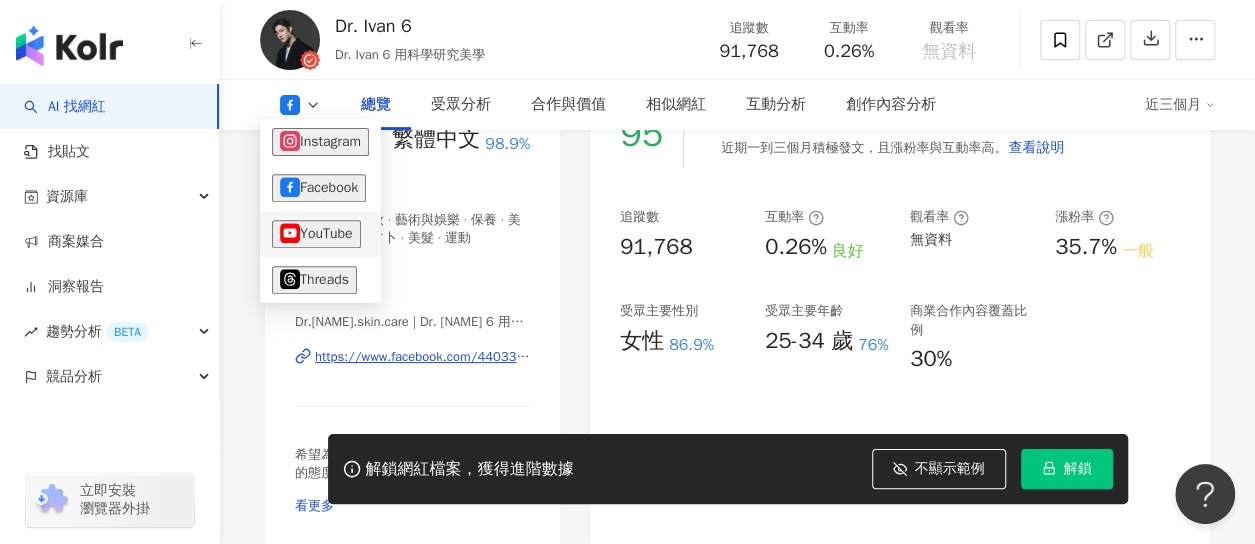 click on "YouTube" at bounding box center (316, 234) 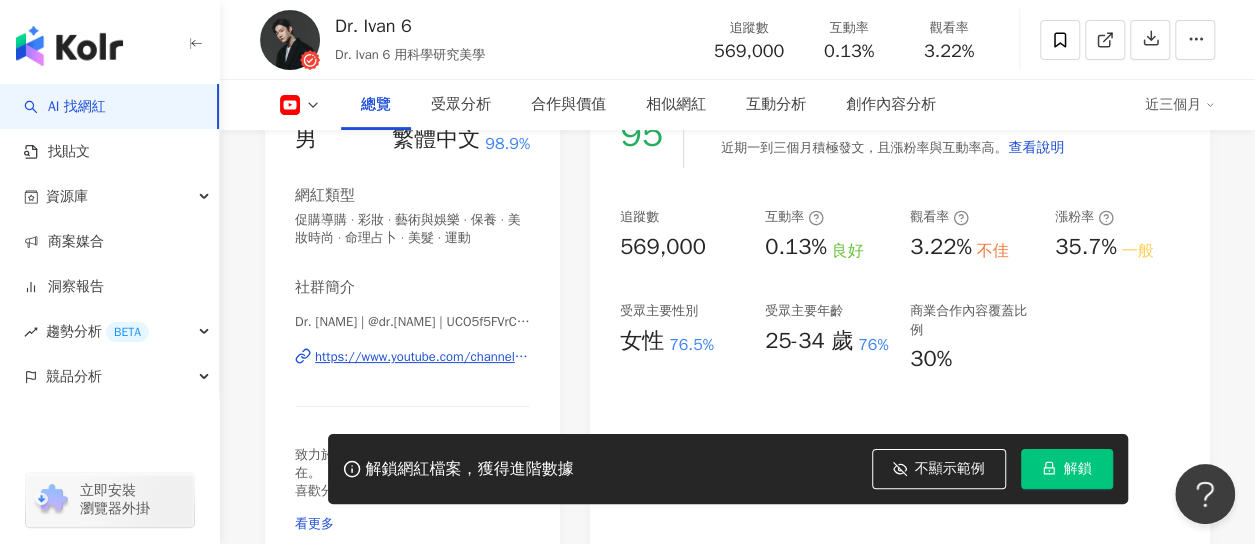 click on "總覽 最後更新日期：2025/8/7 近三個月 YouTube 網紅基本資料 性別   男 主要語言   繁體中文 98.9% 網紅類型 促購導購 · 彩妝 · 藝術與娛樂 · 保養 · 美妝時尚 · 命理占卜 · 美髮 · 運動 社群簡介 Dr. Ivan | @dr.ivan6 | UCO5f5FVrCZ7cxm0q4m-B90A https://www.youtube.com/channel/UCO5f5FVrCZ7cxm0q4m-B90A 致力於用科學研究美學，無論外貌或內在。
喜歡分享保養心得
學歷：
博士，研究主修生醫、細胞、酵素、化學
碩士，研究主修化學、免疫
.
合作邀約請寄至siambay001@gmail.com
看更多 YouTube 數據總覽 95 K-Score :   優良 近期一到三個月積極發文，且漲粉率與互動率高。 查看說明 追蹤數   569,000 互動率   0.13% 良好 觀看率   3.22% 不佳 漲粉率   35.7% 一般 受眾主要性別   女性 76.5% 受眾主要年齡   25-34 歲 76% 商業合作內容覆蓋比例   30% AI YouTube 成效等級三大指標 互動率 0.13% 良好 同等級網紅的互動率中位數為" at bounding box center [737, 2900] 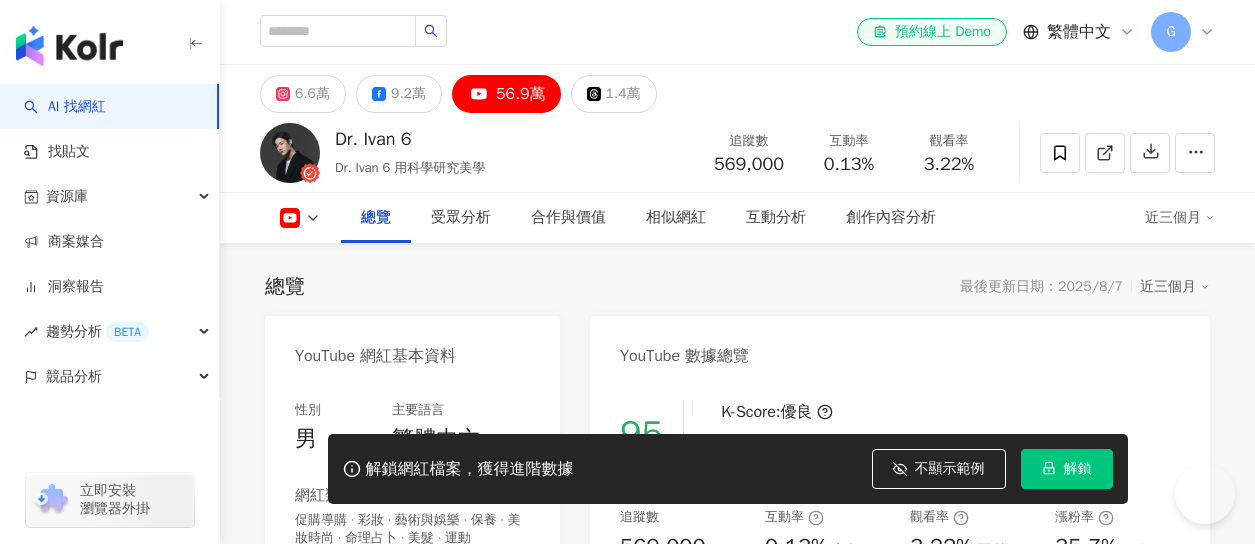 scroll, scrollTop: 300, scrollLeft: 0, axis: vertical 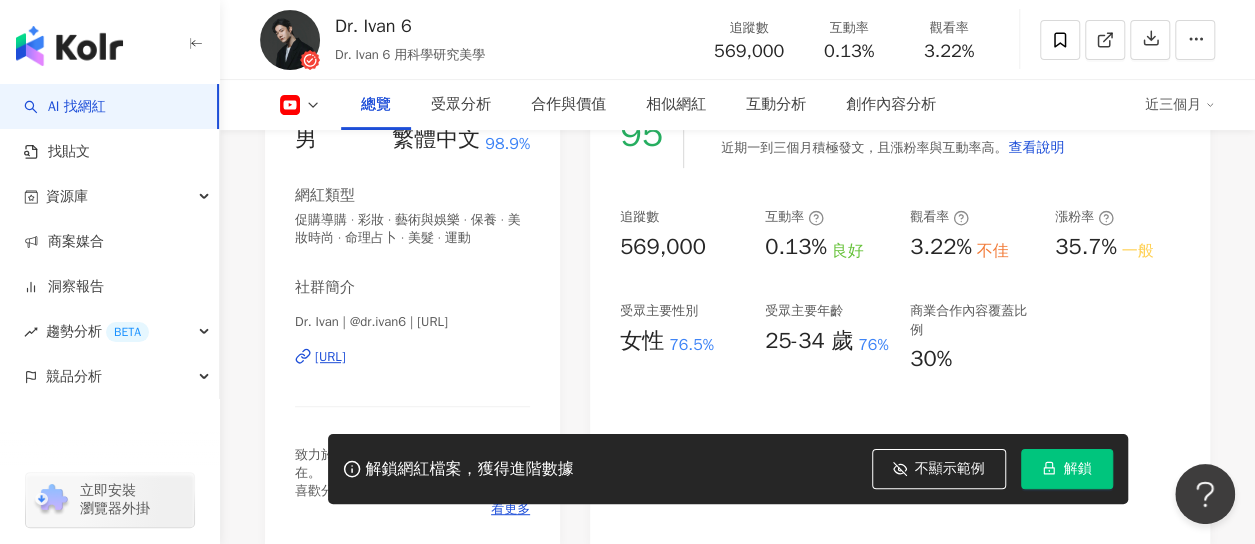 click on "95 K-Score :   優良 近期一到三個月積極發文，且漲粉率與互動率高。 查看說明 追蹤數   569,000 互動率   0.13% 良好 觀看率   3.22% 不佳 漲粉率   35.7% 一般 受眾主要性別   女性 76.5% 受眾主要年齡   25-34 歲 76% 商業合作內容覆蓋比例   30%" at bounding box center [900, 314] 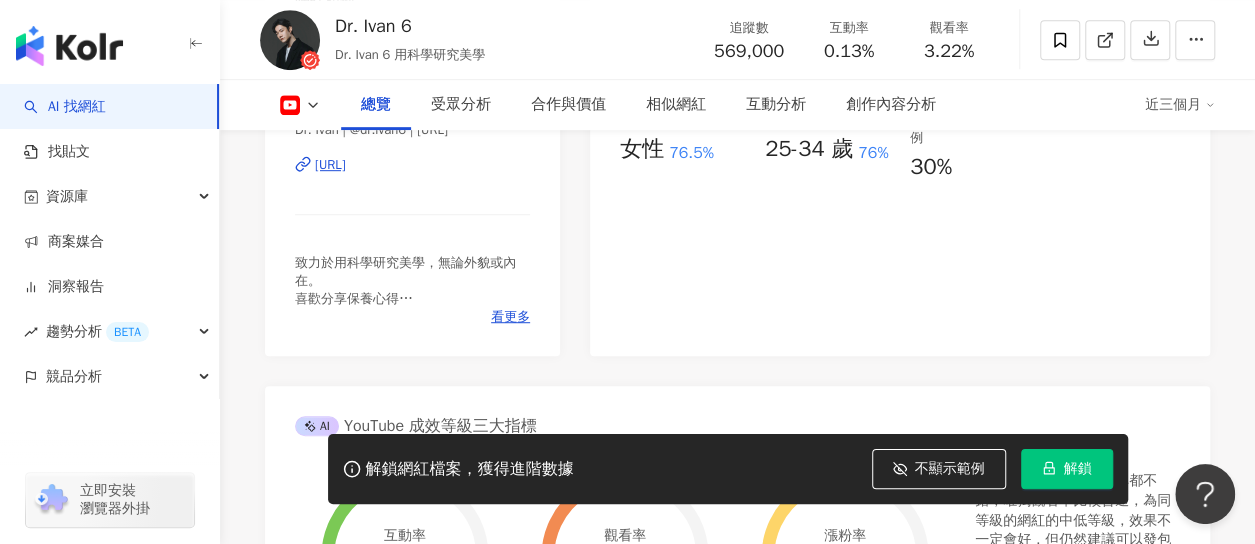 scroll, scrollTop: 0, scrollLeft: 0, axis: both 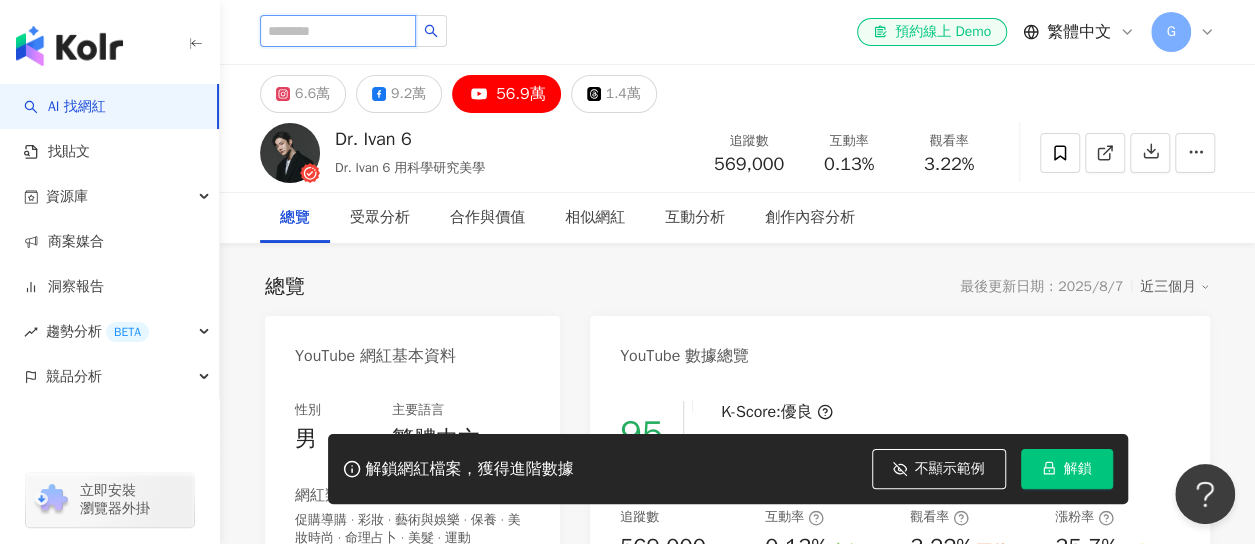 click at bounding box center (338, 31) 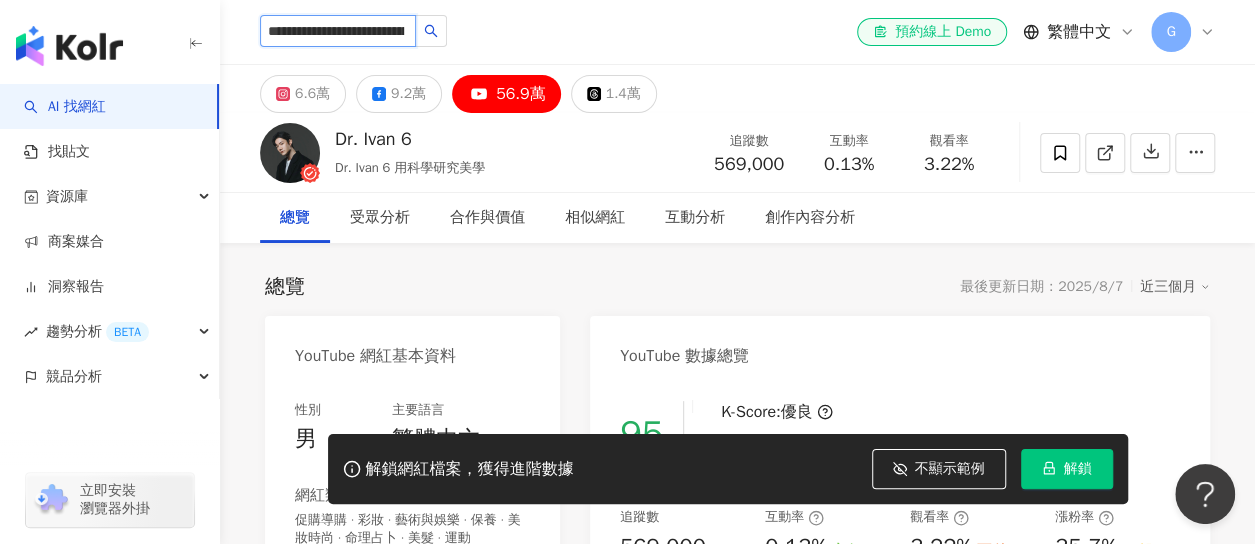 scroll, scrollTop: 0, scrollLeft: 92, axis: horizontal 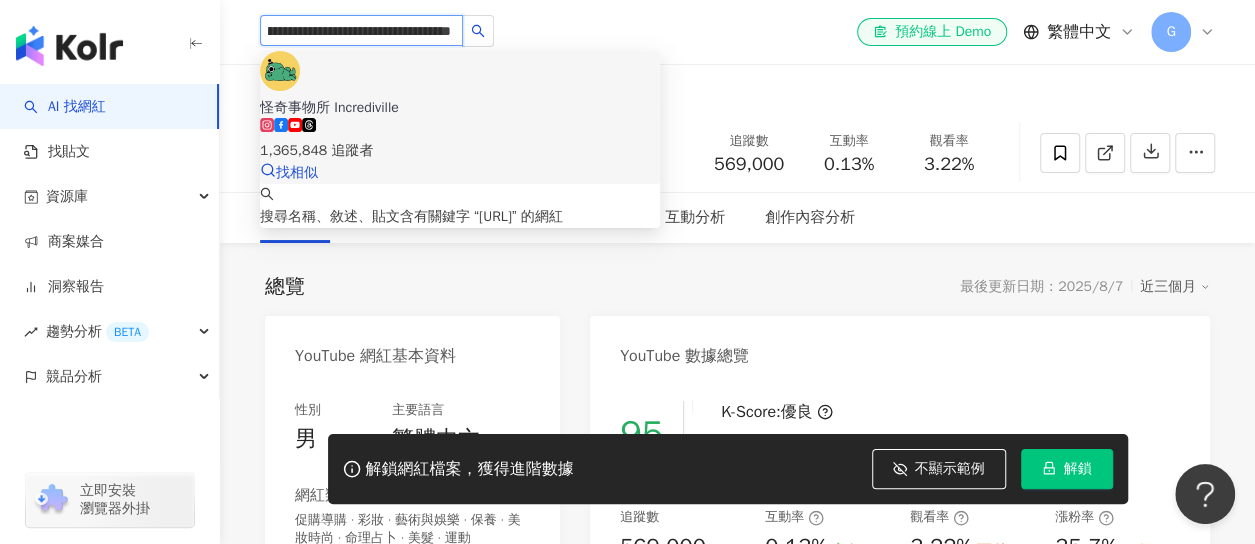 click at bounding box center [280, 71] 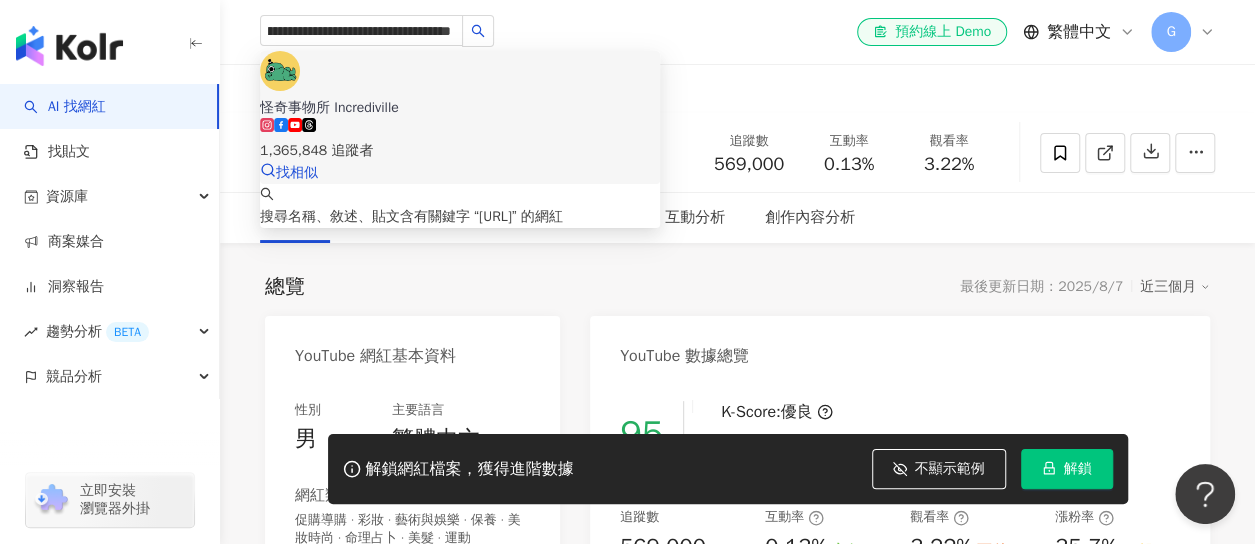 type 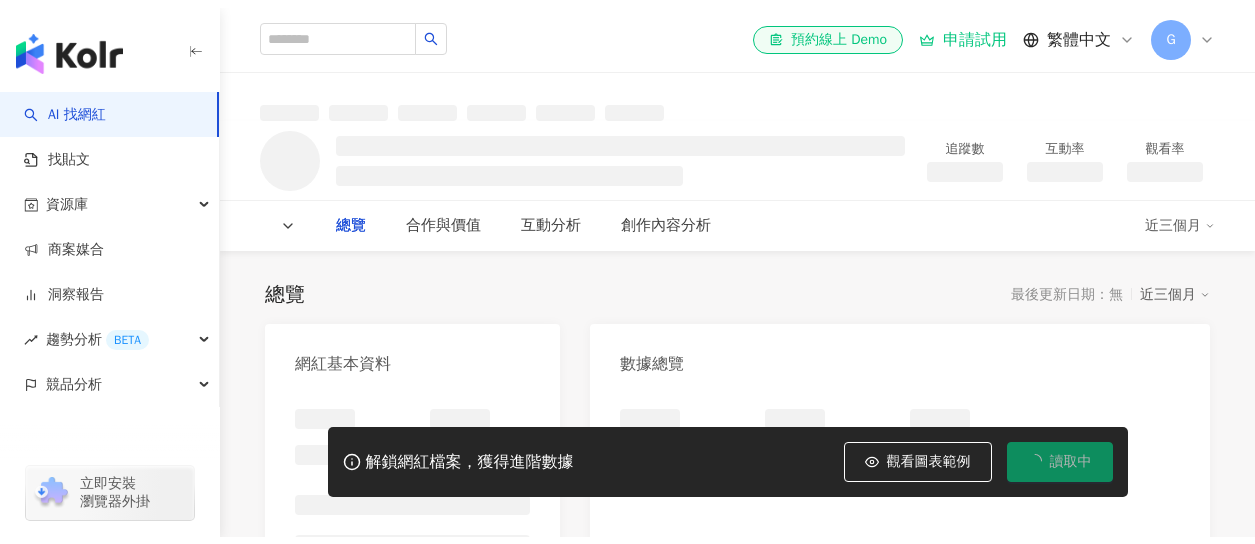 scroll, scrollTop: 0, scrollLeft: 0, axis: both 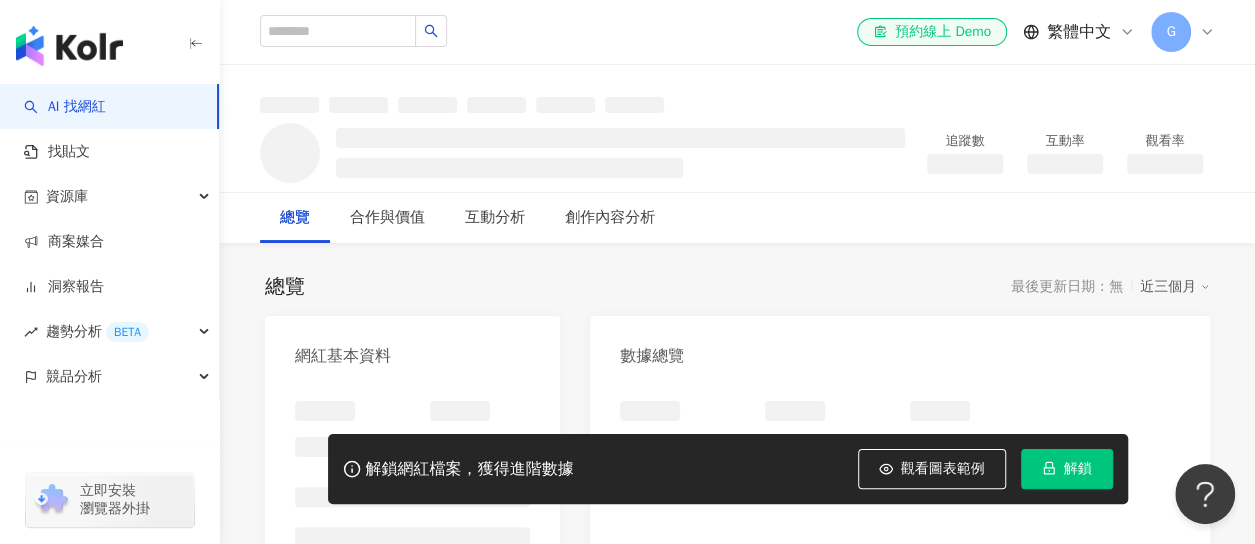 click on "觀看圖表範例" at bounding box center (943, 469) 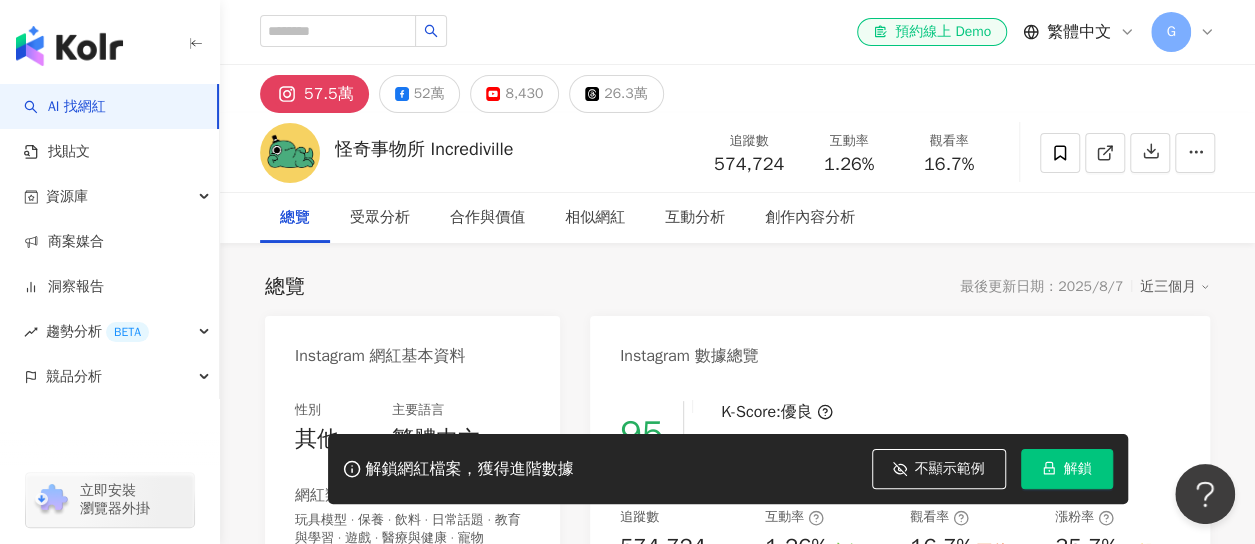 scroll, scrollTop: 300, scrollLeft: 0, axis: vertical 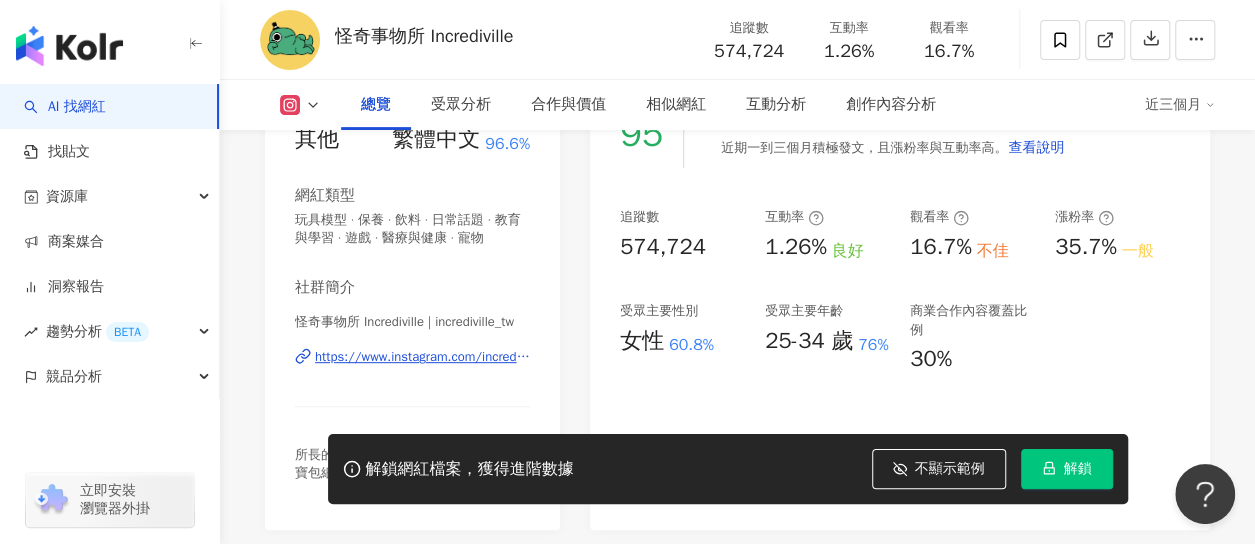 drag, startPoint x: 1103, startPoint y: 343, endPoint x: 1089, endPoint y: 335, distance: 16.124516 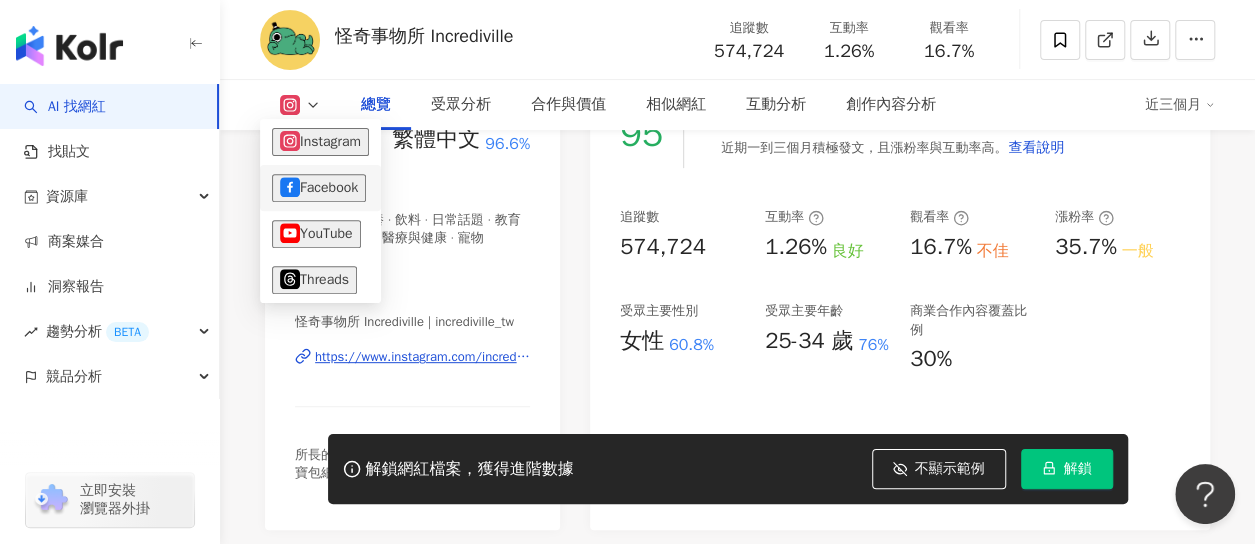 click on "Facebook" at bounding box center (319, 188) 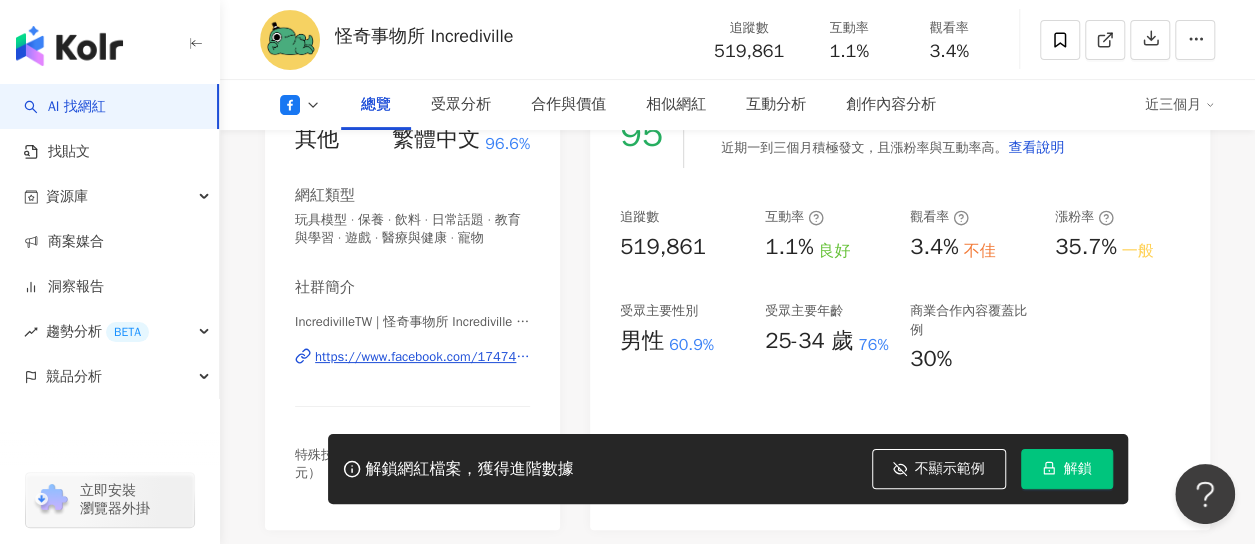 click on "95 K-Score :   優良 近期一到三個月積極發文，且漲粉率與互動率高。 查看說明 追蹤數   519,861 互動率   1.1% 良好 觀看率   3.4% 不佳 漲粉率   35.7% 一般 受眾主要性別   男性 60.9% 受眾主要年齡   25-34 歲 76% 商業合作內容覆蓋比例   30%" at bounding box center [900, 305] 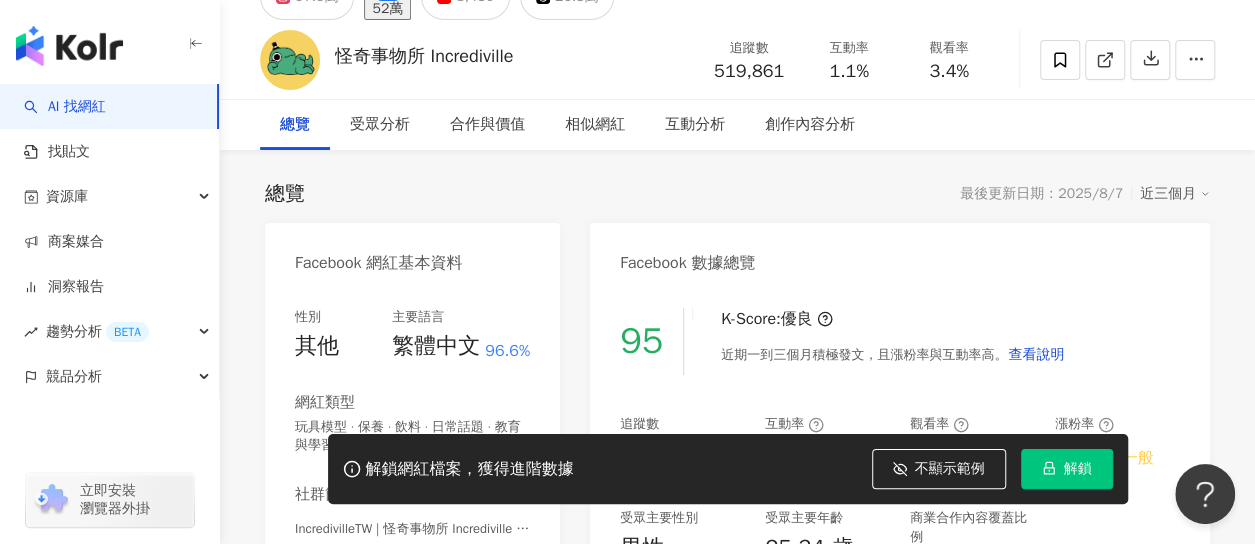 scroll, scrollTop: 0, scrollLeft: 0, axis: both 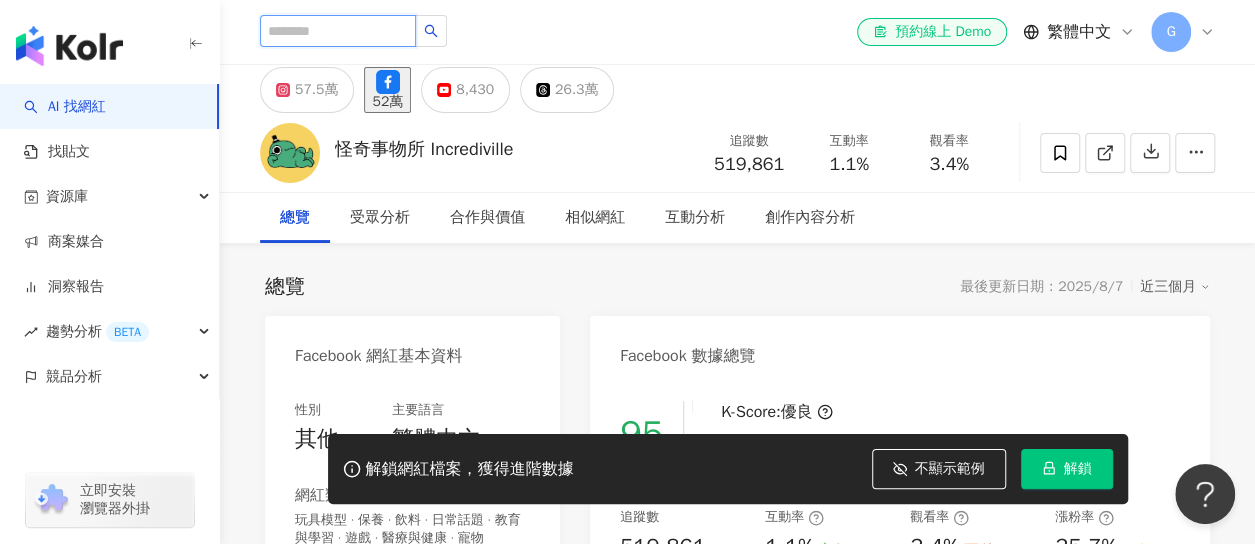 click at bounding box center [338, 31] 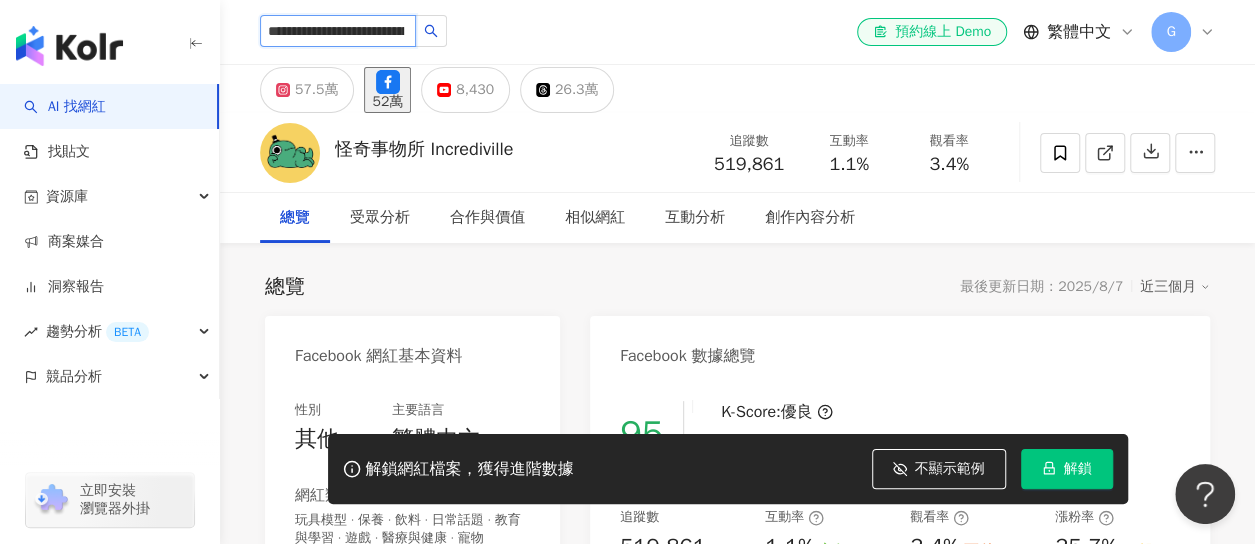 scroll, scrollTop: 0, scrollLeft: 55, axis: horizontal 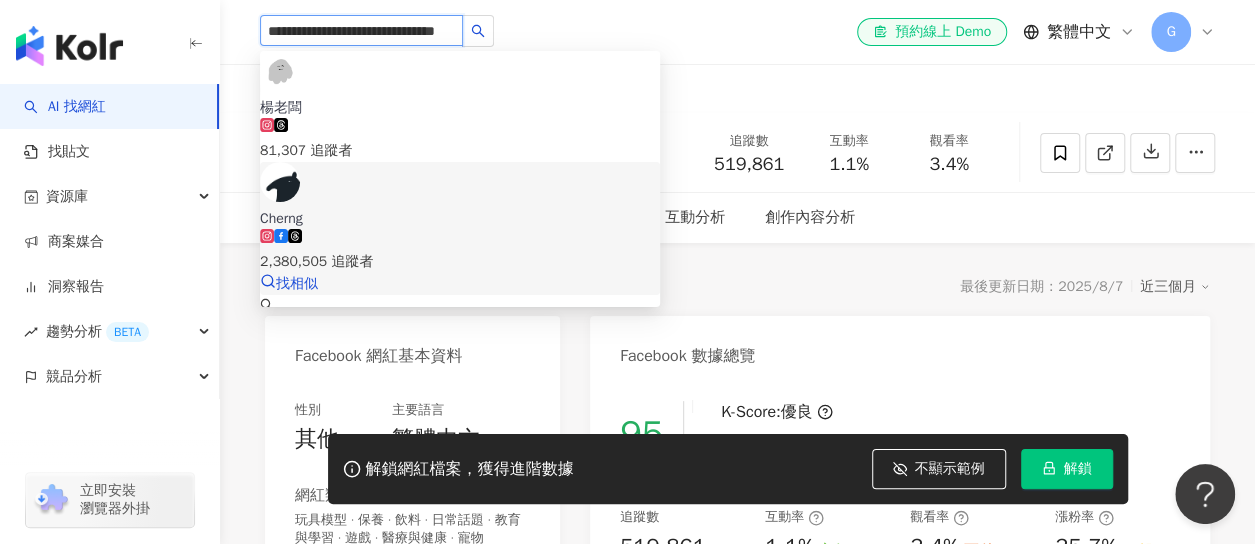 click on "Cherng 2,380,505   追蹤者" at bounding box center (460, 241) 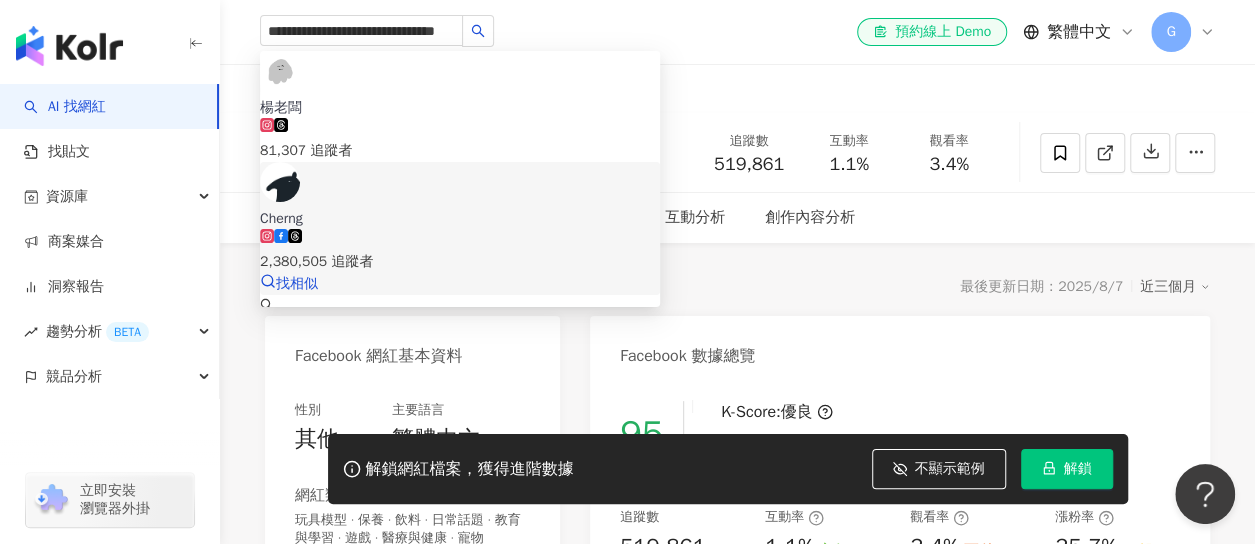 type 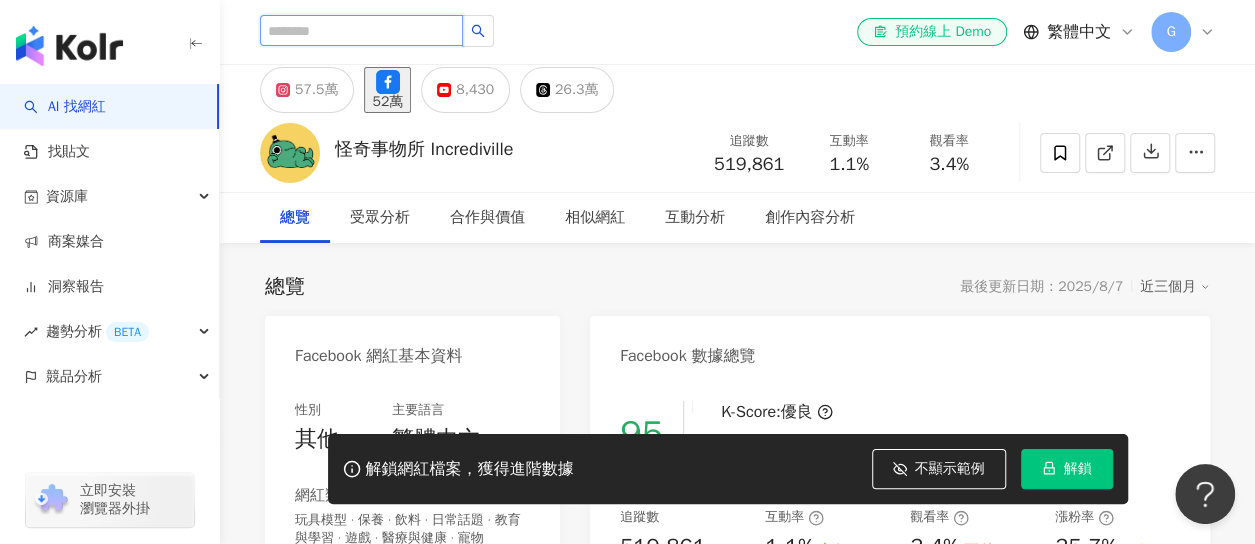 scroll, scrollTop: 0, scrollLeft: 0, axis: both 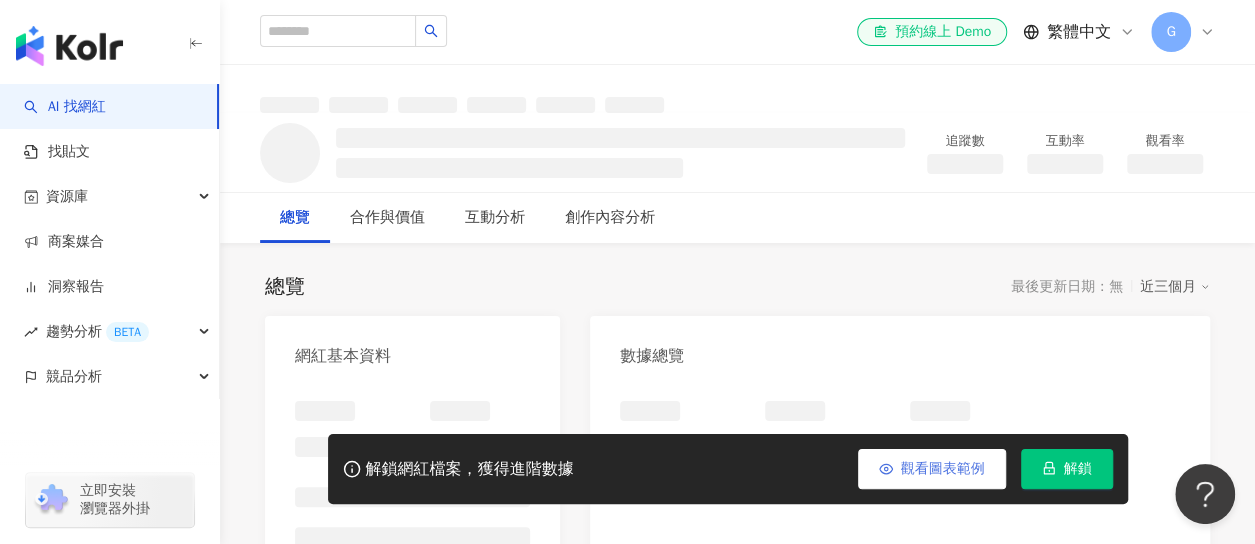 click on "觀看圖表範例" at bounding box center (943, 469) 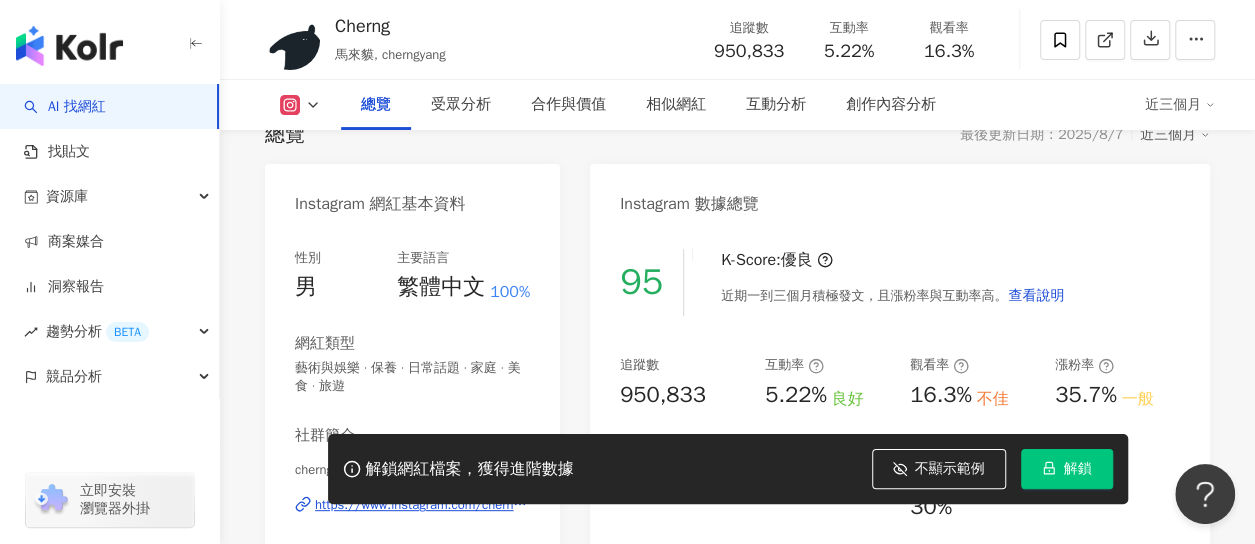 scroll, scrollTop: 400, scrollLeft: 0, axis: vertical 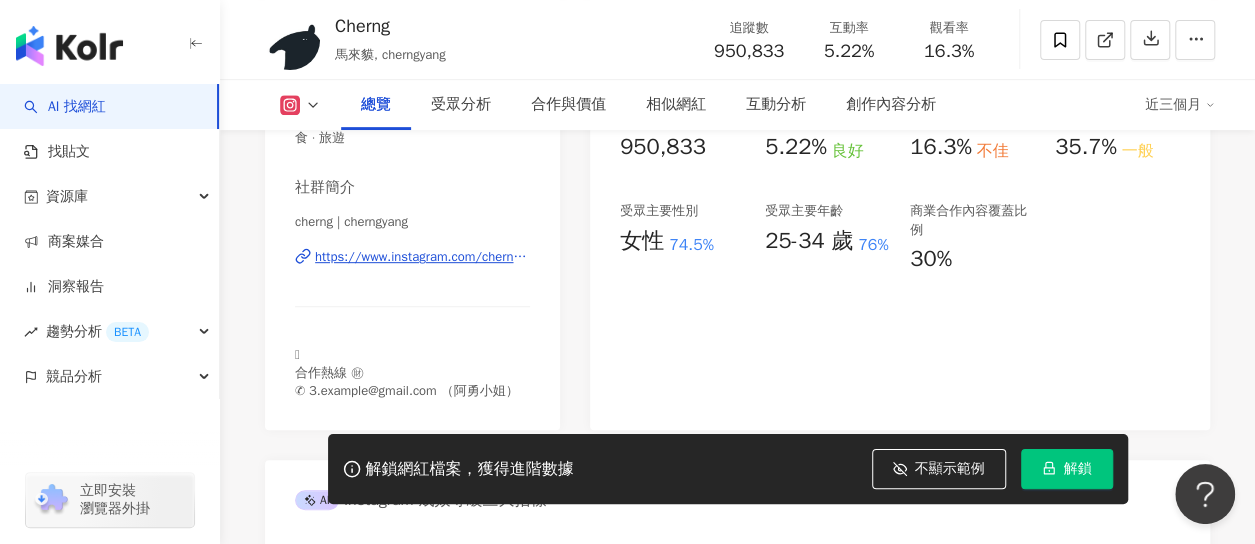 click on "95 K-Score :   優良 近期一到三個月積極發文，且漲粉率與互動率高。 查看說明 追蹤數   950,833 互動率   5.22% 良好 觀看率   16.3% 不佳 漲粉率   35.7% 一般 受眾主要性別   女性 74.5% 受眾主要年齡   25-34 歲 76% 商業合作內容覆蓋比例   30%" at bounding box center [900, 205] 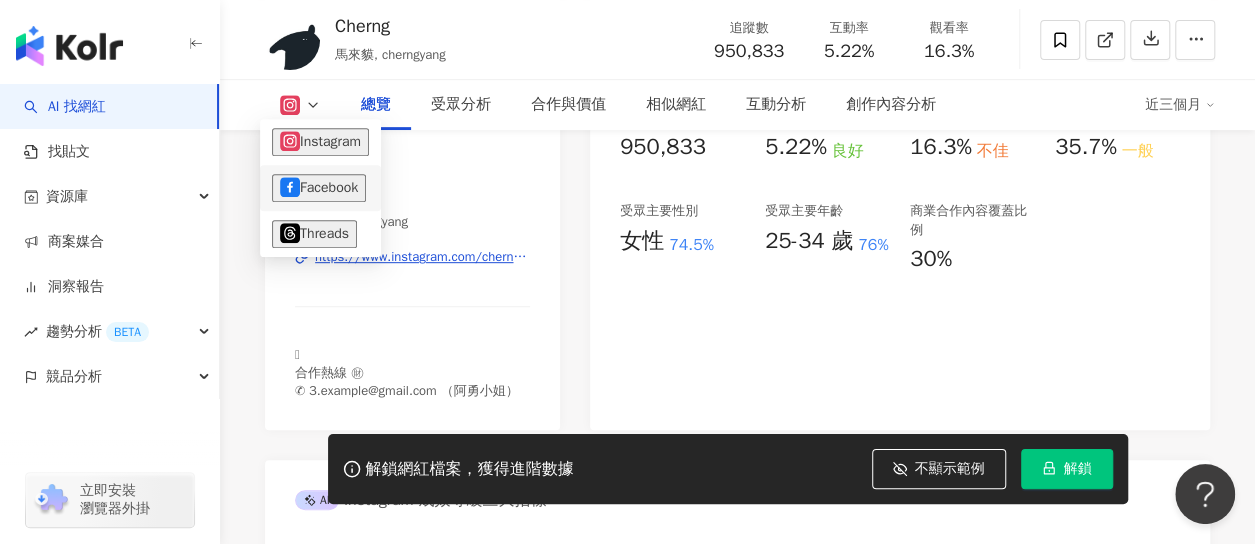click on "Facebook" at bounding box center (319, 188) 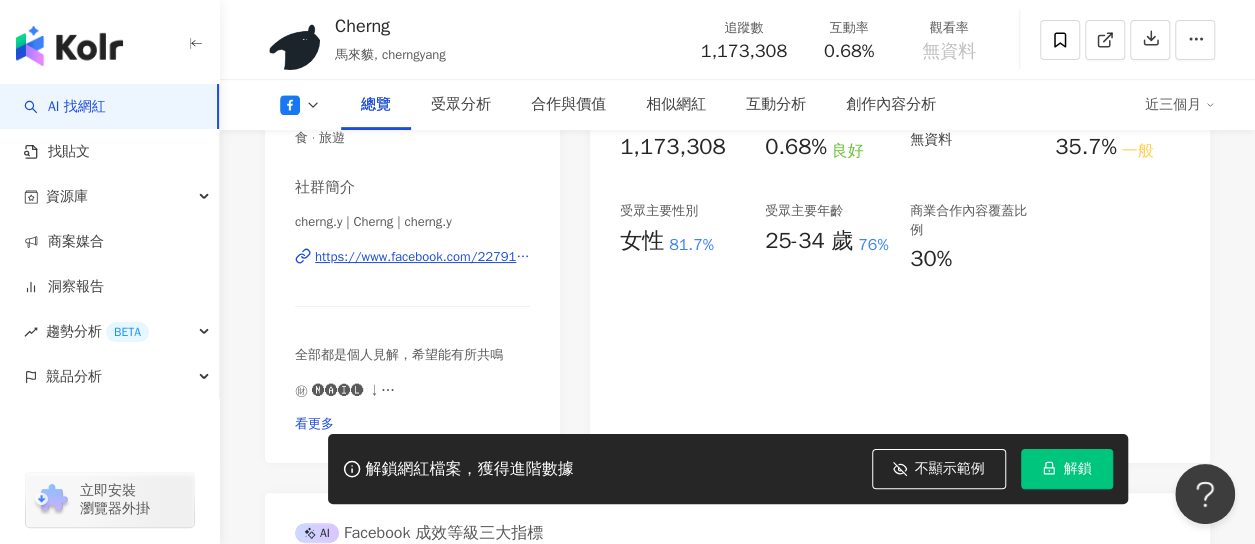 click on "95 K-Score :   優良 近期一到三個月積極發文，且漲粉率與互動率高。 查看說明 追蹤數   1,173,308 互動率   0.68% 良好 觀看率   無資料 漲粉率   35.7% 一般 受眾主要性別   女性 81.7% 受眾主要年齡   25-34 歲 76% 商業合作內容覆蓋比例   30%" at bounding box center (900, 222) 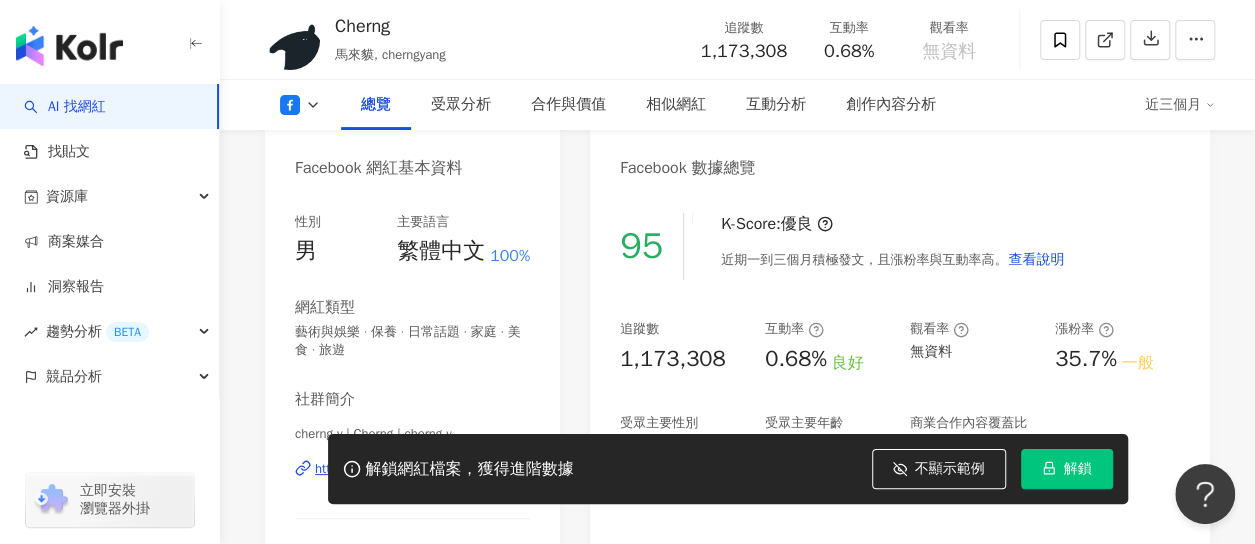 scroll, scrollTop: 0, scrollLeft: 0, axis: both 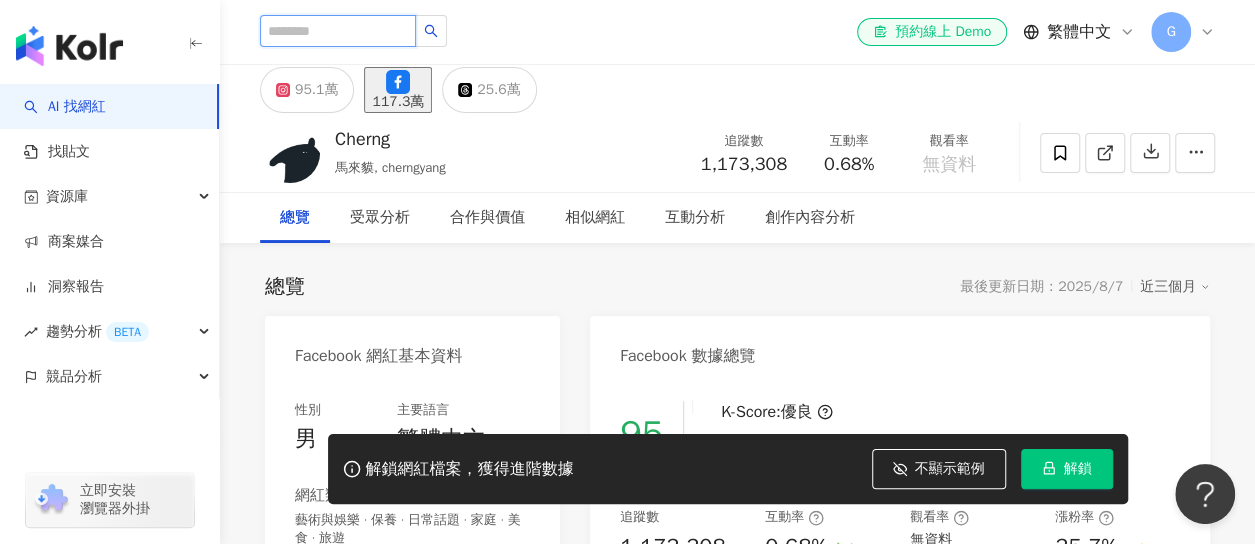 click at bounding box center [338, 31] 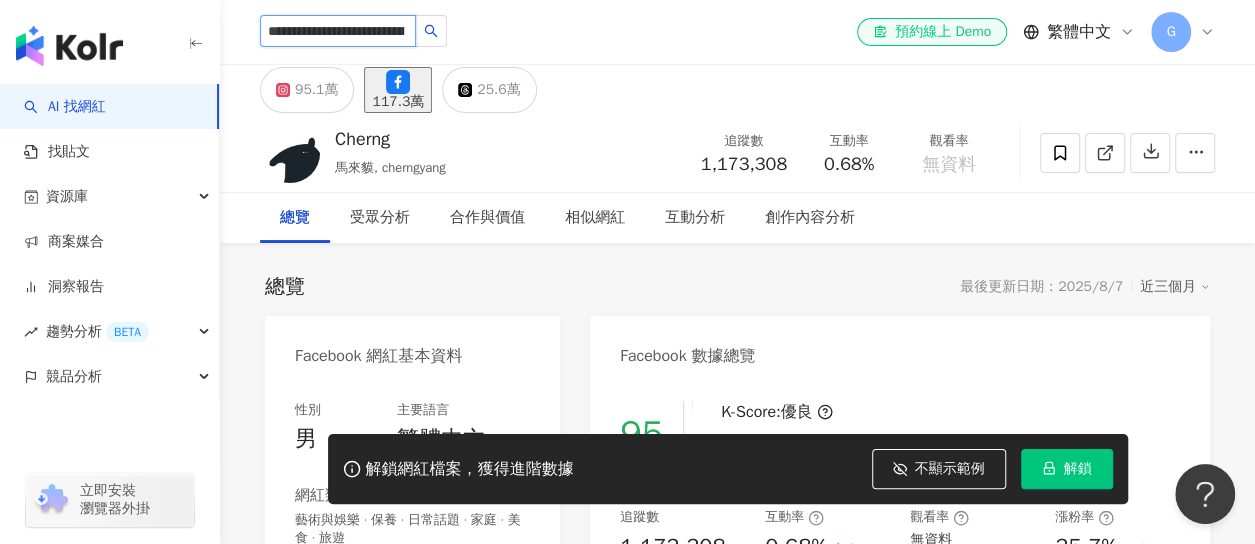 scroll, scrollTop: 0, scrollLeft: 70, axis: horizontal 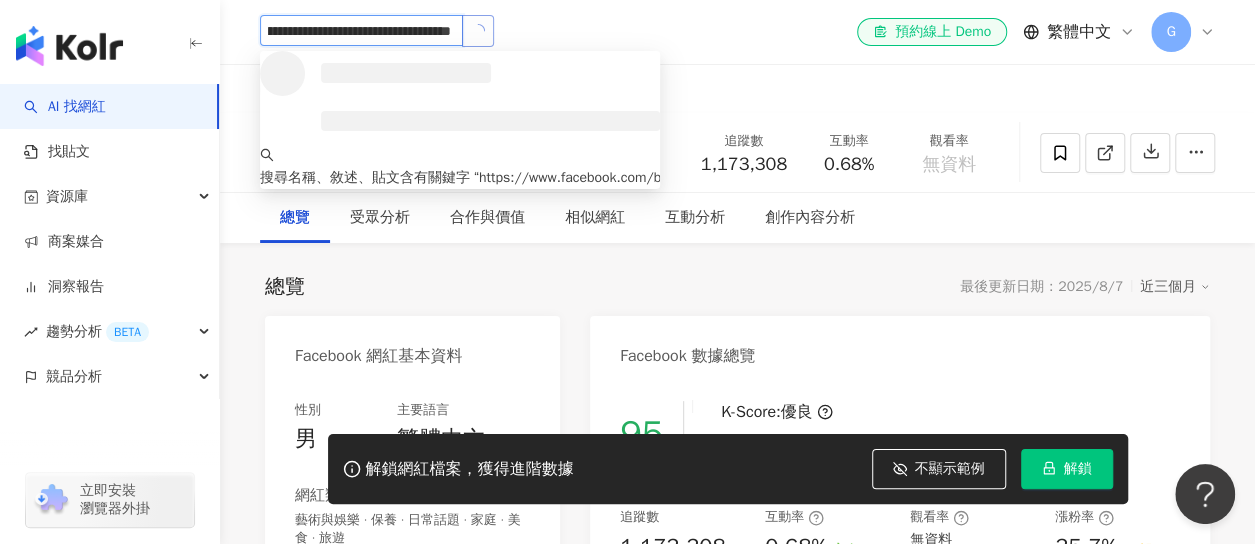 click at bounding box center [478, 31] 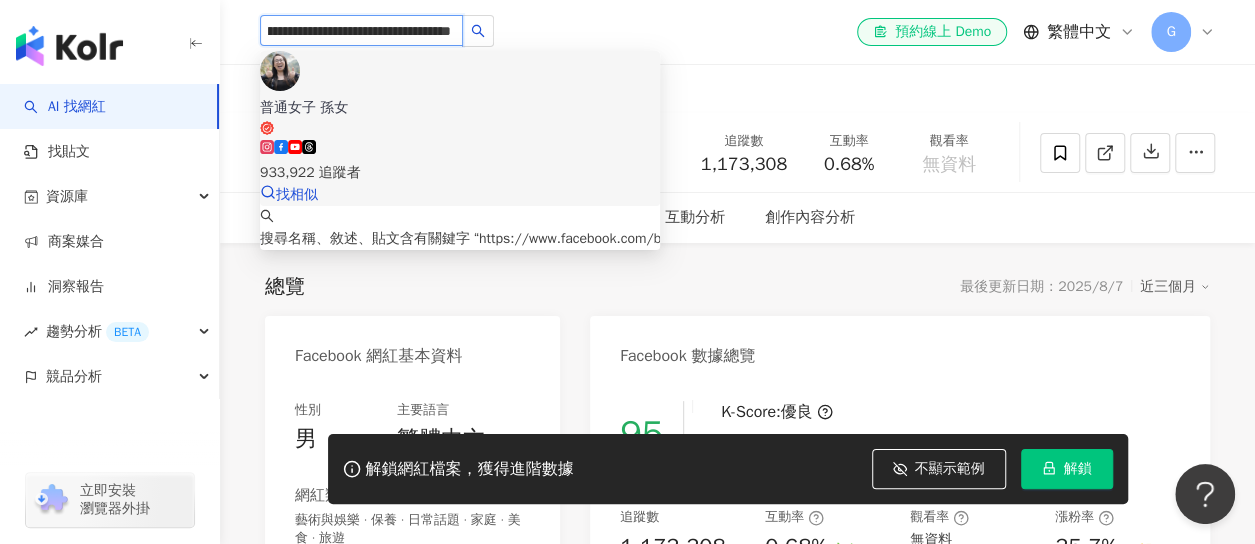 click on "普通女子 孫女 933,922   追蹤者 找相似" at bounding box center (460, 128) 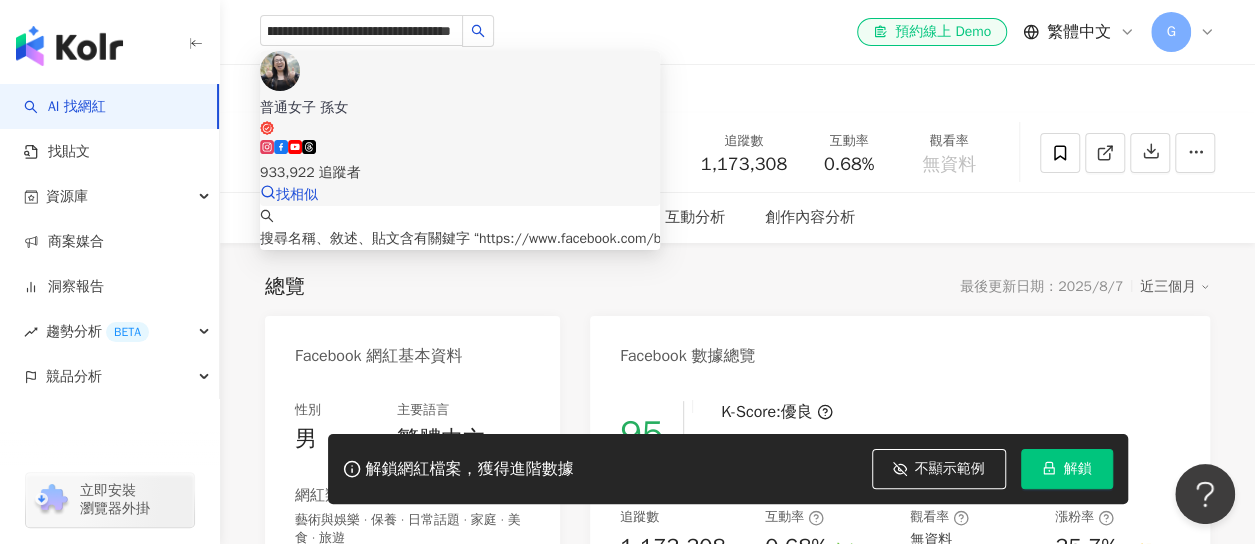 type 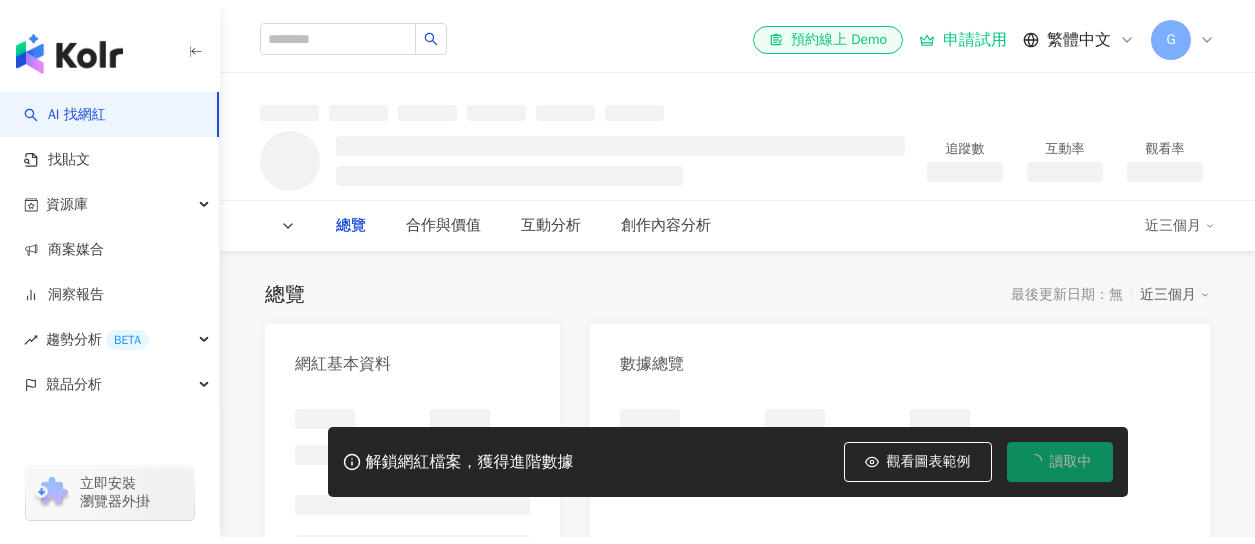 scroll, scrollTop: 0, scrollLeft: 0, axis: both 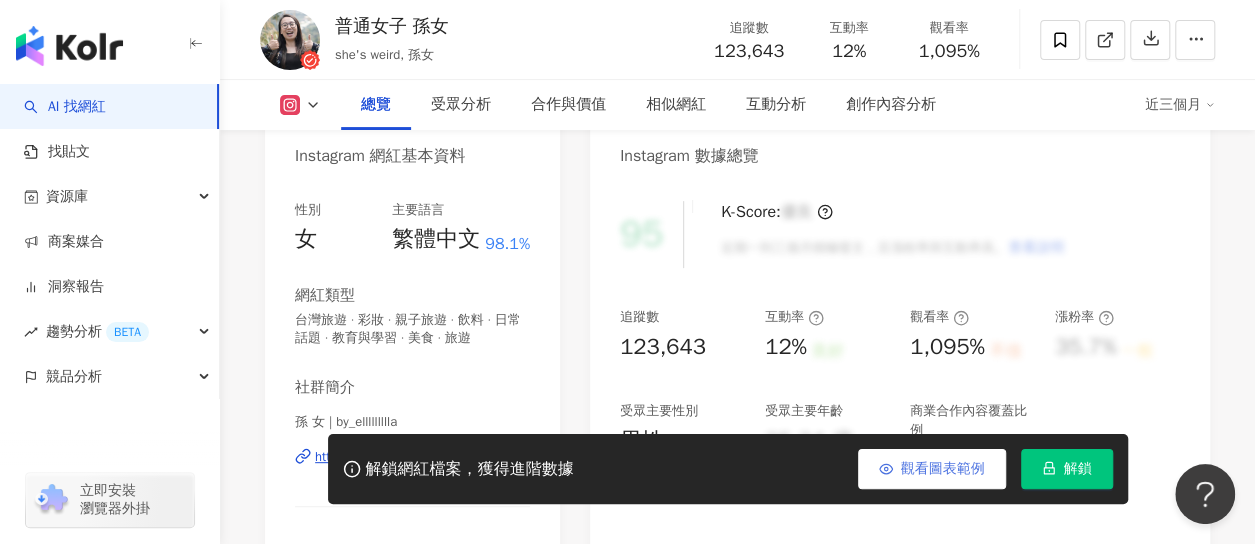 click on "觀看圖表範例" at bounding box center [943, 469] 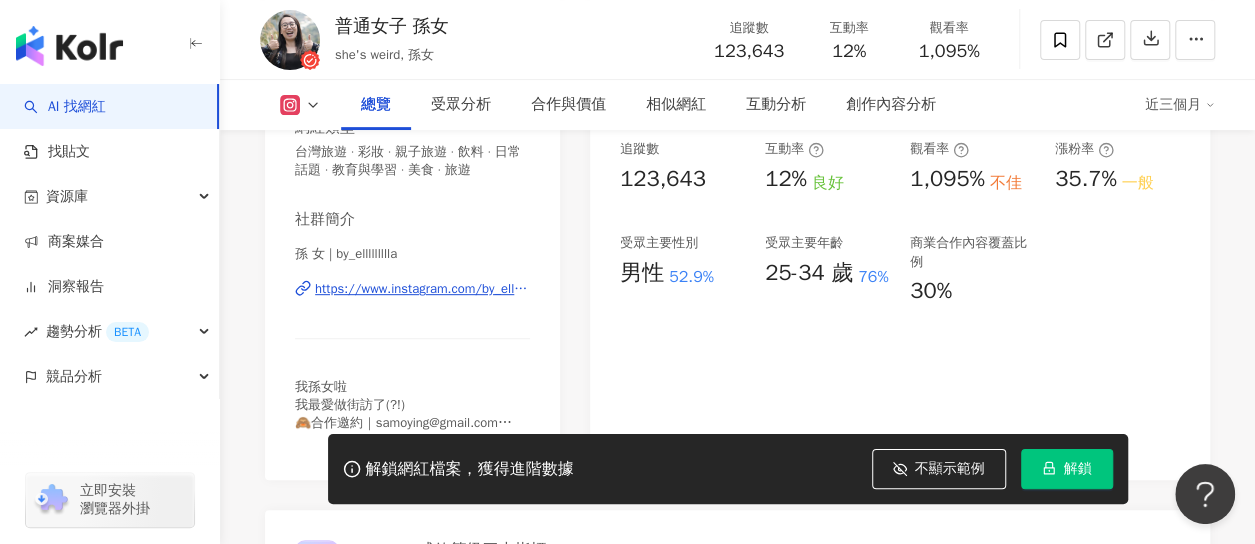 scroll, scrollTop: 400, scrollLeft: 0, axis: vertical 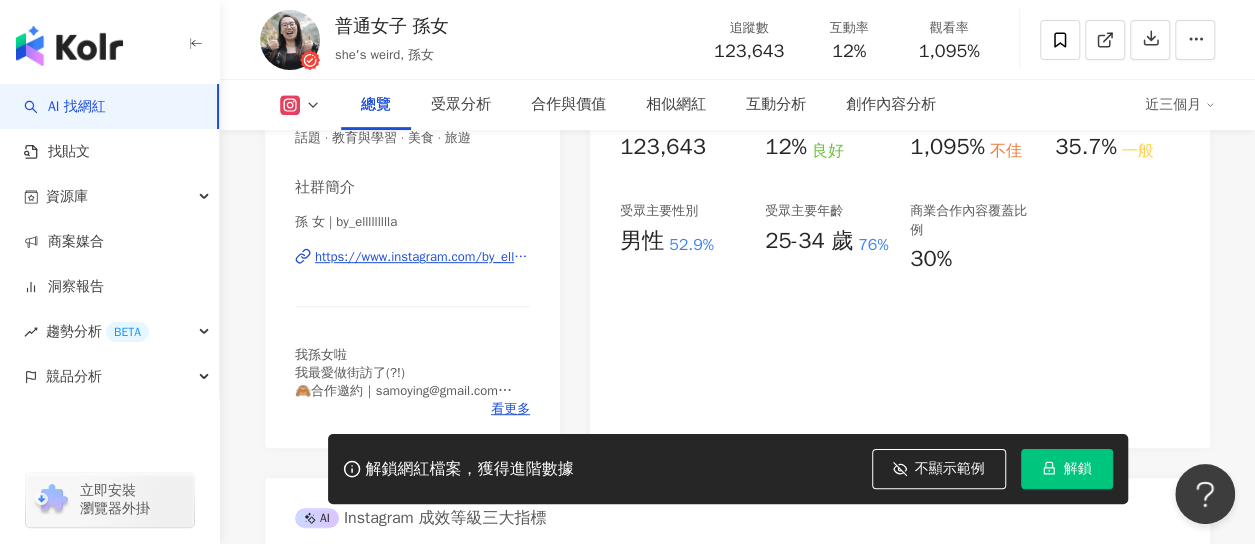 drag, startPoint x: 843, startPoint y: 377, endPoint x: 760, endPoint y: 267, distance: 137.80058 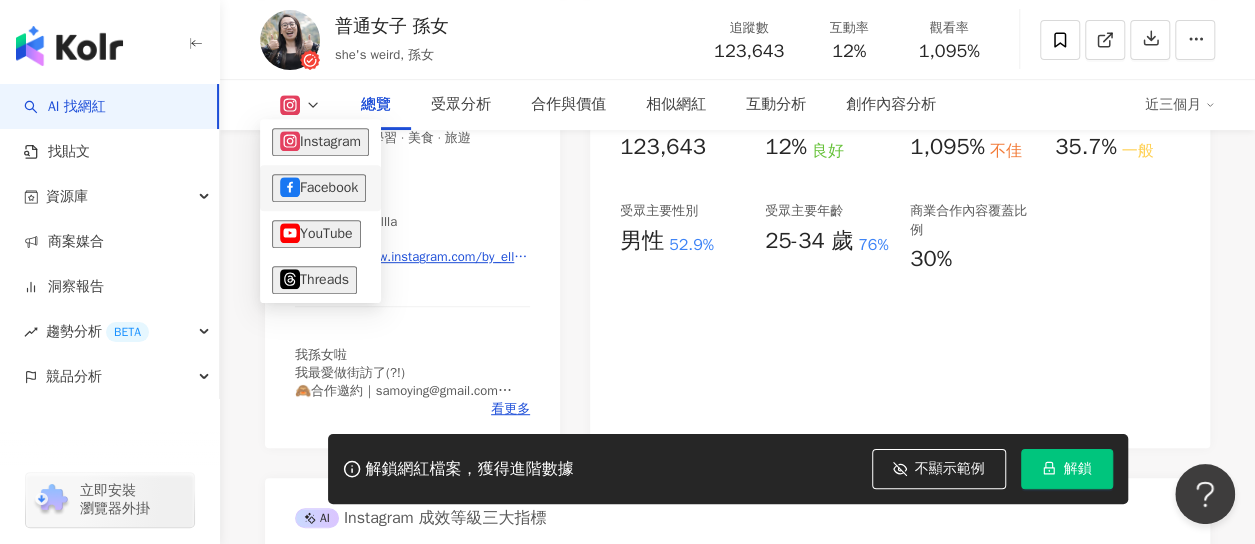 click on "Facebook" at bounding box center [319, 188] 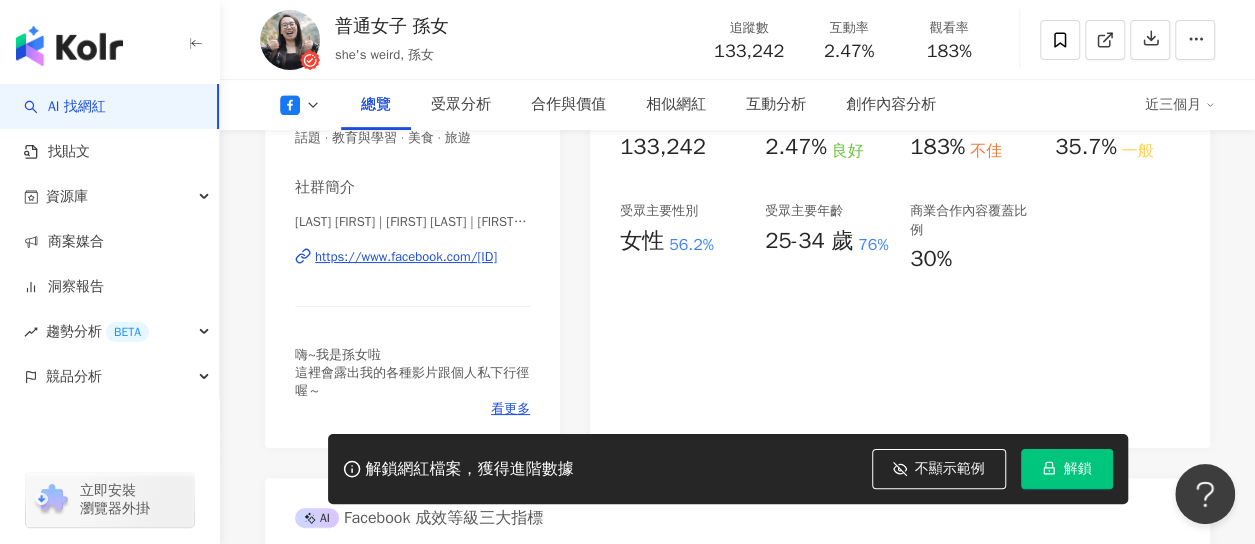 drag, startPoint x: 704, startPoint y: 379, endPoint x: 637, endPoint y: 364, distance: 68.65858 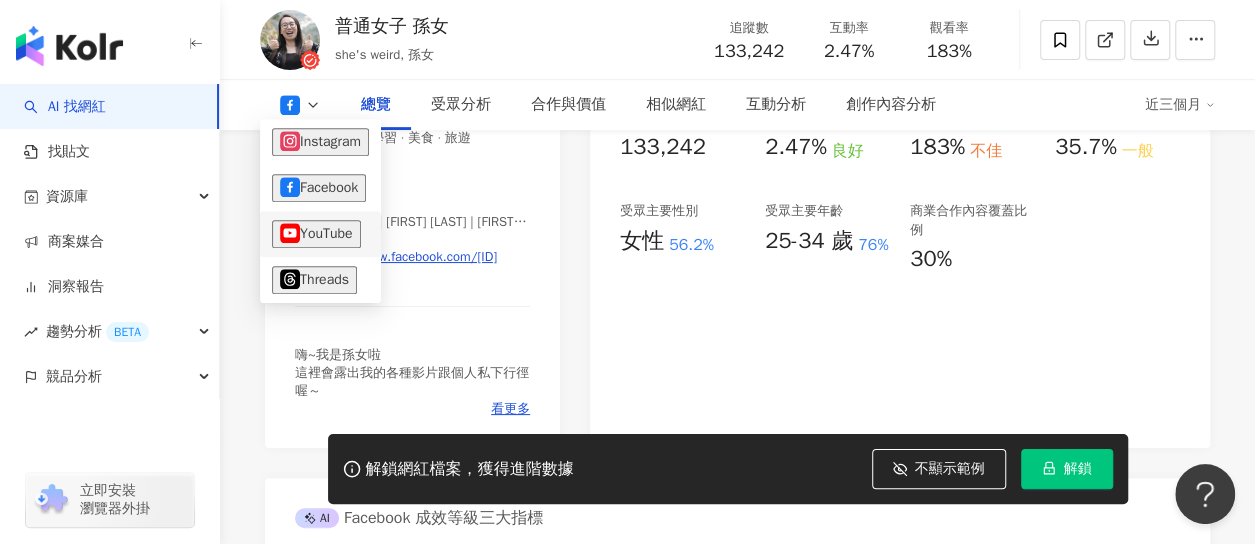 click on "YouTube" at bounding box center [316, 234] 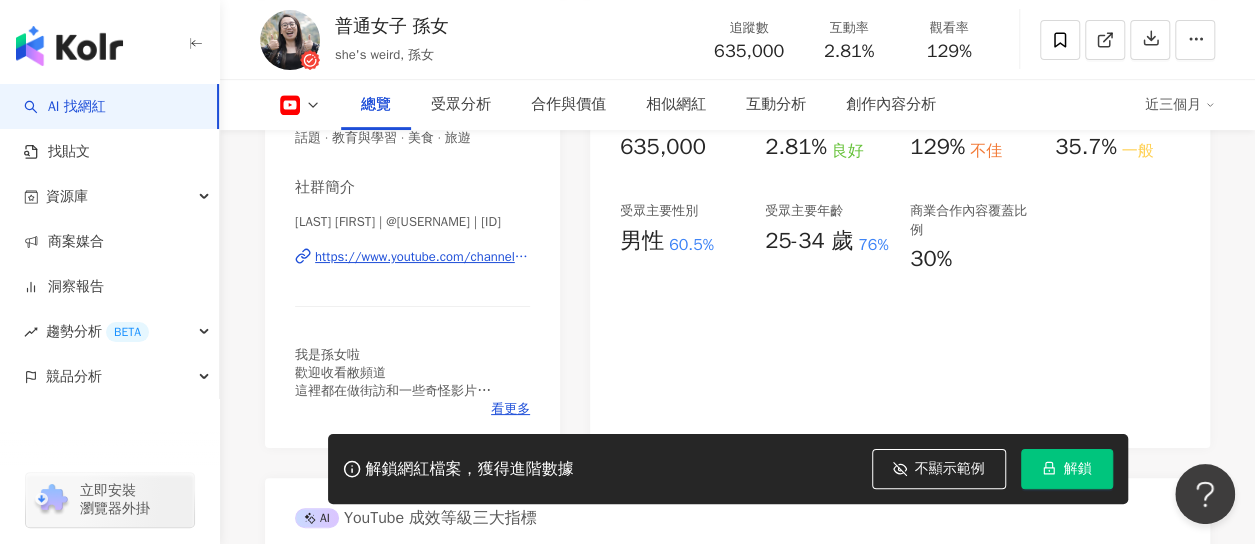 click on "95 K-Score :   優良 近期一到三個月積極發文，且漲粉率與互動率高。 查看說明 追蹤數   635,000 互動率   2.81% 良好 觀看率   129% 不佳 漲粉率   35.7% 一般 受眾主要性別   男性 60.5% 受眾主要年齡   25-34 歲 76% 商業合作內容覆蓋比例   30%" at bounding box center (900, 214) 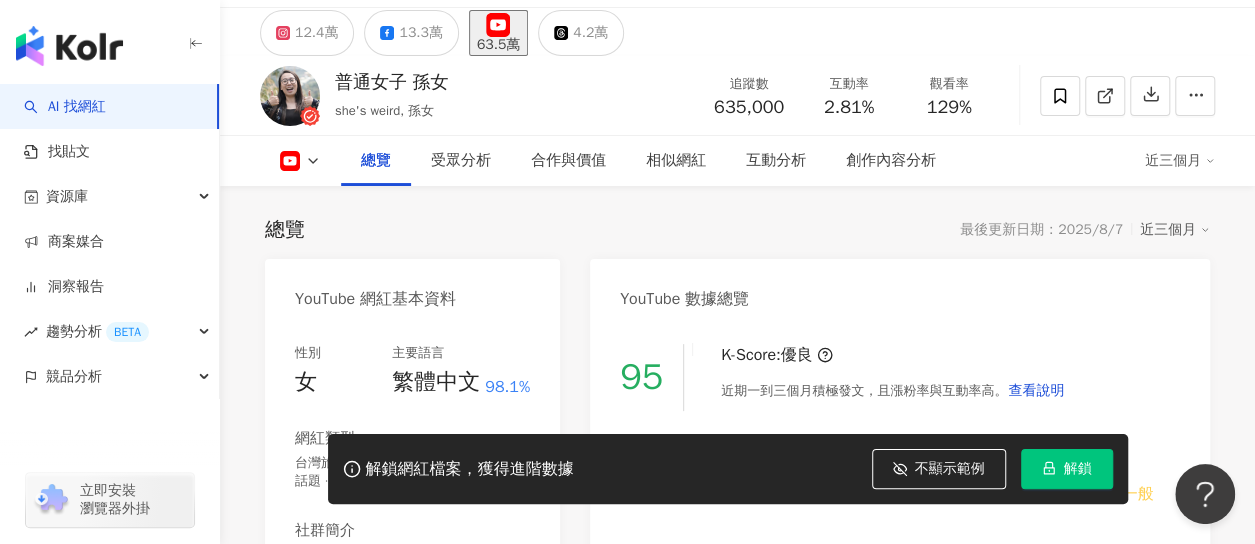 scroll, scrollTop: 0, scrollLeft: 0, axis: both 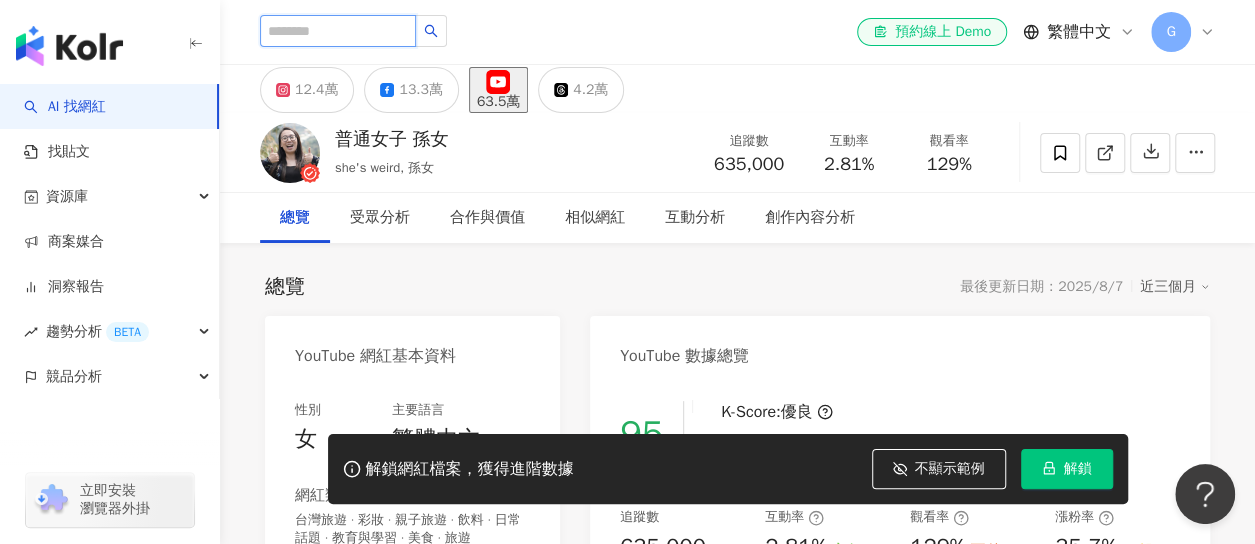 click at bounding box center [338, 31] 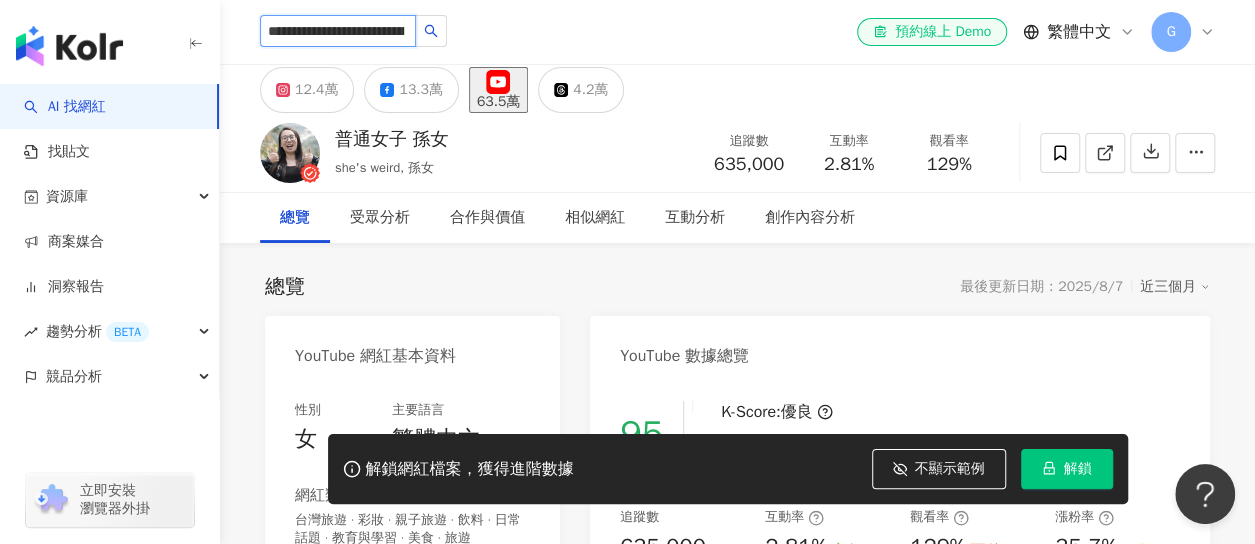 scroll, scrollTop: 0, scrollLeft: 456, axis: horizontal 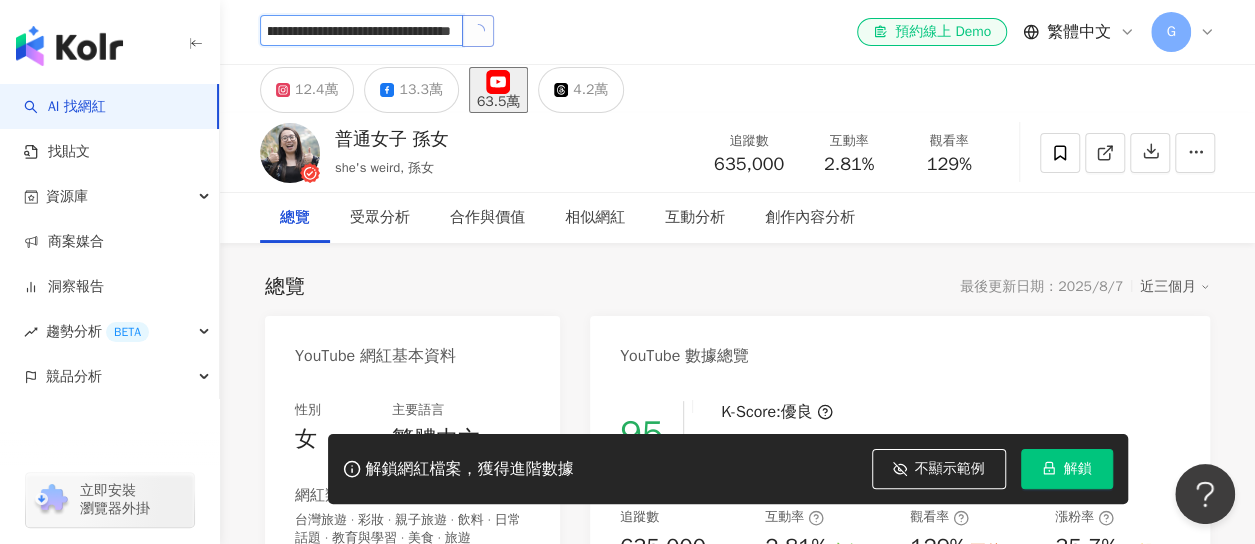 click at bounding box center (478, 31) 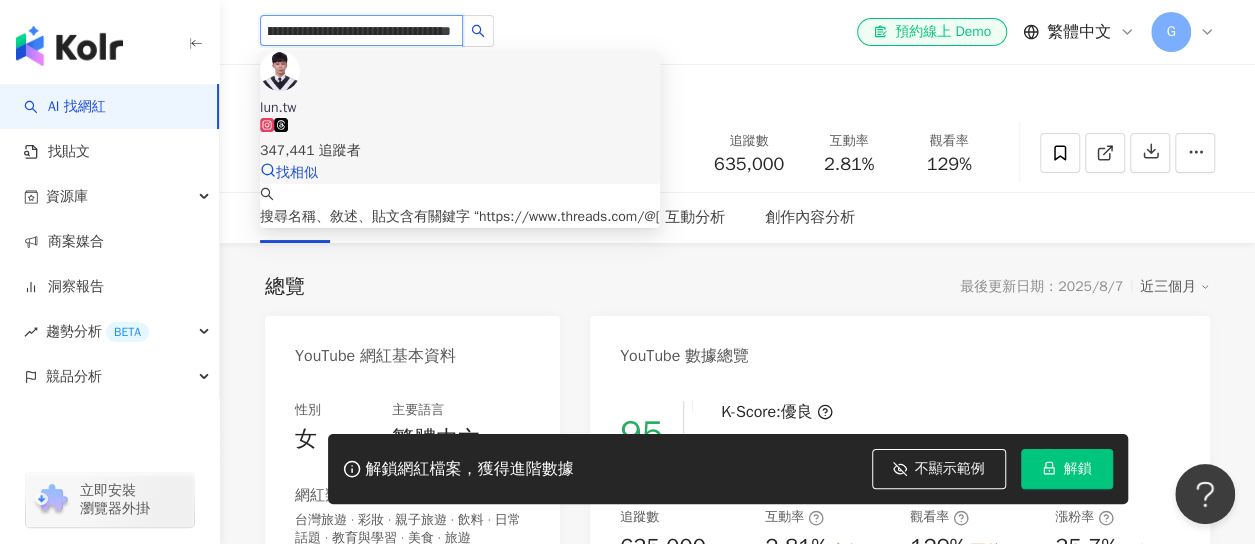 click on "lun.tw" at bounding box center [460, 108] 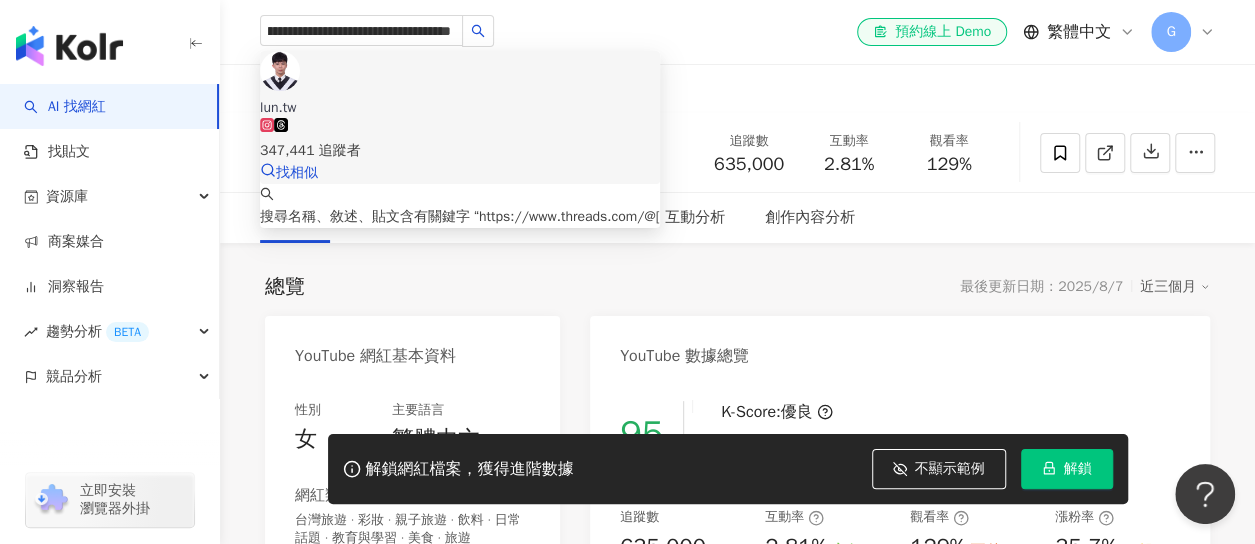 type 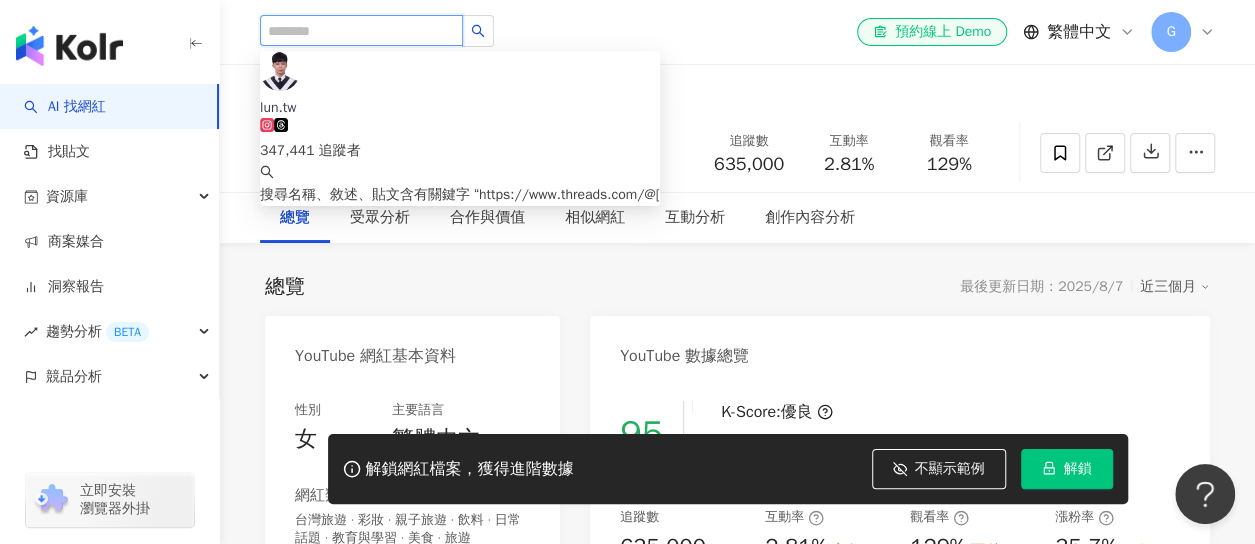 scroll, scrollTop: 0, scrollLeft: 0, axis: both 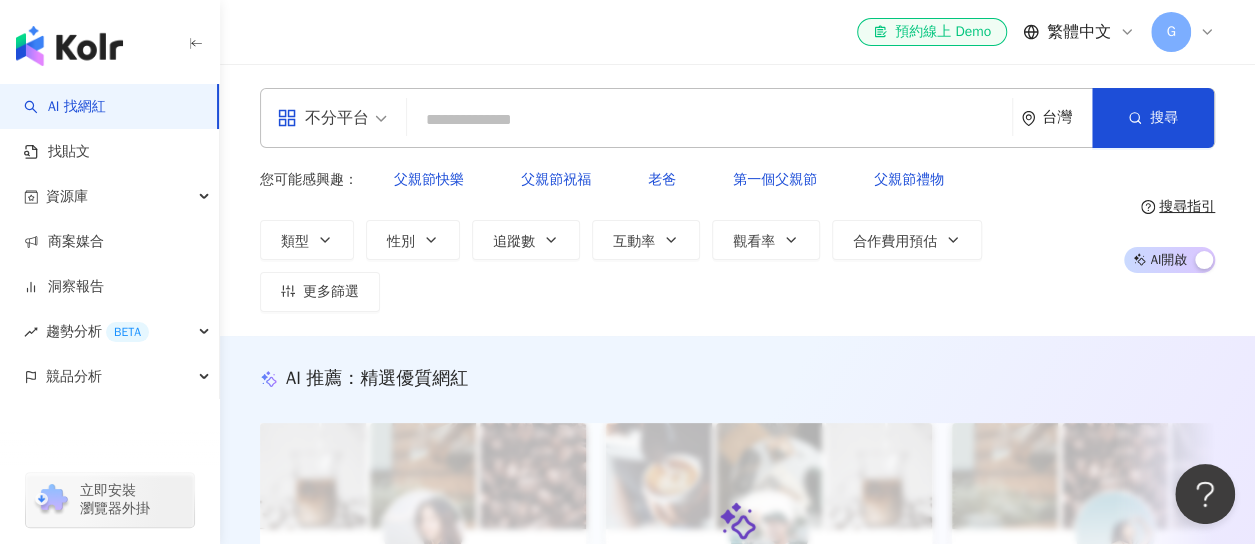 click at bounding box center (709, 120) 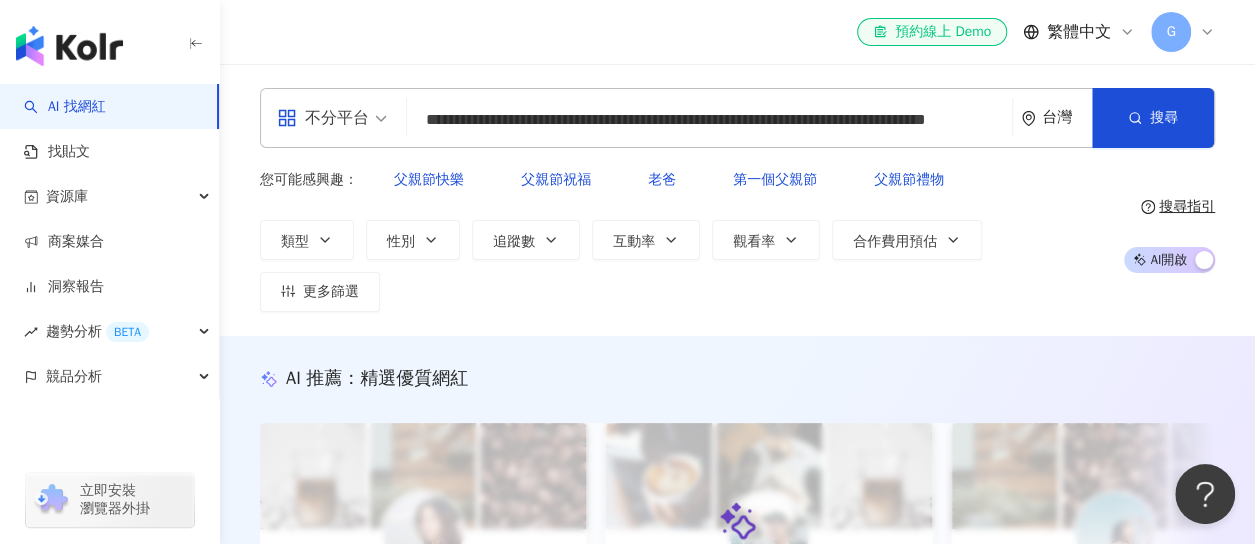 scroll, scrollTop: 0, scrollLeft: 166, axis: horizontal 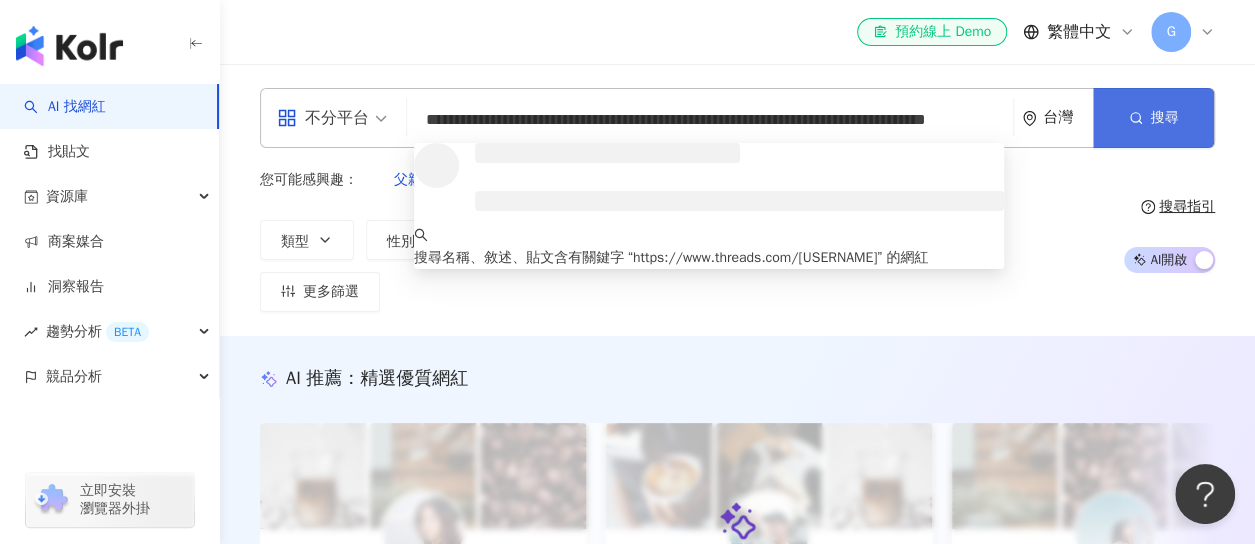type on "**********" 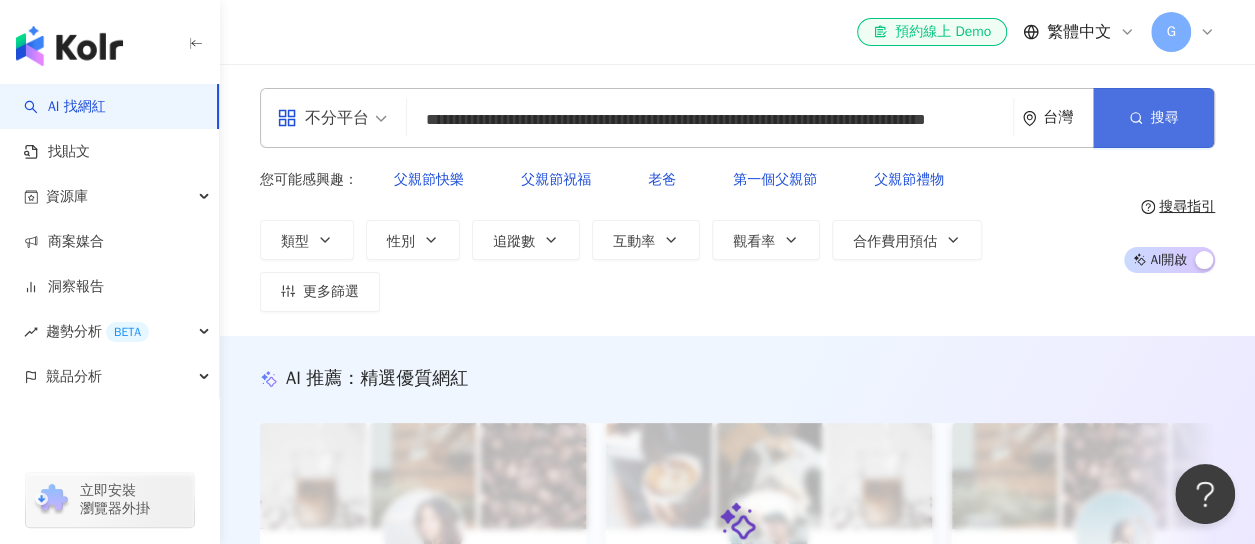 click on "搜尋" at bounding box center [1153, 118] 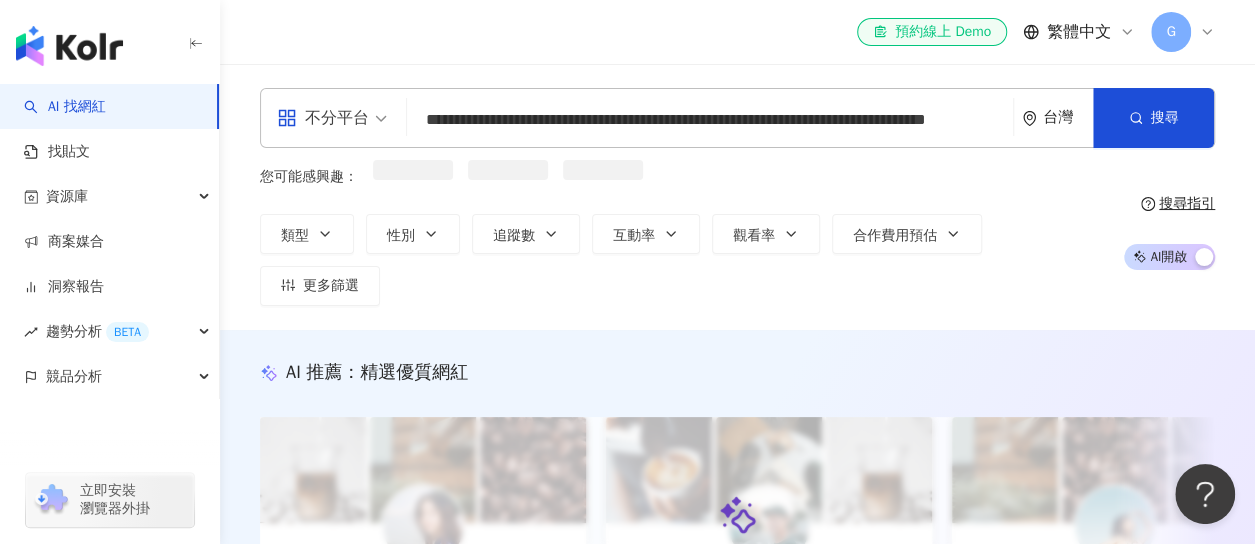 type 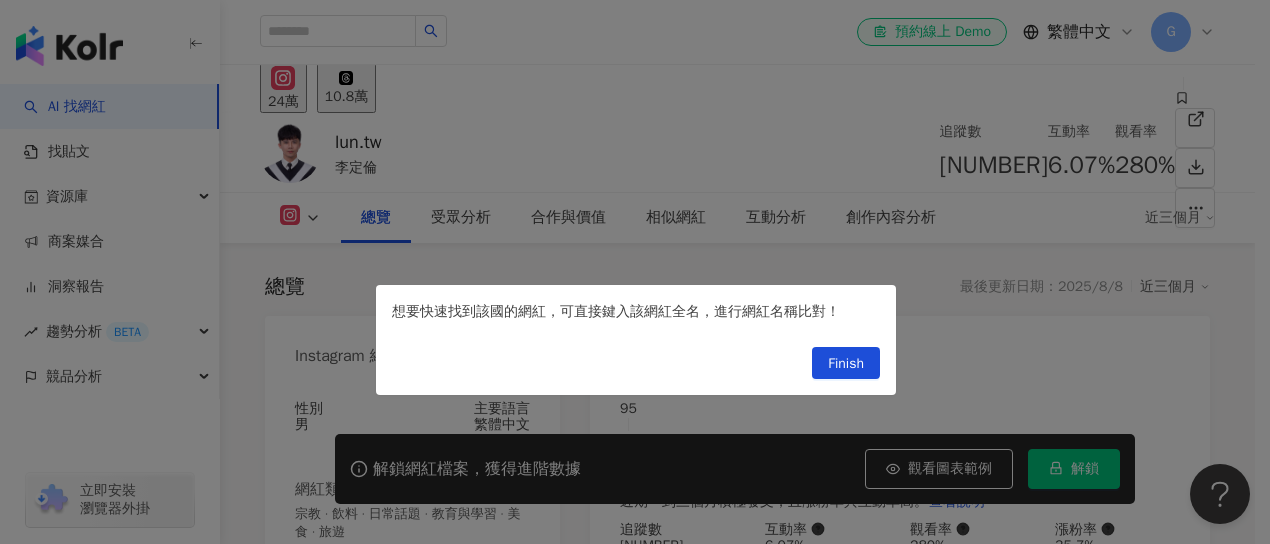click on "Finish" at bounding box center (846, 364) 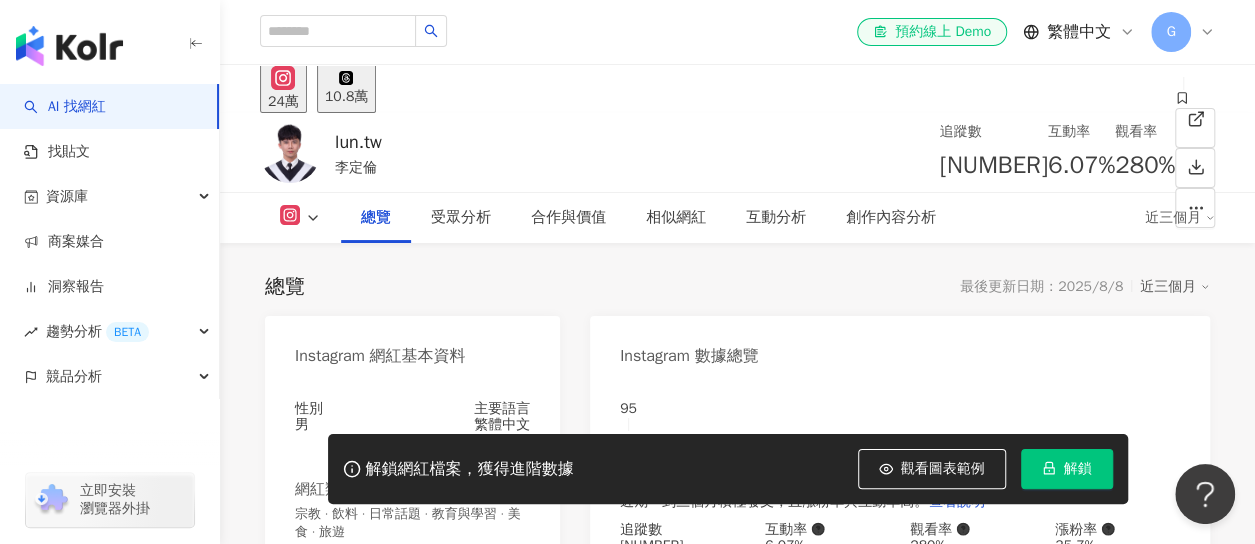 click 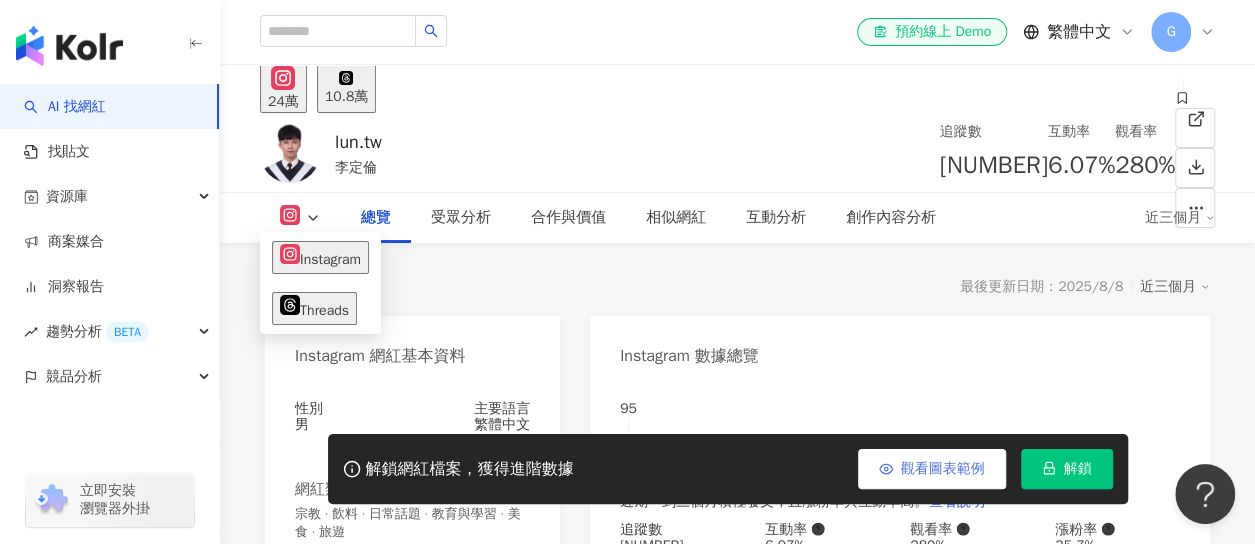 click on "觀看圖表範例" at bounding box center [943, 469] 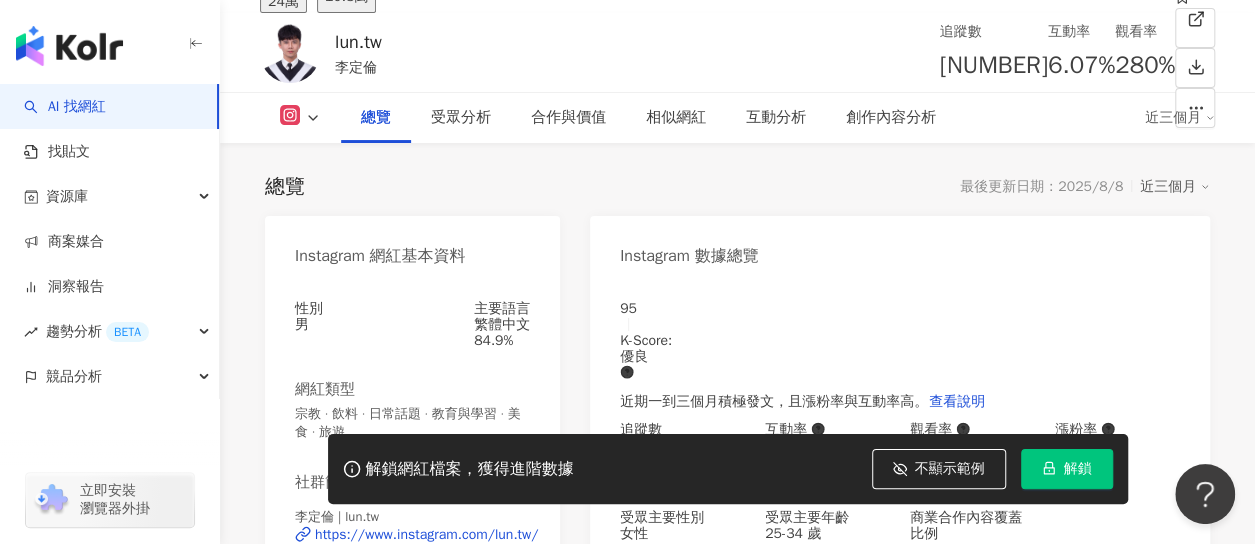 scroll, scrollTop: 300, scrollLeft: 0, axis: vertical 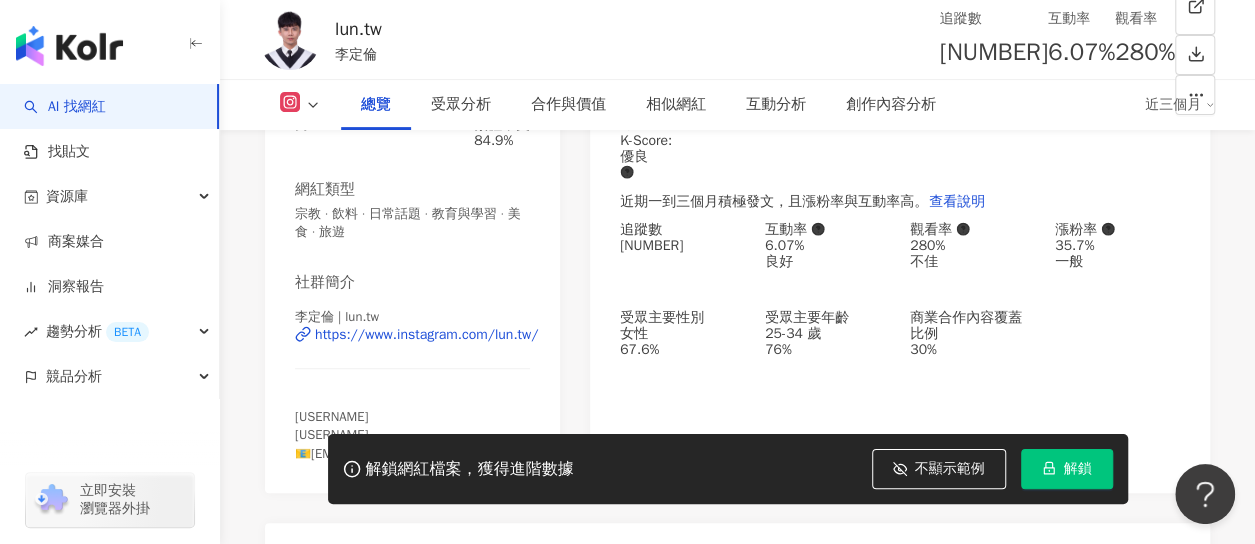 click on "95 K-Score :   優良 近期一到三個月積極發文，且漲粉率與互動率高。 查看說明 追蹤數   239,837 互動率   6.07% 良好 觀看率   280% 不佳 漲粉率   35.7% 一般 受眾主要性別   女性 67.6% 受眾主要年齡   25-34 歲 76% 商業合作內容覆蓋比例   30%" at bounding box center [900, 287] 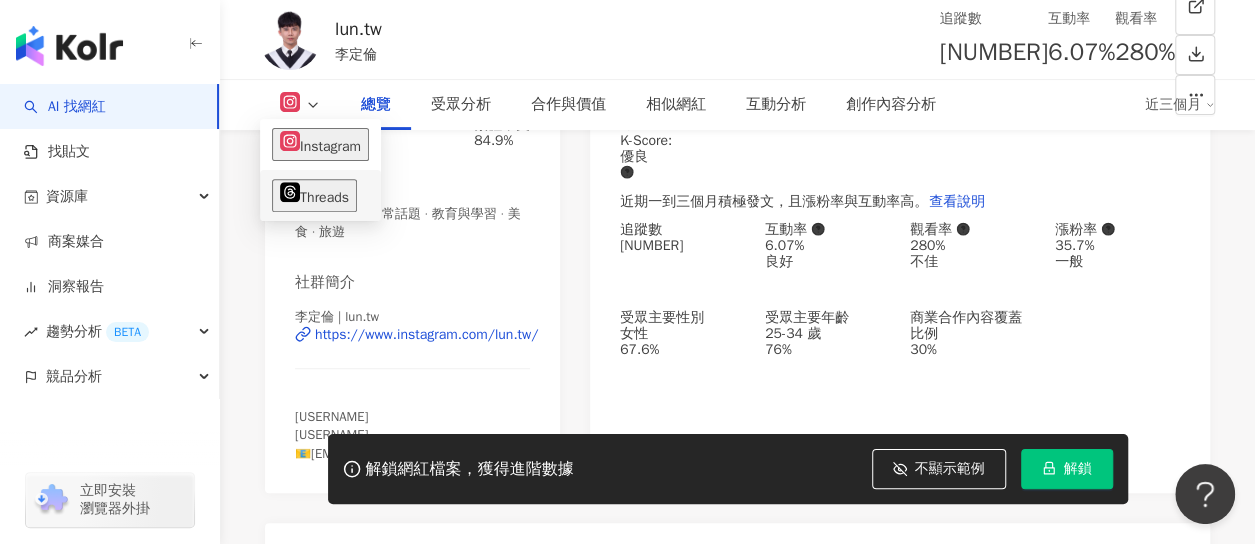 click on "Threads" at bounding box center (314, 195) 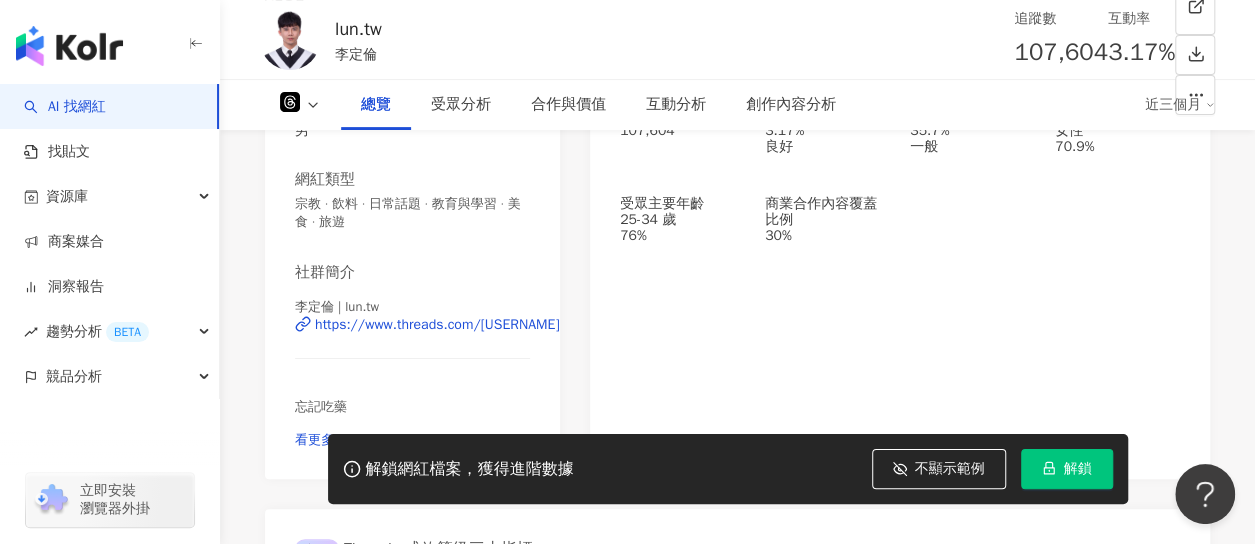 scroll, scrollTop: 200, scrollLeft: 0, axis: vertical 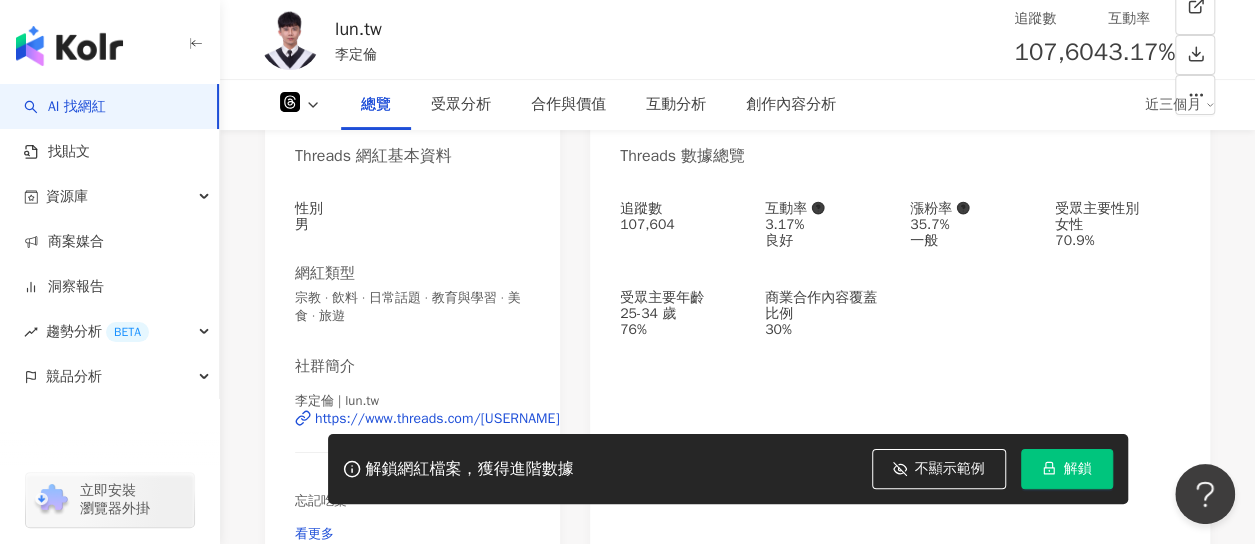 click on "追蹤數   107,604 互動率   3.17% 良好 漲粉率   35.7% 一般 受眾主要性別   女性 70.9% 受眾主要年齡   25-34 歲 76% 商業合作內容覆蓋比例   30%" at bounding box center (900, 377) 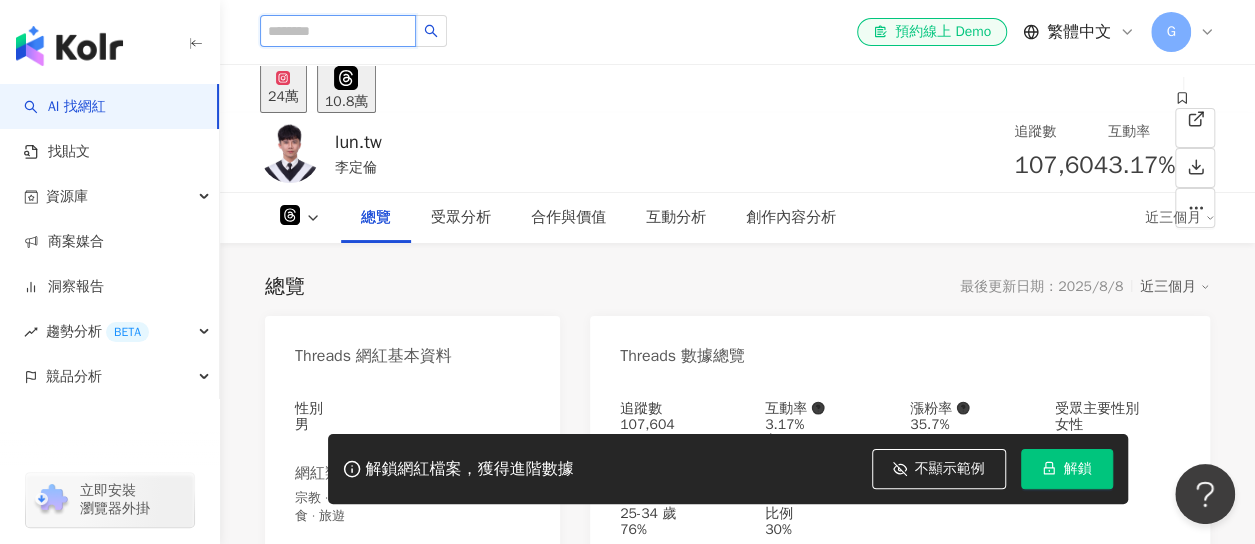 click at bounding box center (338, 31) 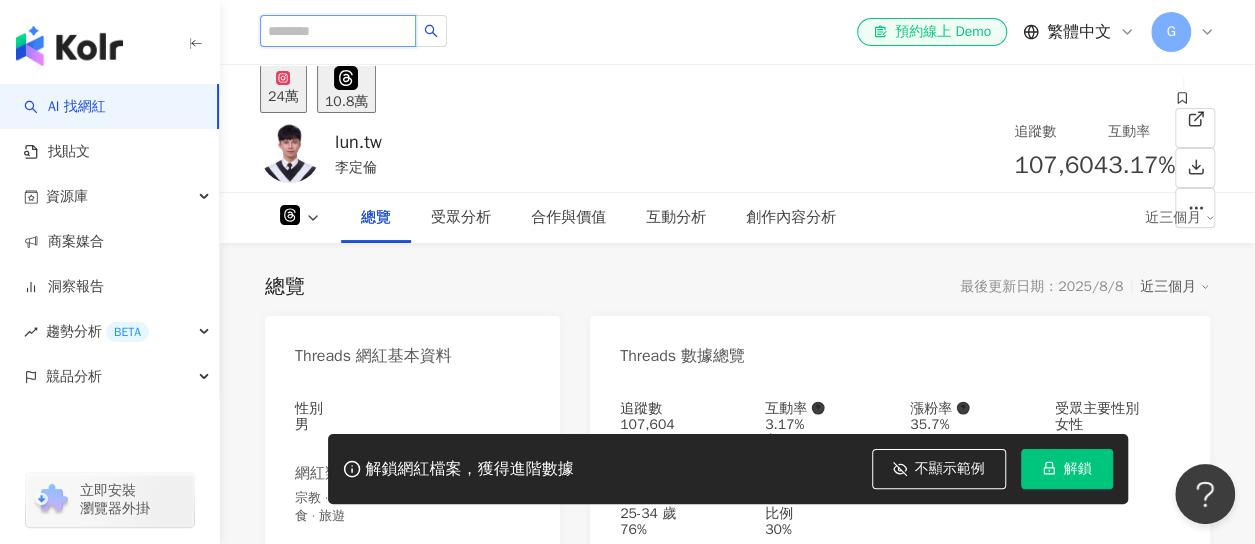 paste on "**********" 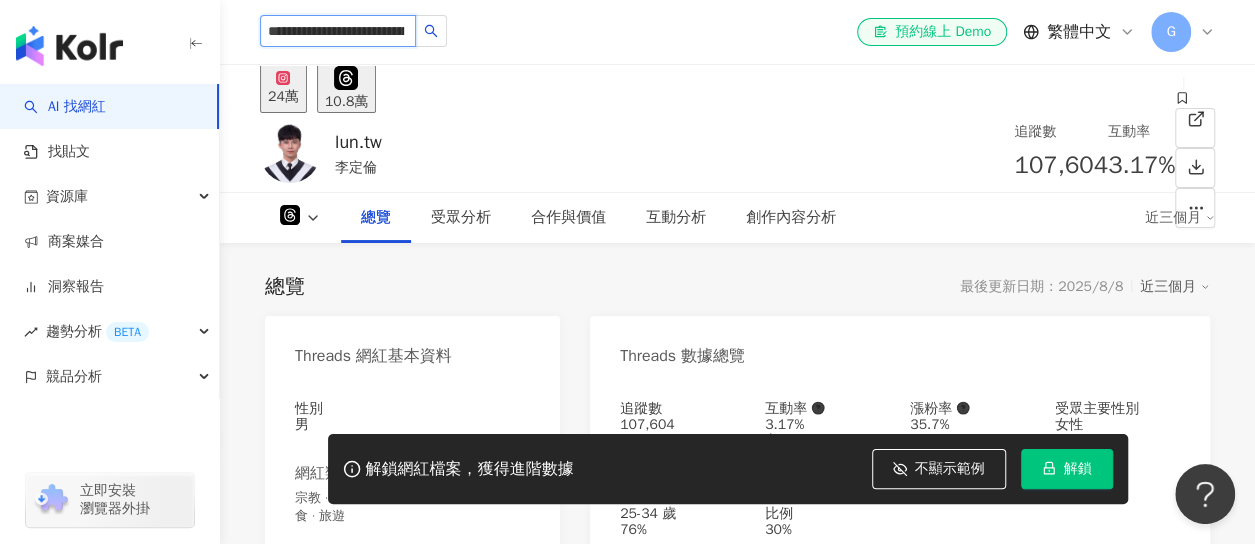 scroll, scrollTop: 0, scrollLeft: 416, axis: horizontal 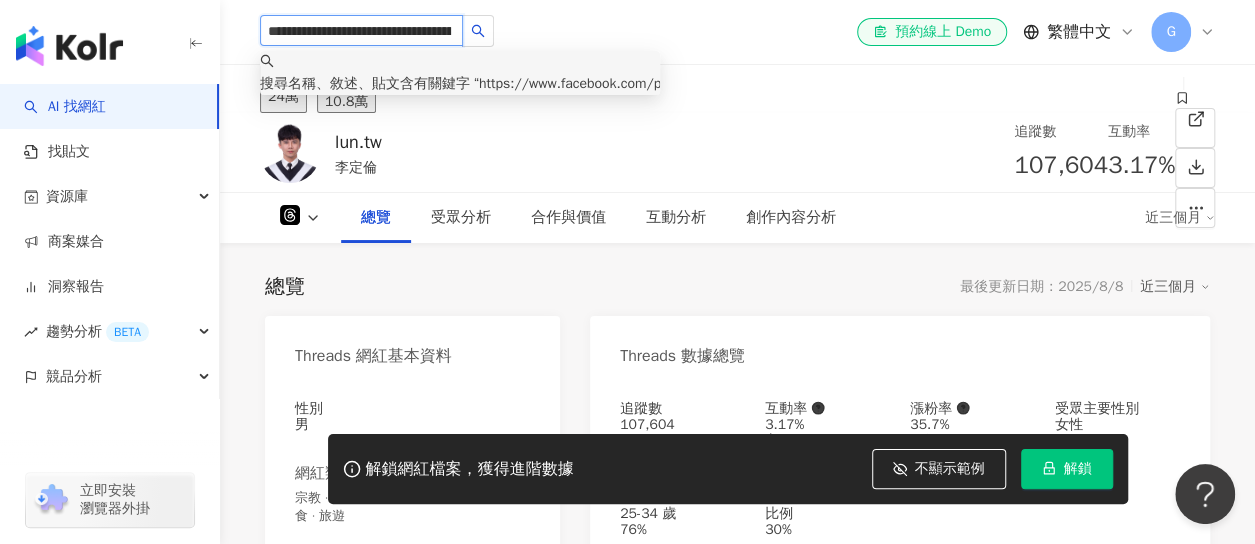drag, startPoint x: 446, startPoint y: 30, endPoint x: 238, endPoint y: 43, distance: 208.40585 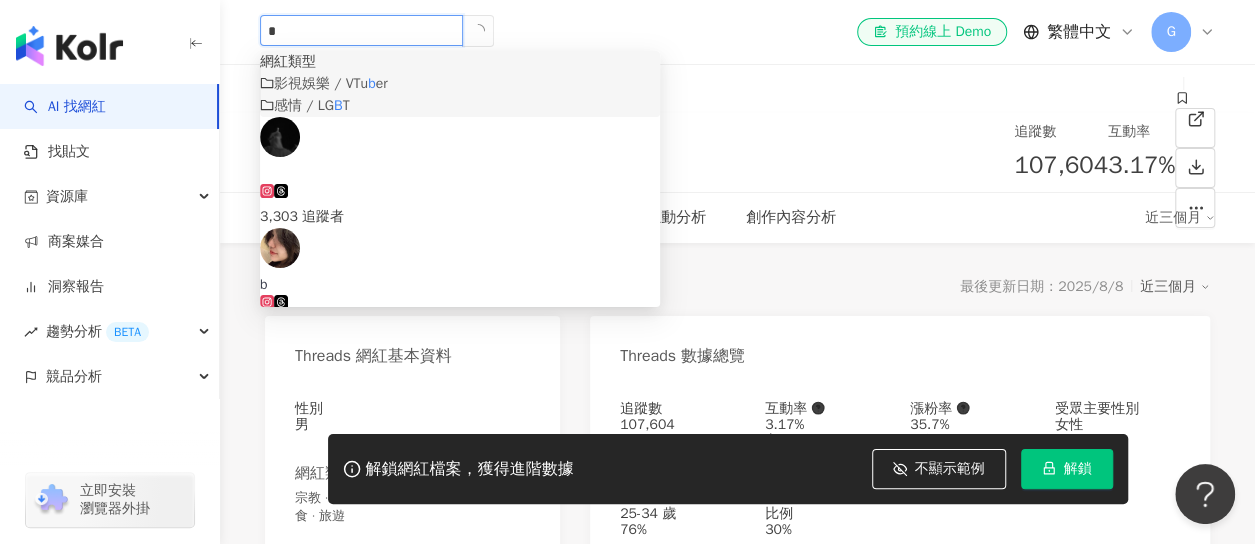 click on "*" at bounding box center (361, 30) 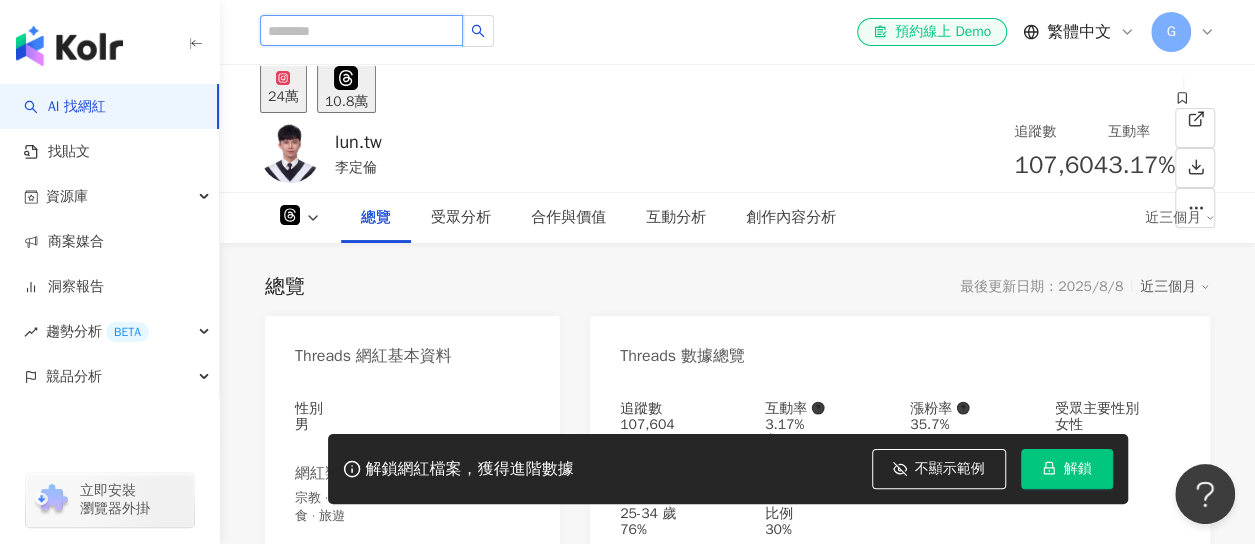 click at bounding box center (361, 30) 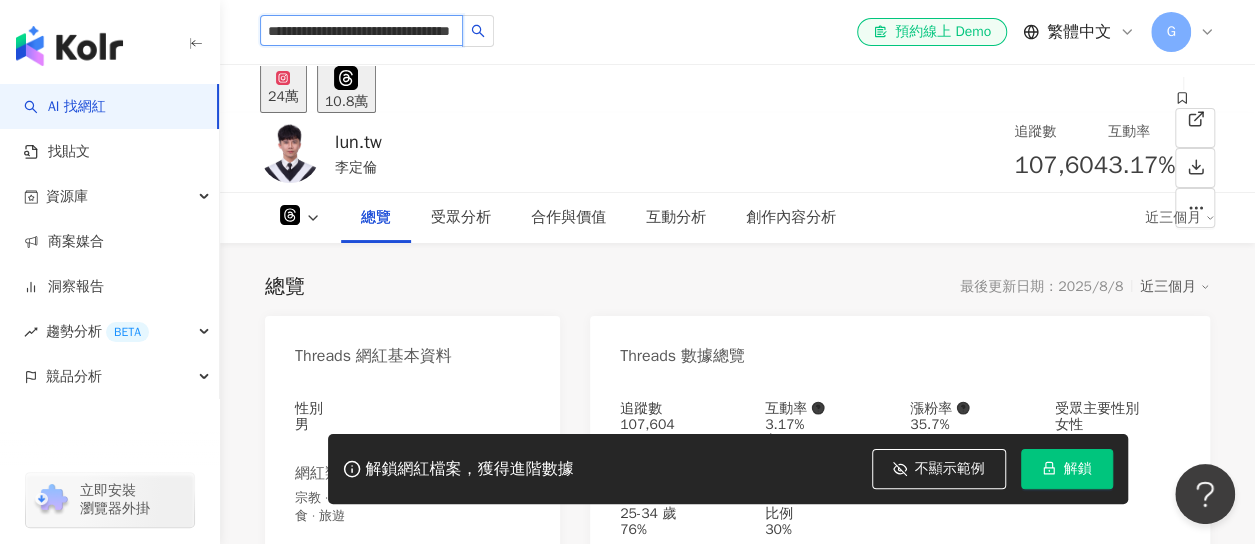 scroll, scrollTop: 0, scrollLeft: 77, axis: horizontal 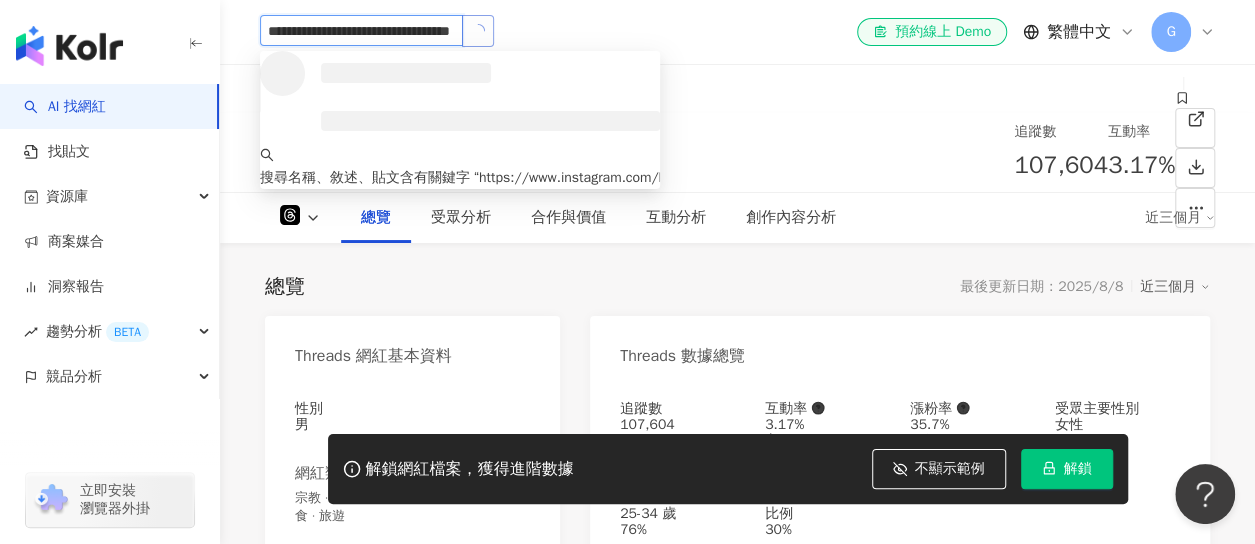 click at bounding box center (478, 31) 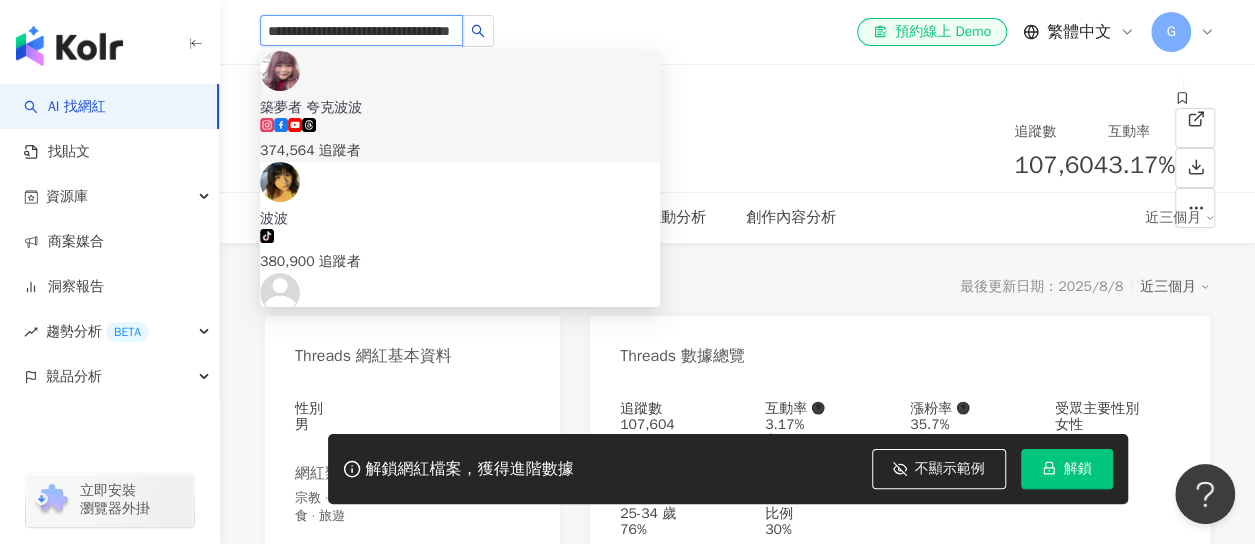 click on "374,564   追蹤者" at bounding box center [460, 151] 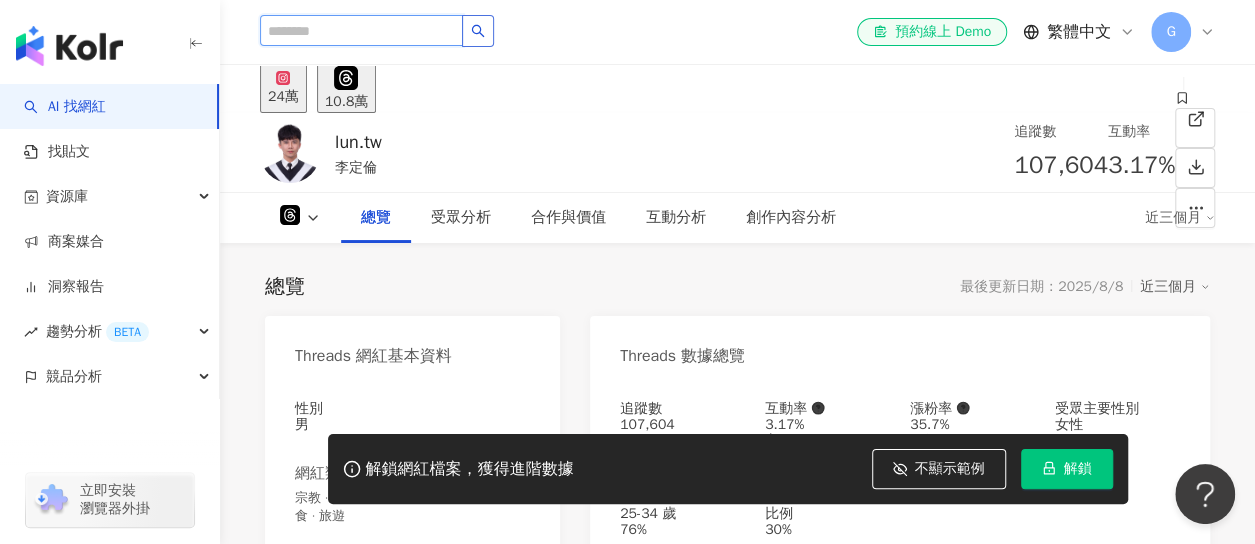 scroll, scrollTop: 0, scrollLeft: 0, axis: both 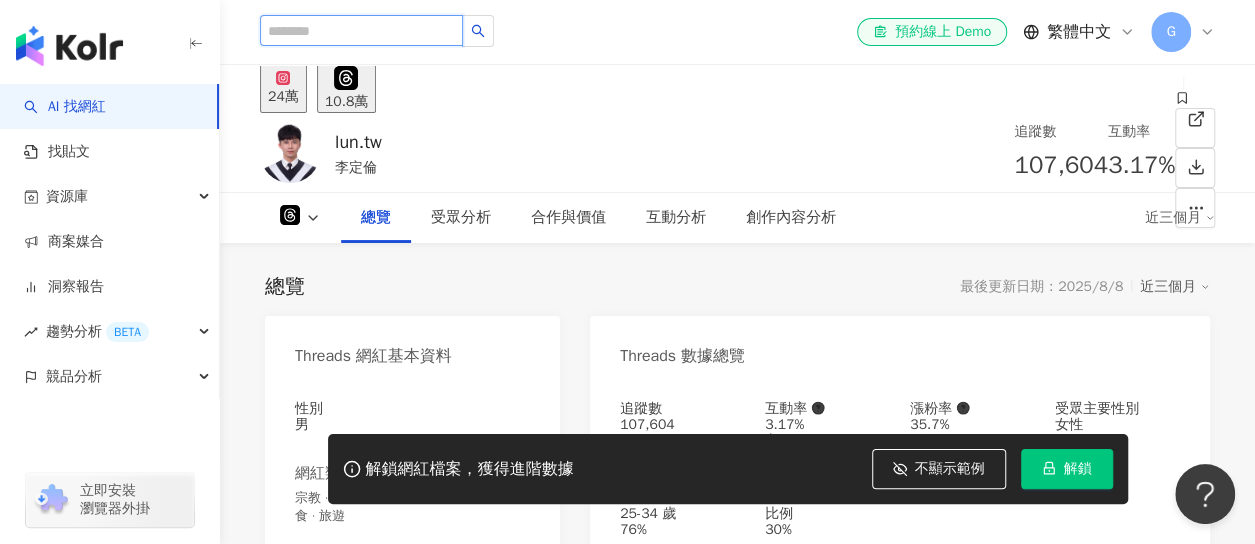 click at bounding box center (361, 30) 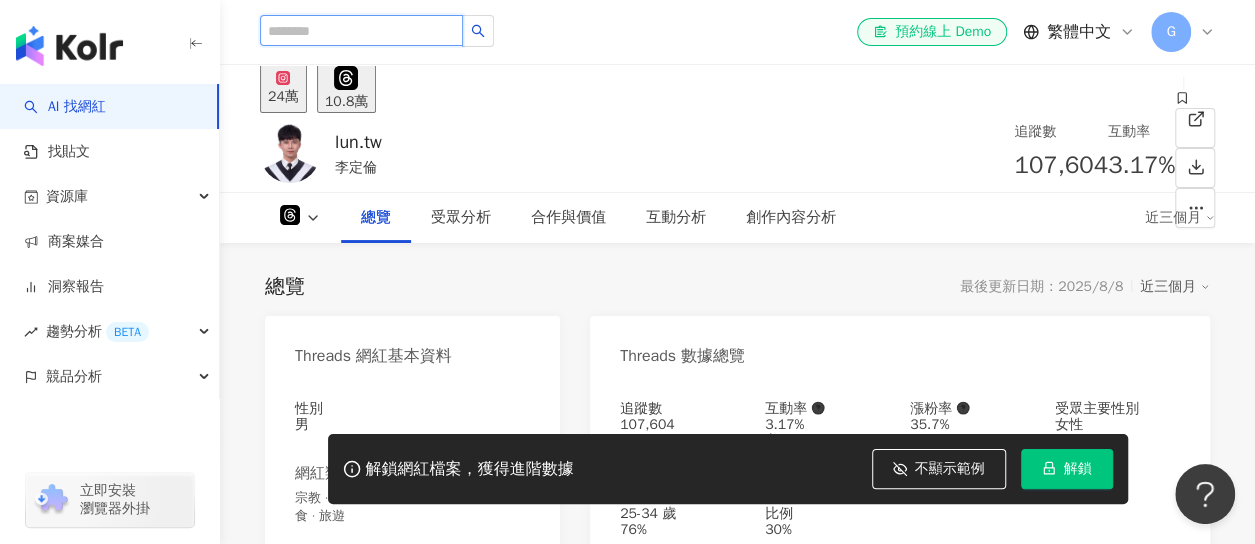 type on "****" 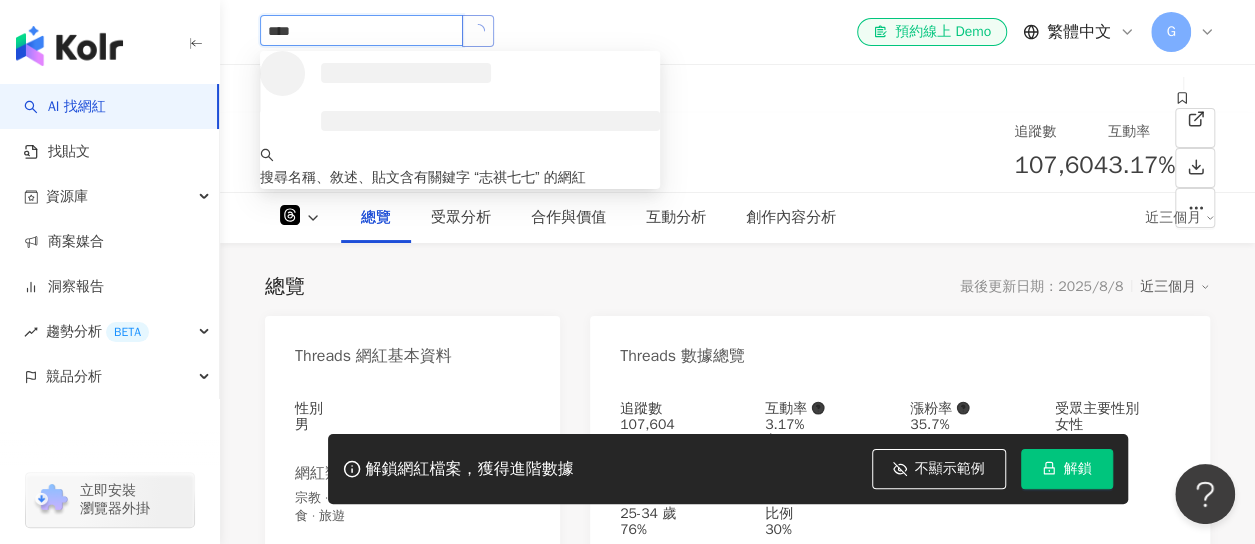 click at bounding box center [478, 31] 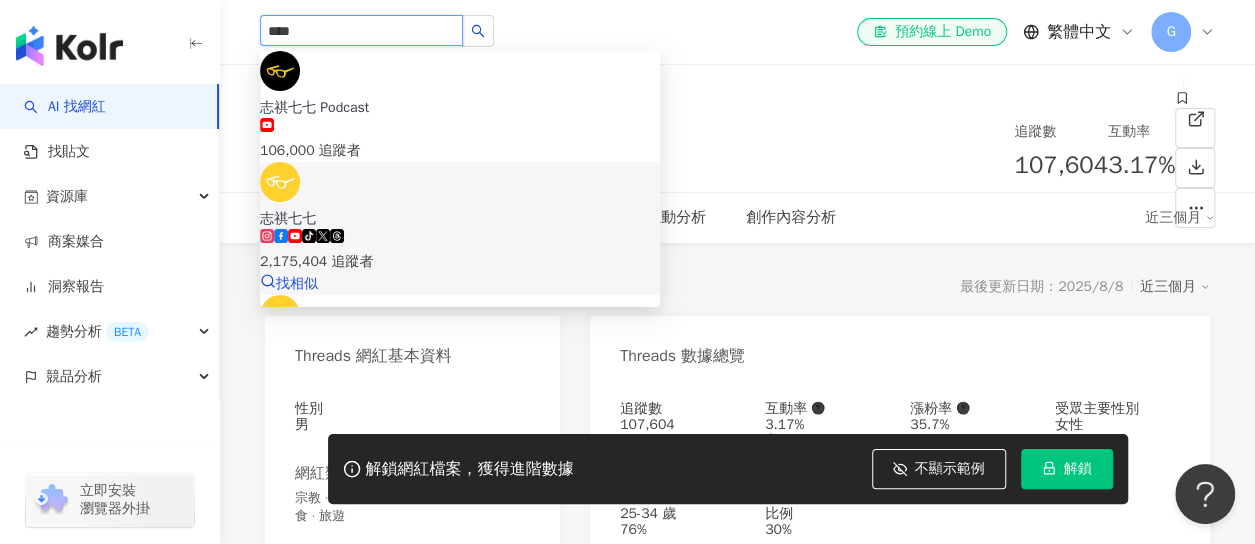 click on "志祺七七 tiktok-icon 2,175,404   追蹤者" at bounding box center (460, 241) 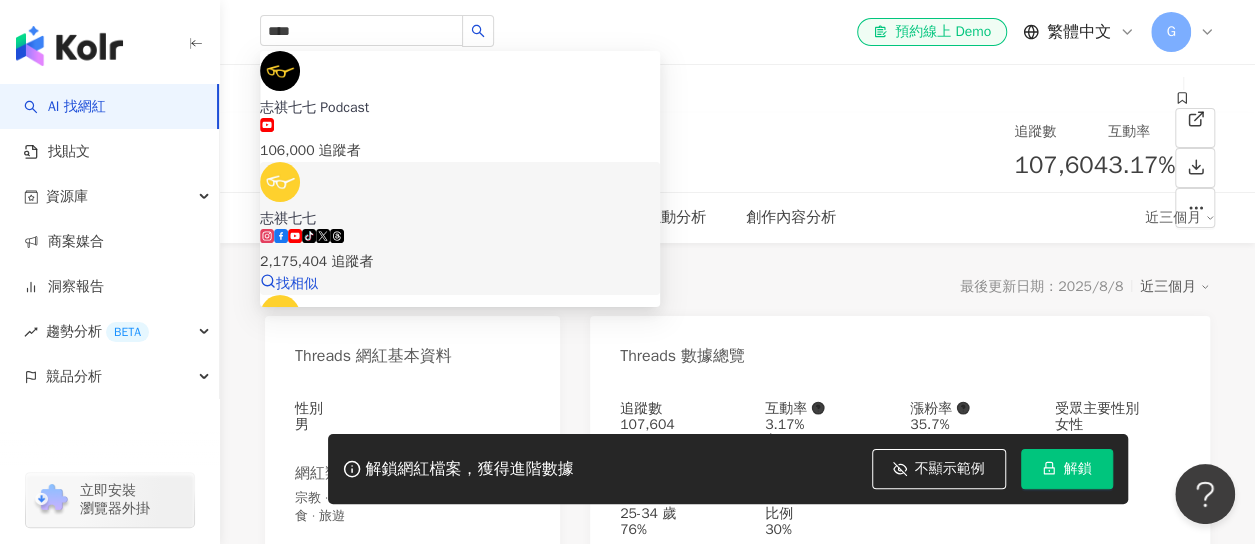 type 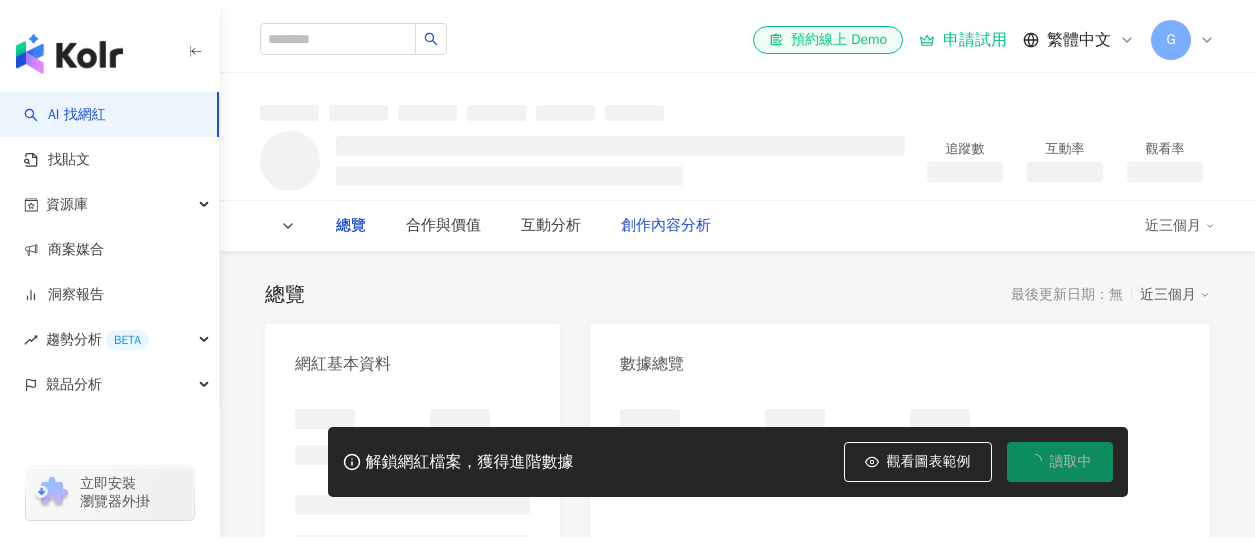 scroll, scrollTop: 0, scrollLeft: 0, axis: both 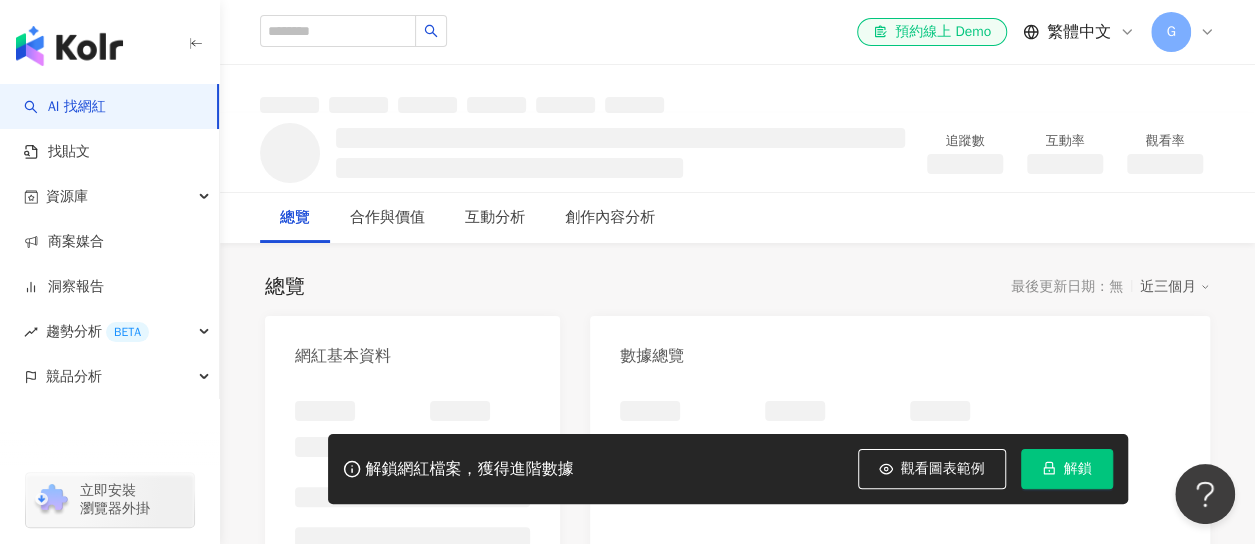 click on "觀看圖表範例" at bounding box center [932, 469] 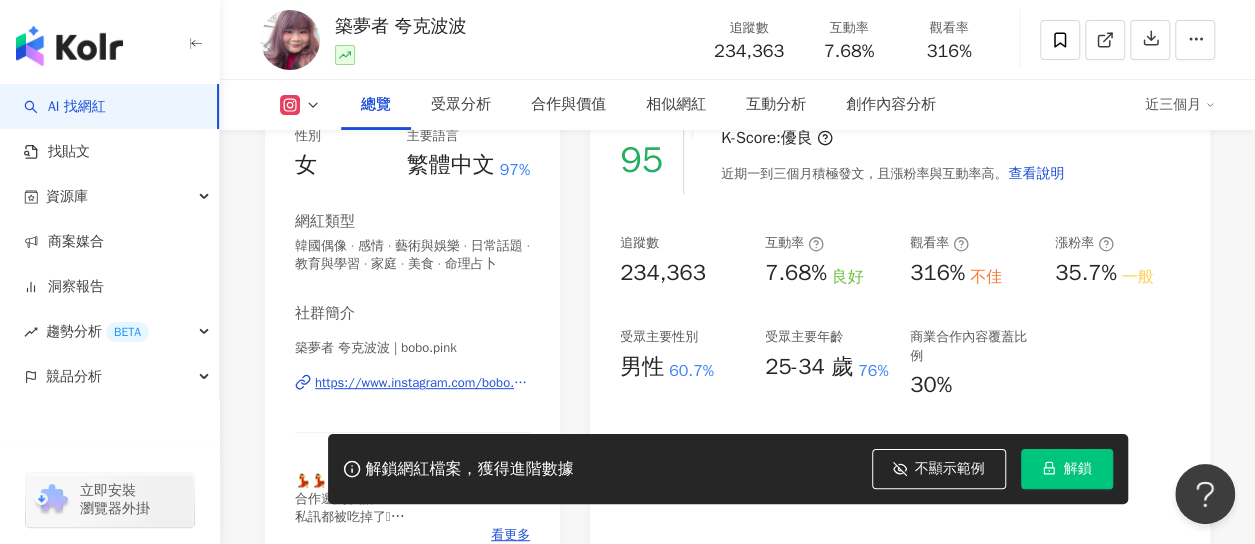 scroll, scrollTop: 300, scrollLeft: 0, axis: vertical 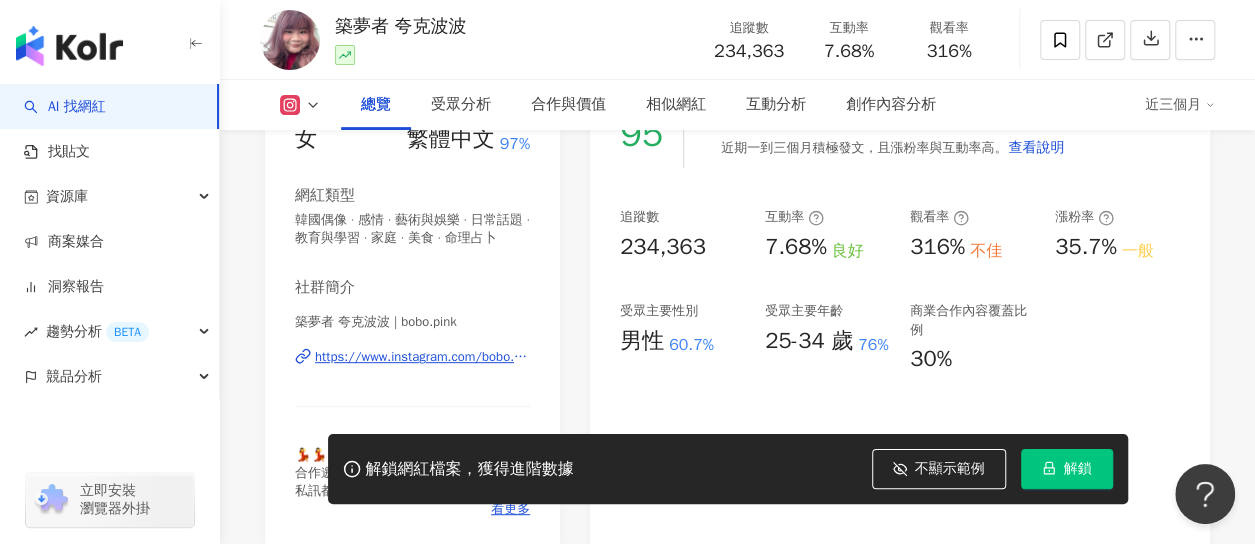 click on "95 K-Score :   優良 近期一到三個月積極發文，且漲粉率與互動率高。 查看說明 追蹤數   234,363 互動率   7.68% 良好 觀看率   316% 不佳 漲粉率   35.7% 一般 受眾主要性別   男性 60.7% 受眾主要年齡   25-34 歲 76% 商業合作內容覆蓋比例   30%" at bounding box center [900, 314] 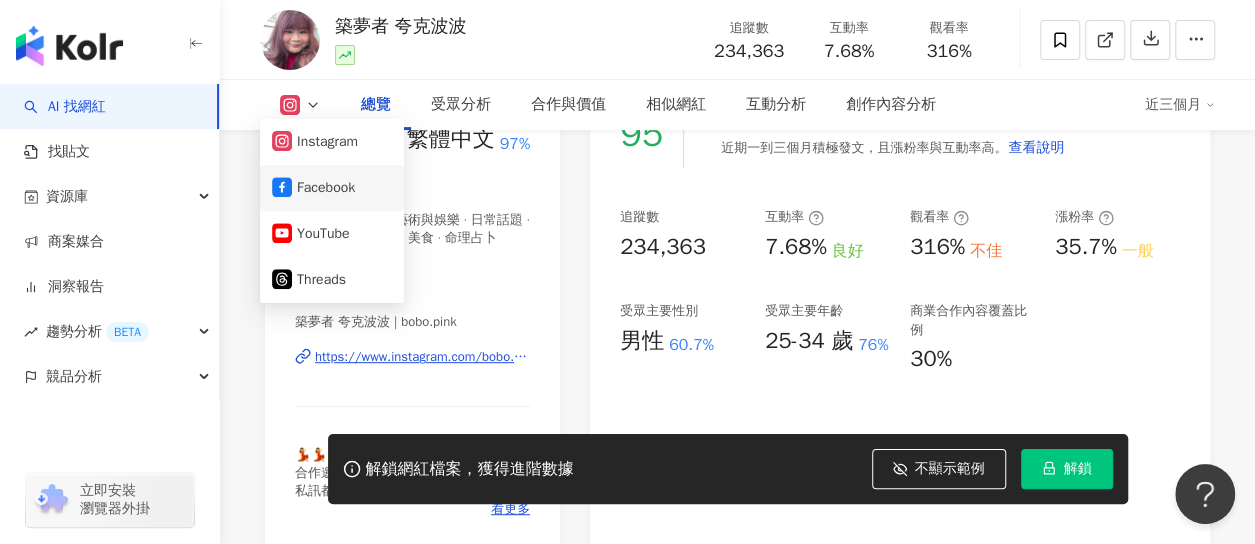 click on "Facebook" at bounding box center [332, 188] 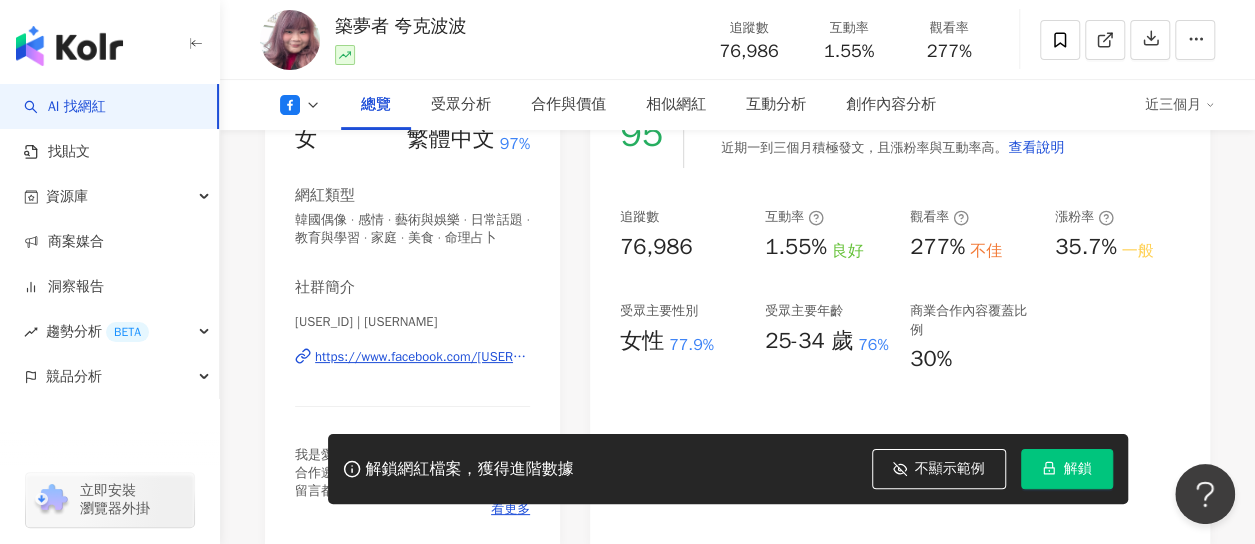 click on "追蹤數   76,986 互動率   1.55% 良好 觀看率   277% 不佳 漲粉率   35.7% 一般 受眾主要性別   女性 77.9% 受眾主要年齡   25-34 歲 76% 商業合作內容覆蓋比例   30%" at bounding box center [900, 291] 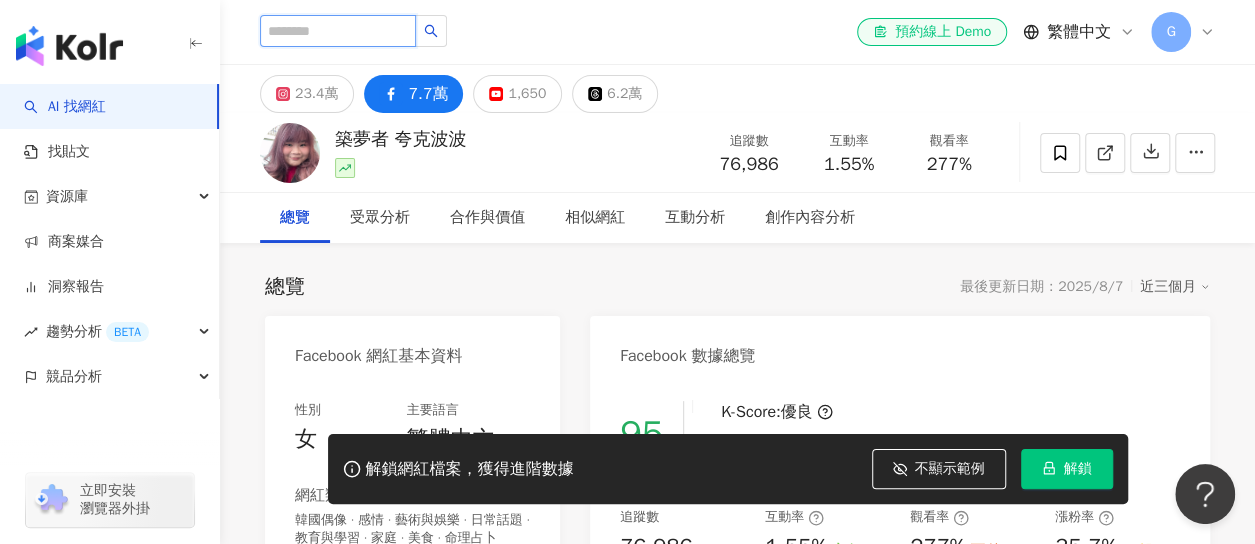 click at bounding box center (338, 31) 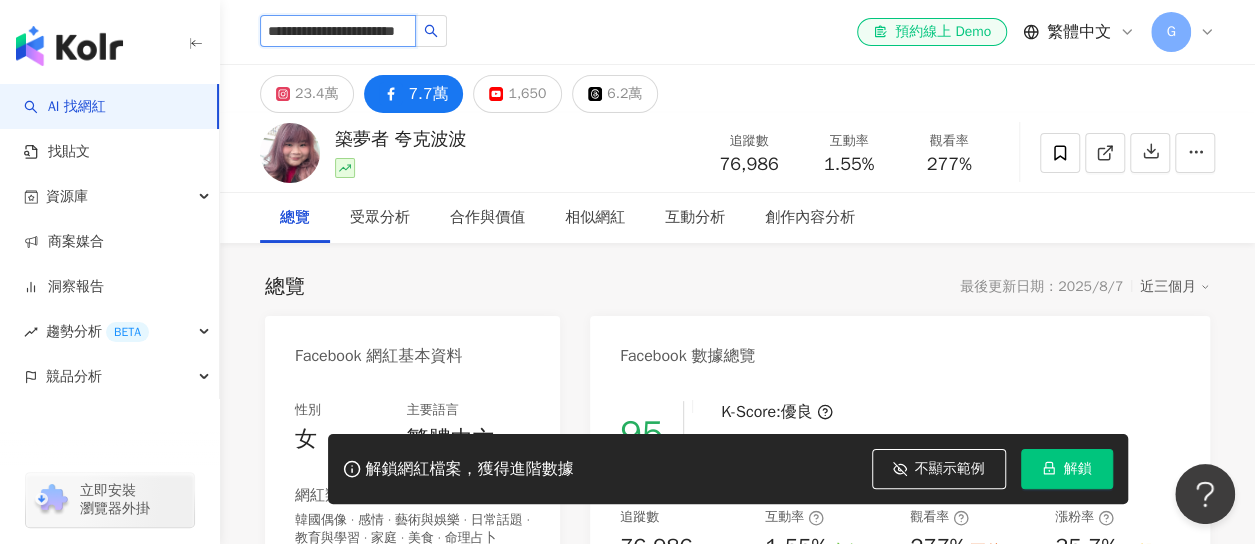 scroll, scrollTop: 0, scrollLeft: 5, axis: horizontal 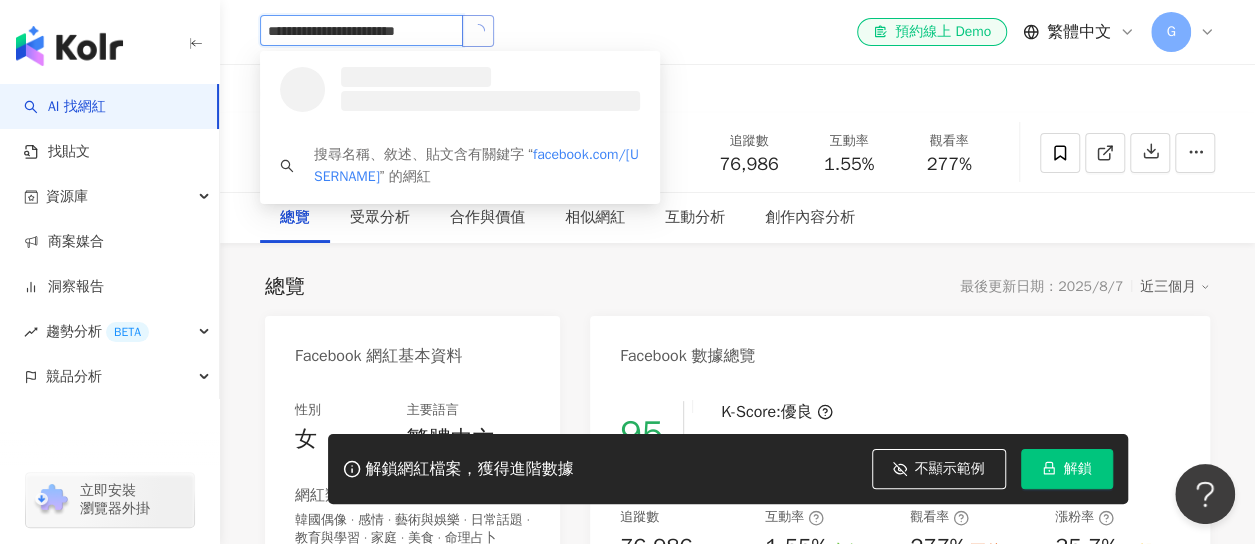 drag, startPoint x: 470, startPoint y: 32, endPoint x: 480, endPoint y: 35, distance: 10.440307 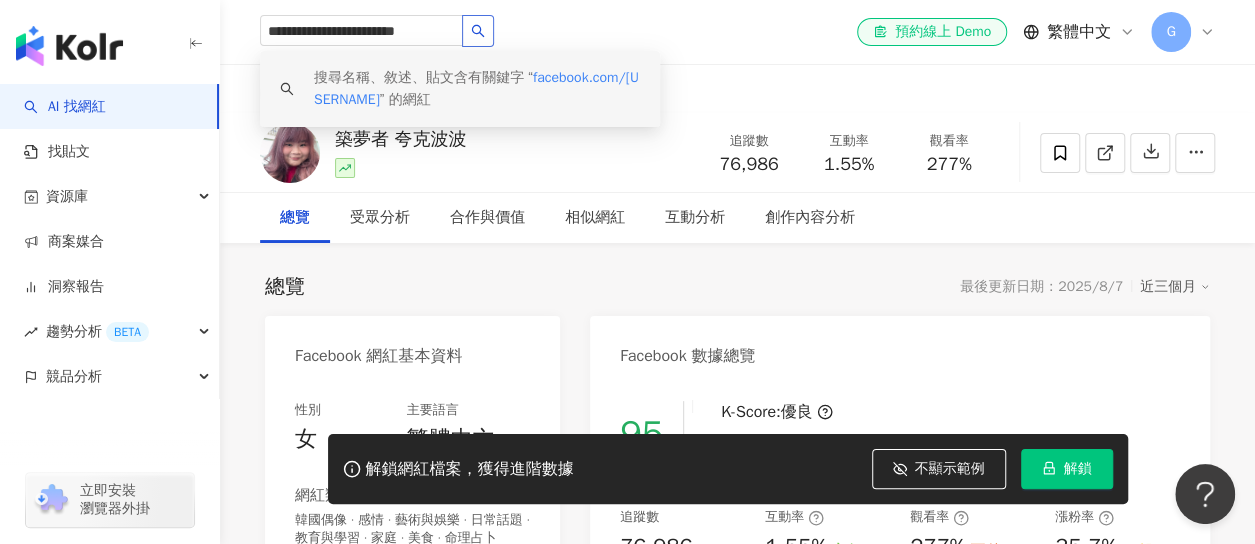 scroll, scrollTop: 0, scrollLeft: 0, axis: both 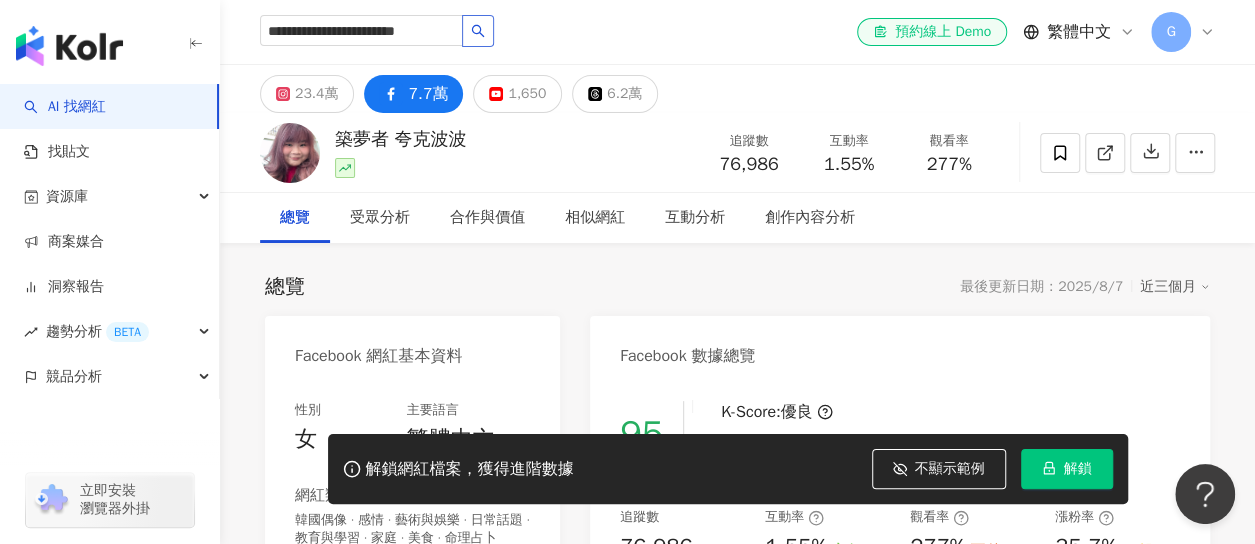 drag, startPoint x: 836, startPoint y: 97, endPoint x: 479, endPoint y: 43, distance: 361.06094 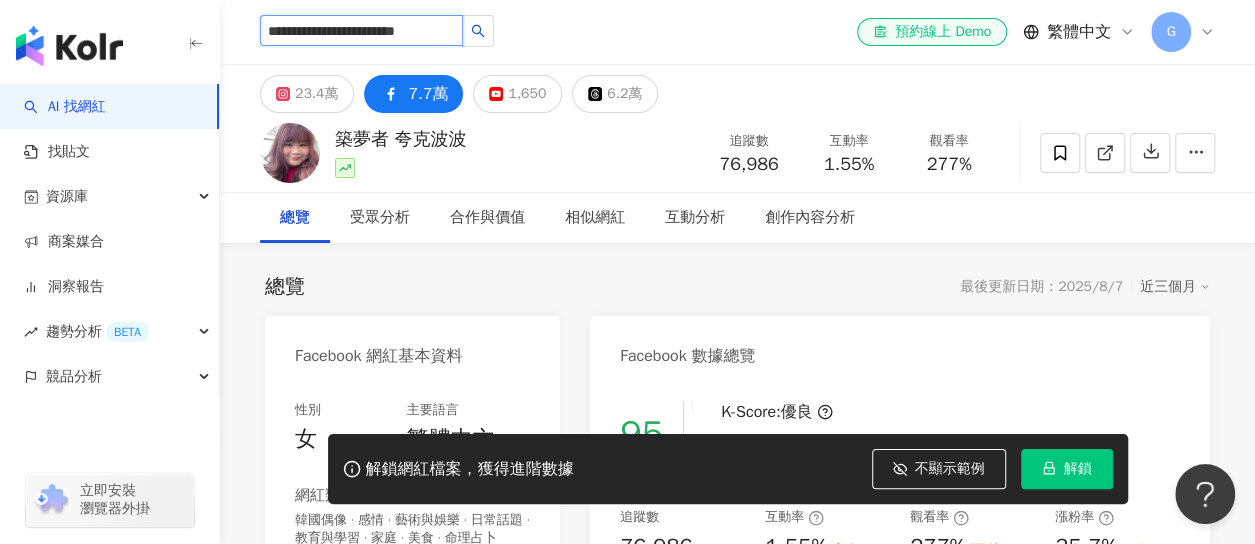 click on "**********" at bounding box center (361, 30) 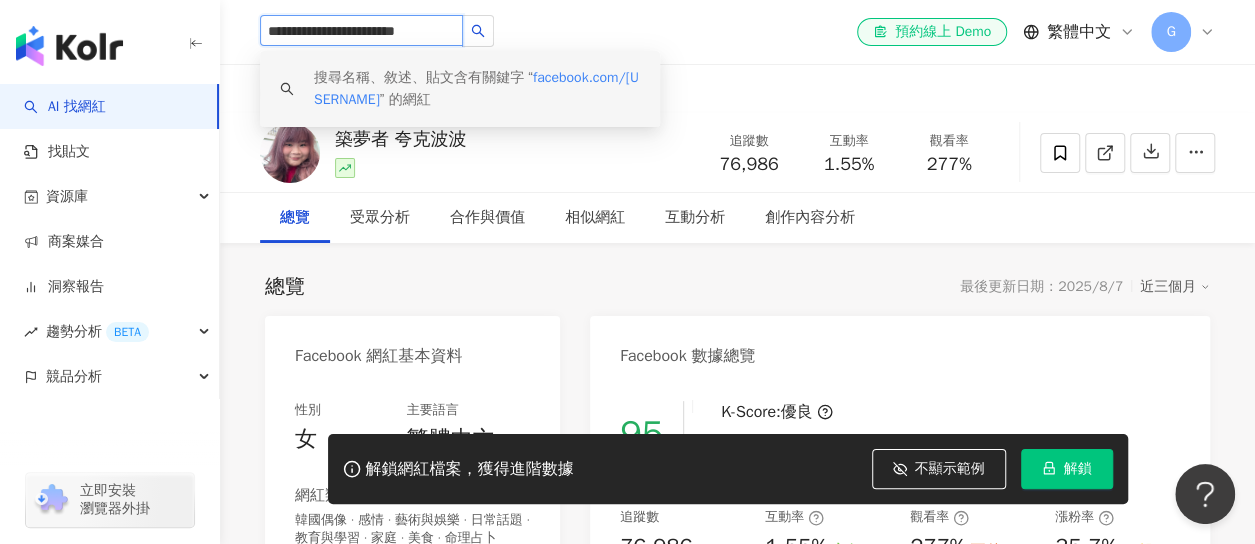 drag, startPoint x: 448, startPoint y: 31, endPoint x: 280, endPoint y: 35, distance: 168.0476 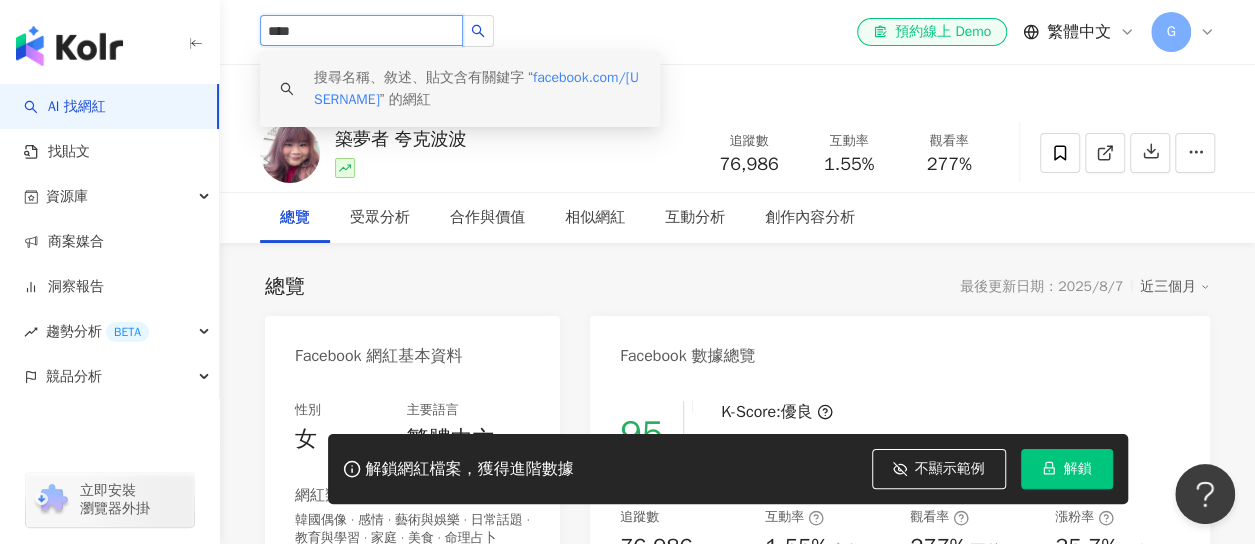 scroll, scrollTop: 0, scrollLeft: 0, axis: both 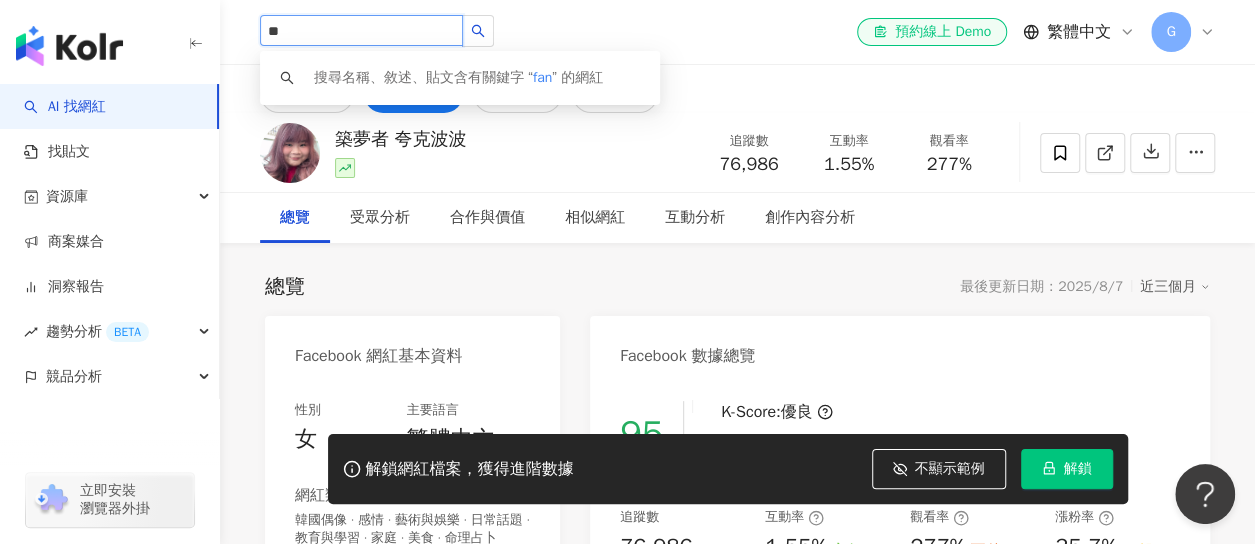 type on "*" 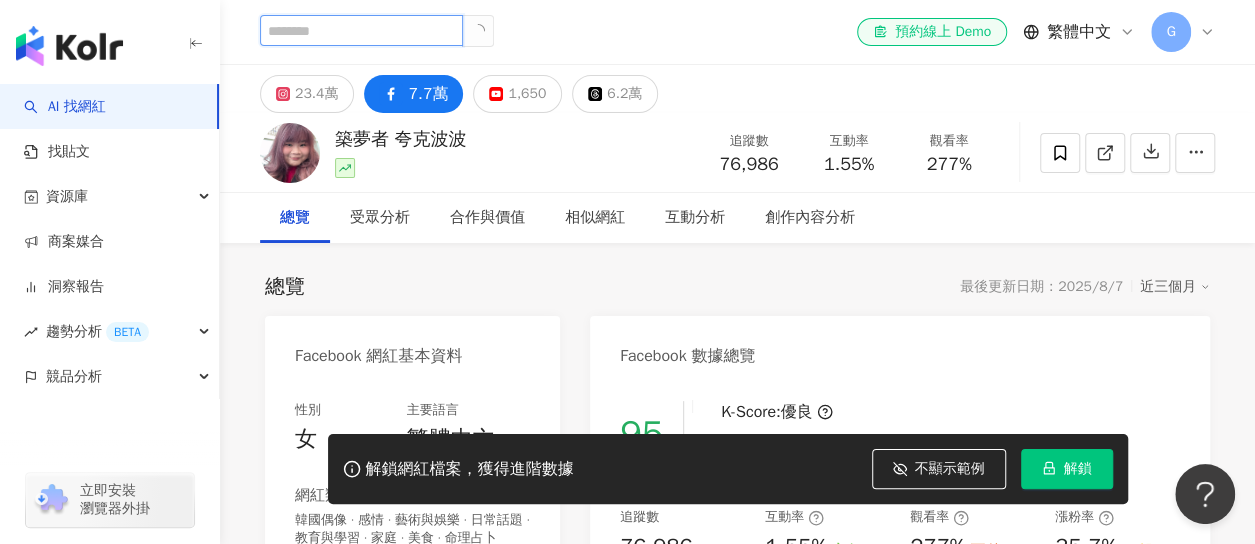 paste on "********" 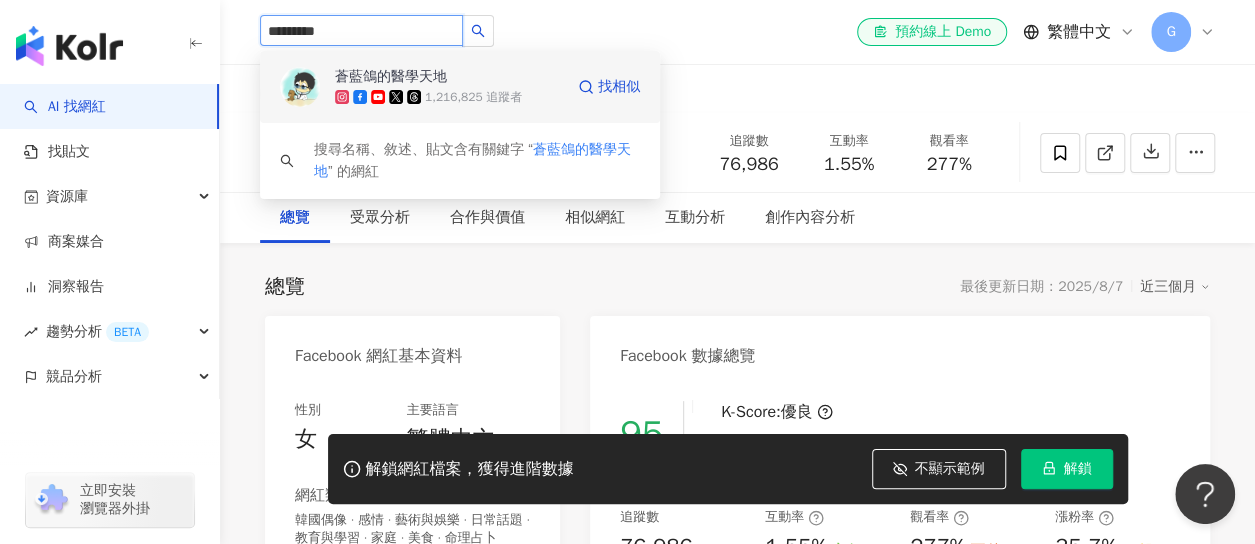 click on "蒼藍鴿的醫學天地 1,216,825   追蹤者" at bounding box center (449, 87) 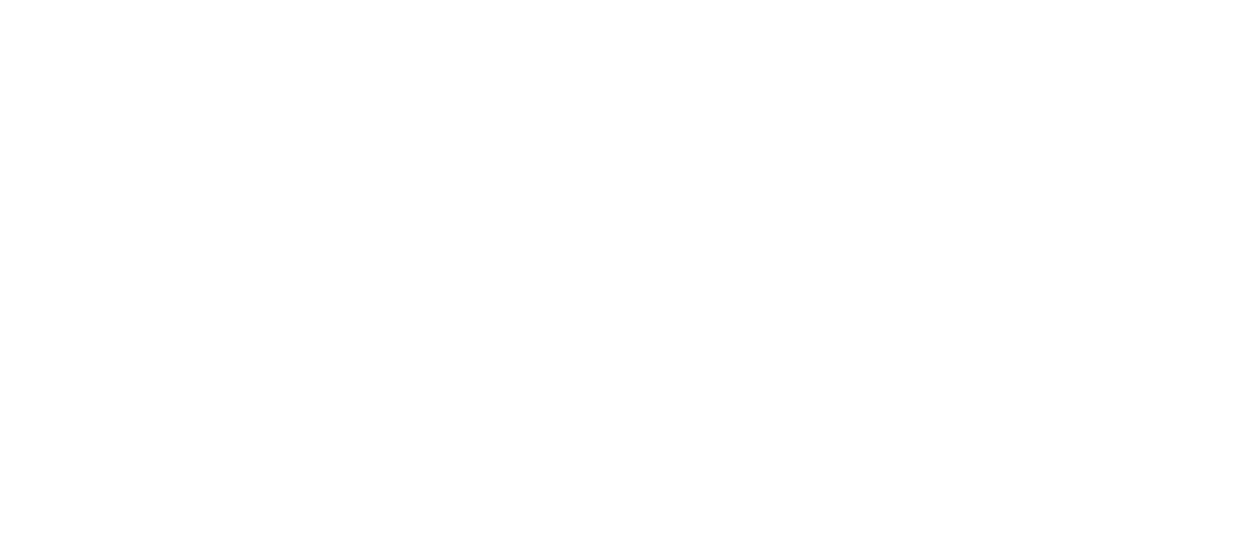 scroll, scrollTop: 0, scrollLeft: 0, axis: both 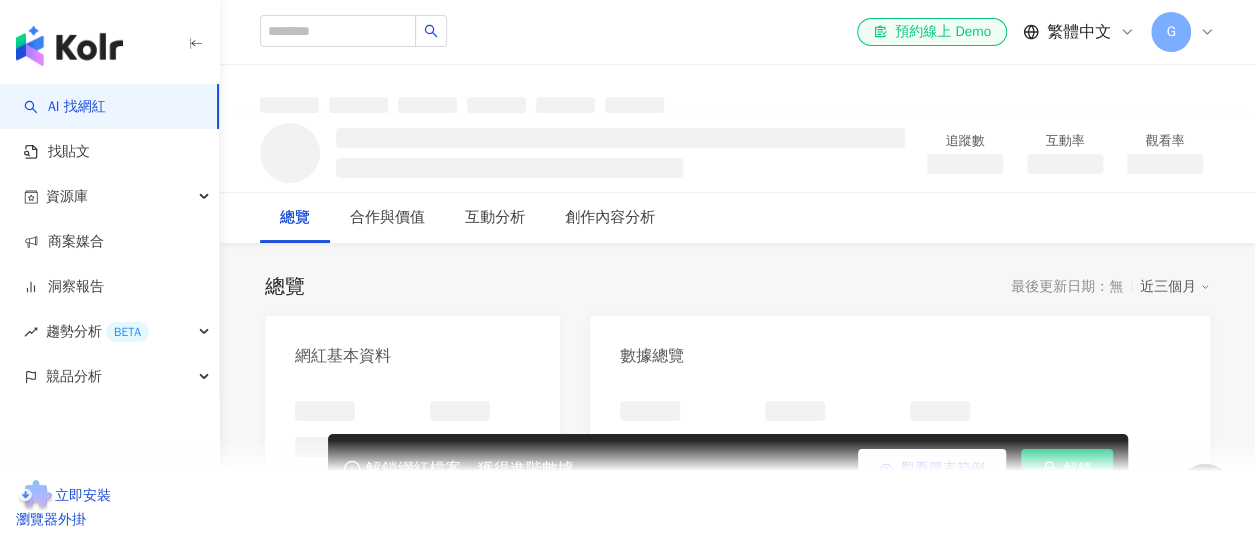click on "觀看圖表範例" at bounding box center (943, 469) 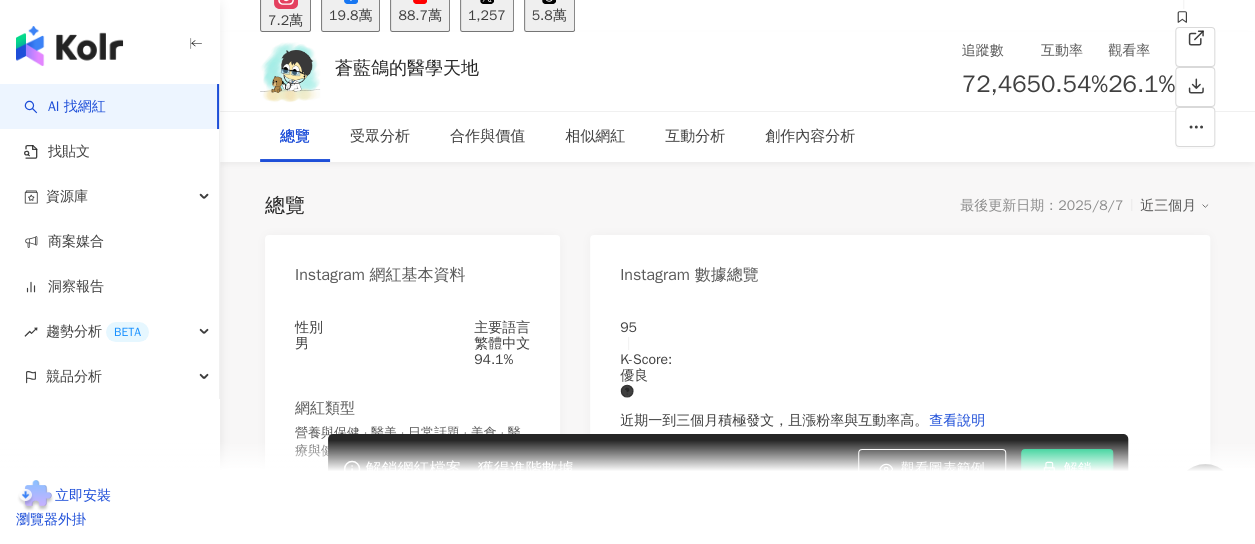 scroll, scrollTop: 100, scrollLeft: 0, axis: vertical 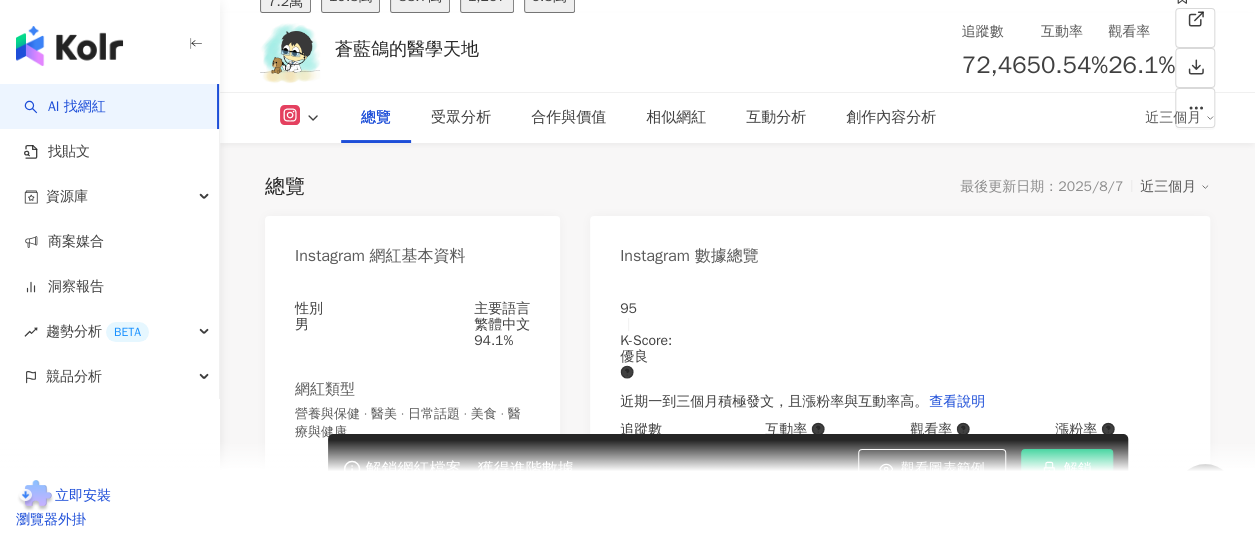 click on "觀看圖表範例" at bounding box center (943, 469) 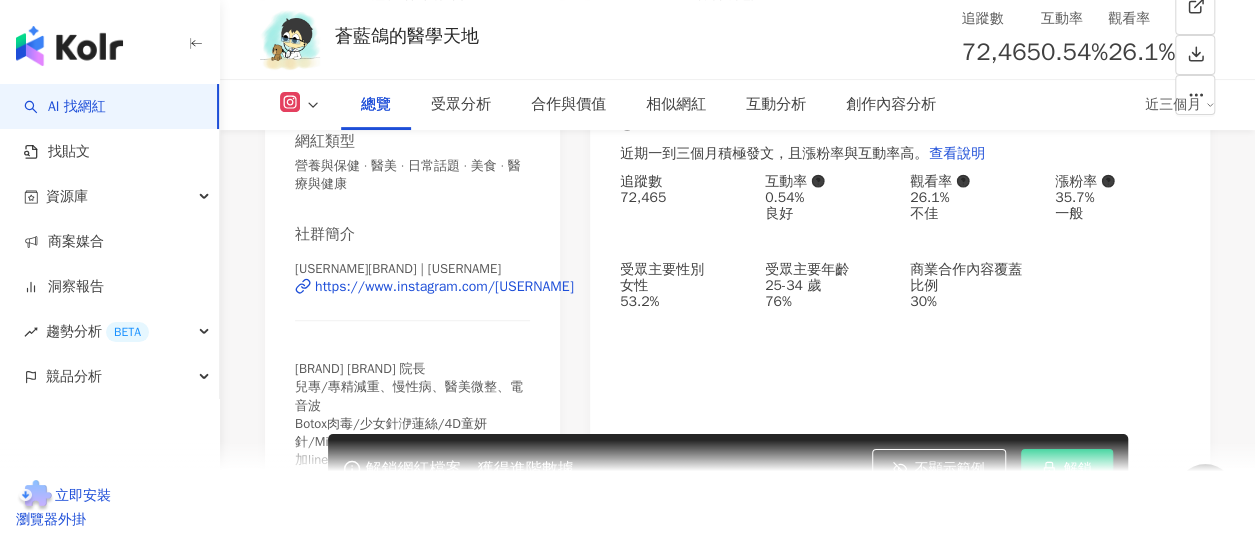 scroll, scrollTop: 400, scrollLeft: 0, axis: vertical 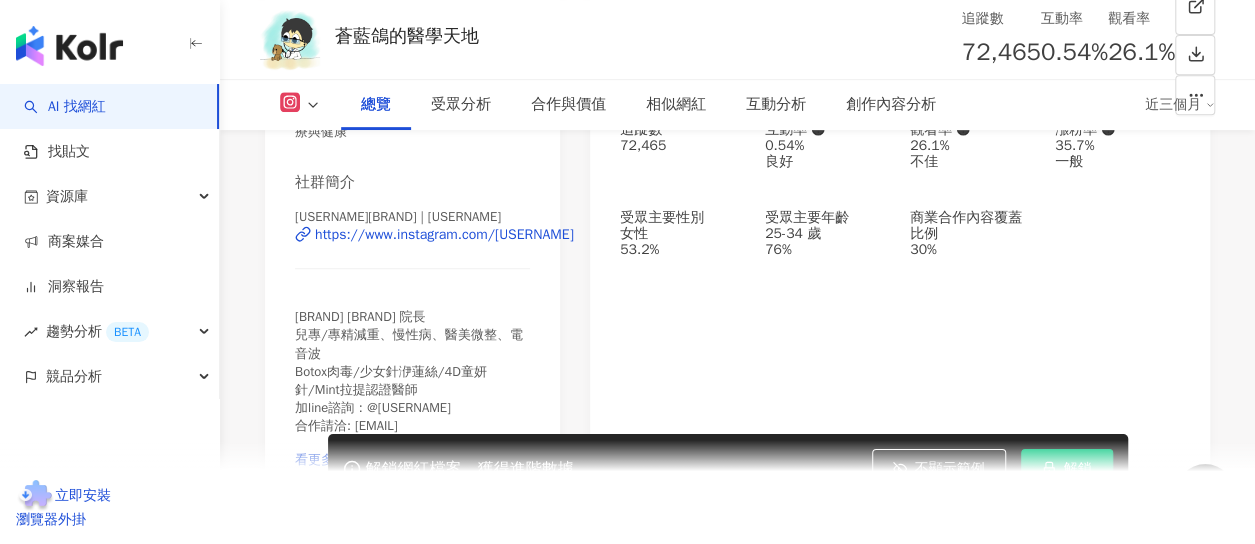 click 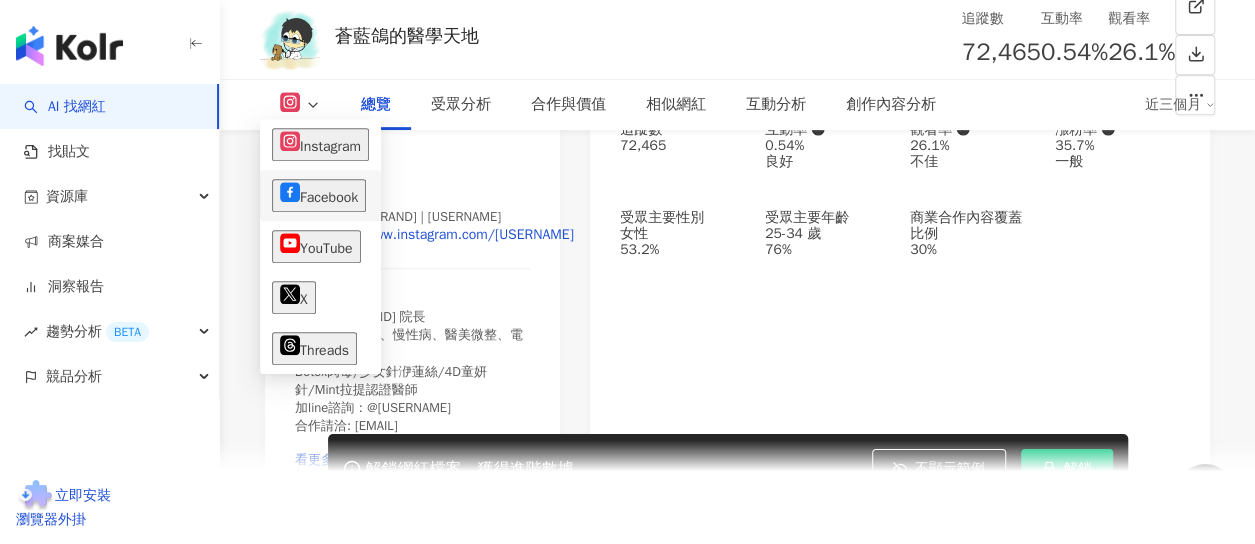 click on "Facebook" at bounding box center (319, 195) 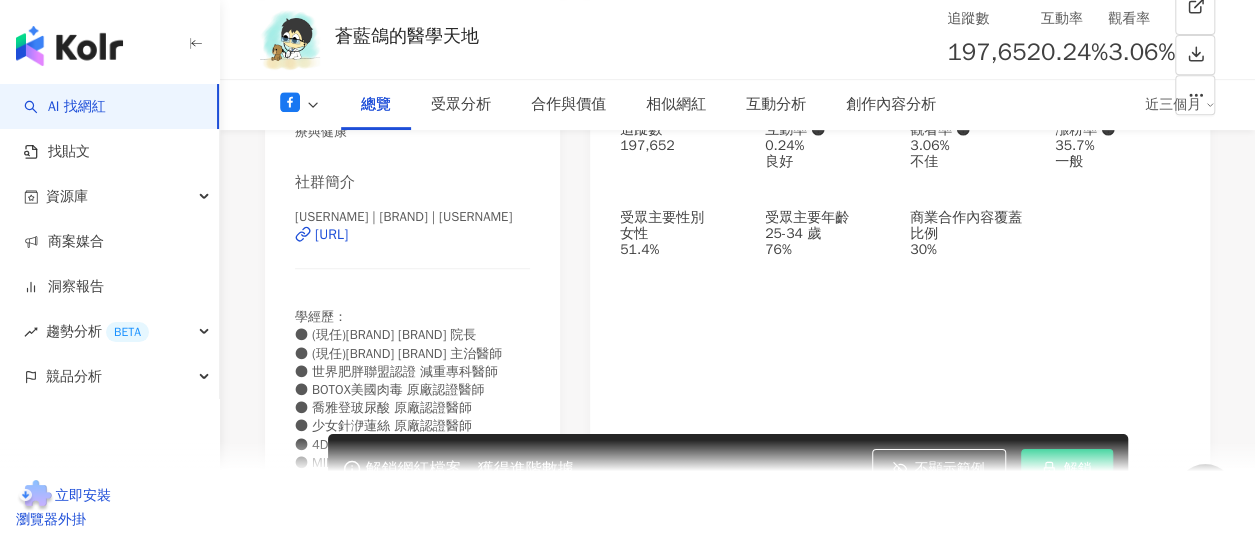 click at bounding box center (300, 105) 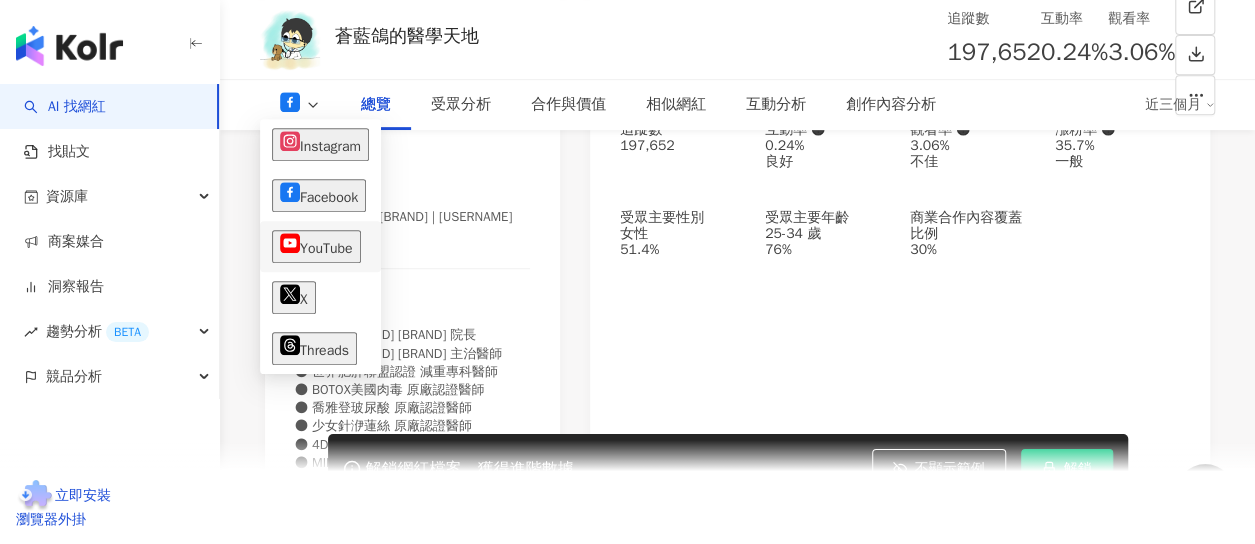 click on "YouTube" at bounding box center [316, 246] 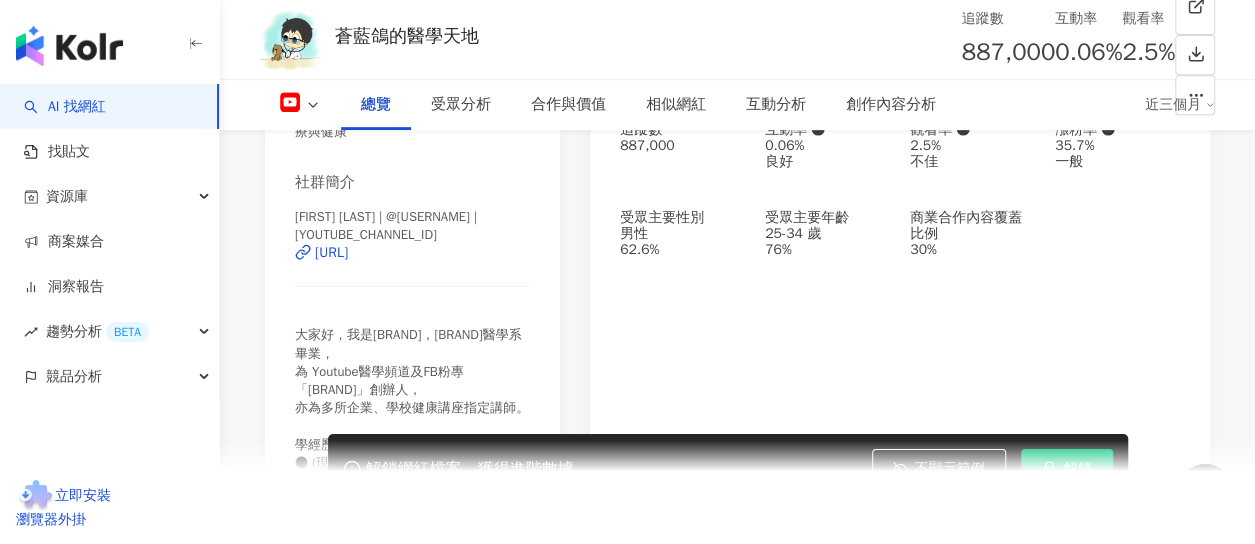 click on "95 K-Score :   優良 近期一到三個月積極發文，且漲粉率與互動率高。 查看說明 追蹤數   887,000 互動率   0.06% 良好 觀看率   2.5% 不佳 漲粉率   35.7% 一般 受眾主要性別   男性 62.6% 受眾主要年齡   25-34 歲 76% 商業合作內容覆蓋比例   30%" at bounding box center [900, 440] 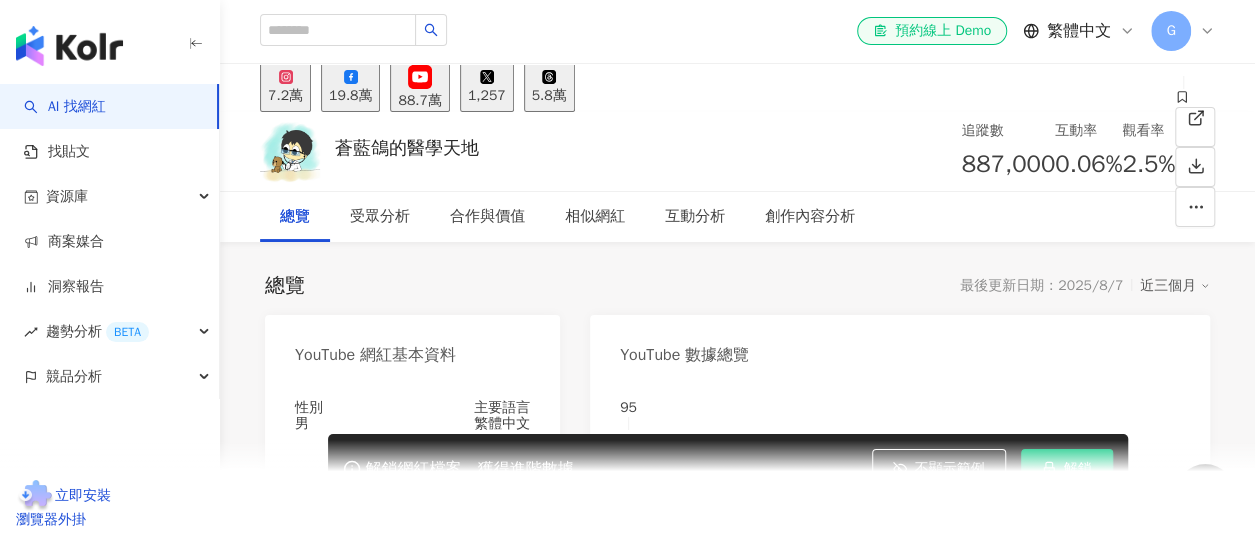 scroll, scrollTop: 0, scrollLeft: 0, axis: both 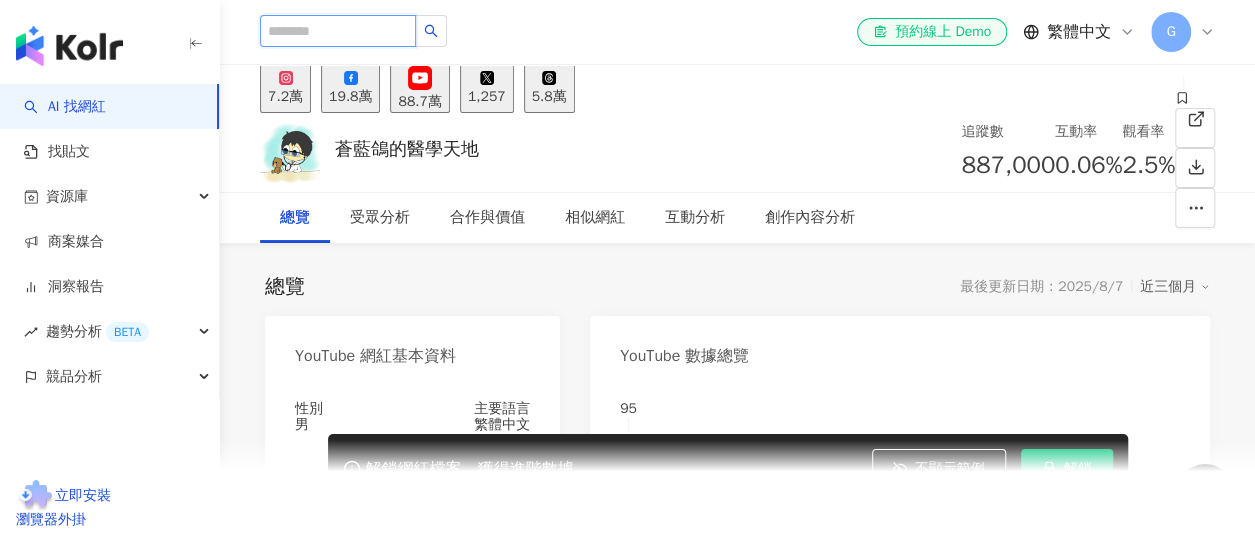click at bounding box center (338, 31) 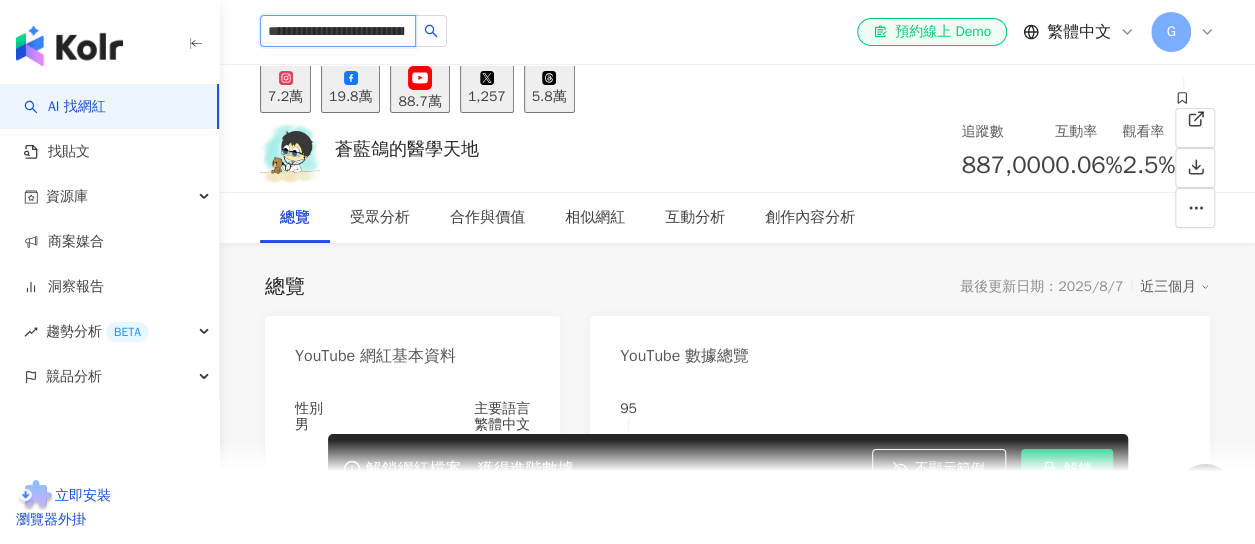 scroll, scrollTop: 0, scrollLeft: 128, axis: horizontal 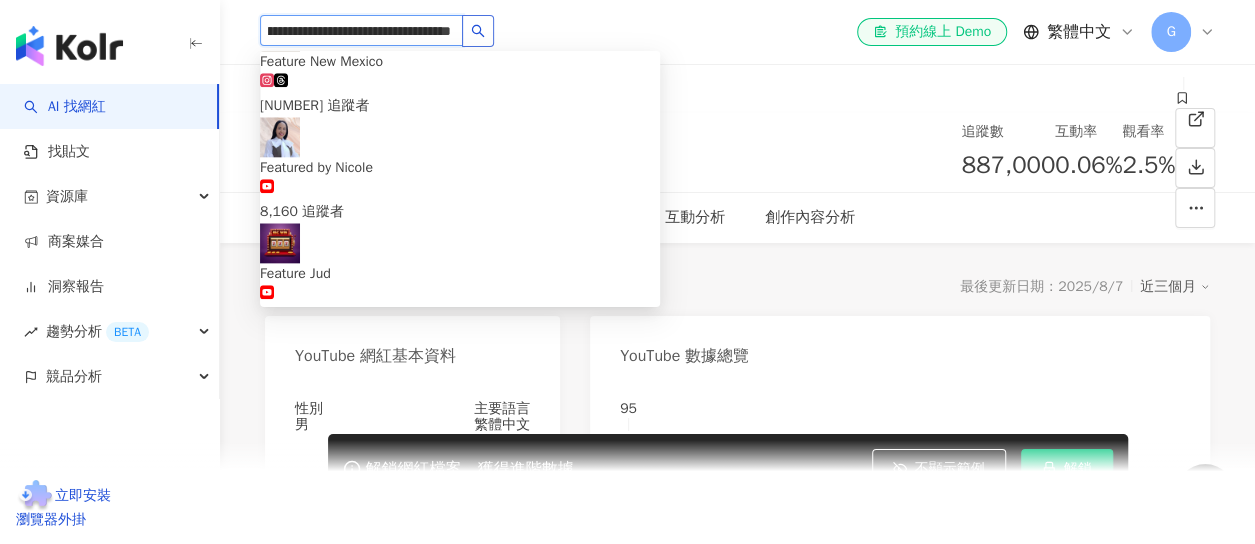 type on "**********" 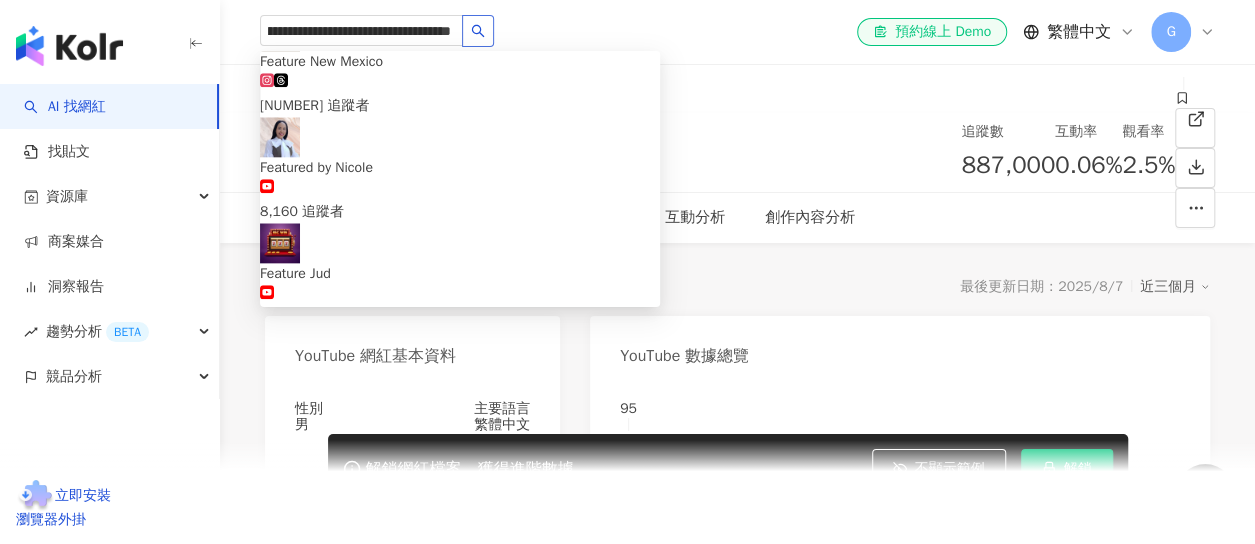 scroll, scrollTop: 0, scrollLeft: 0, axis: both 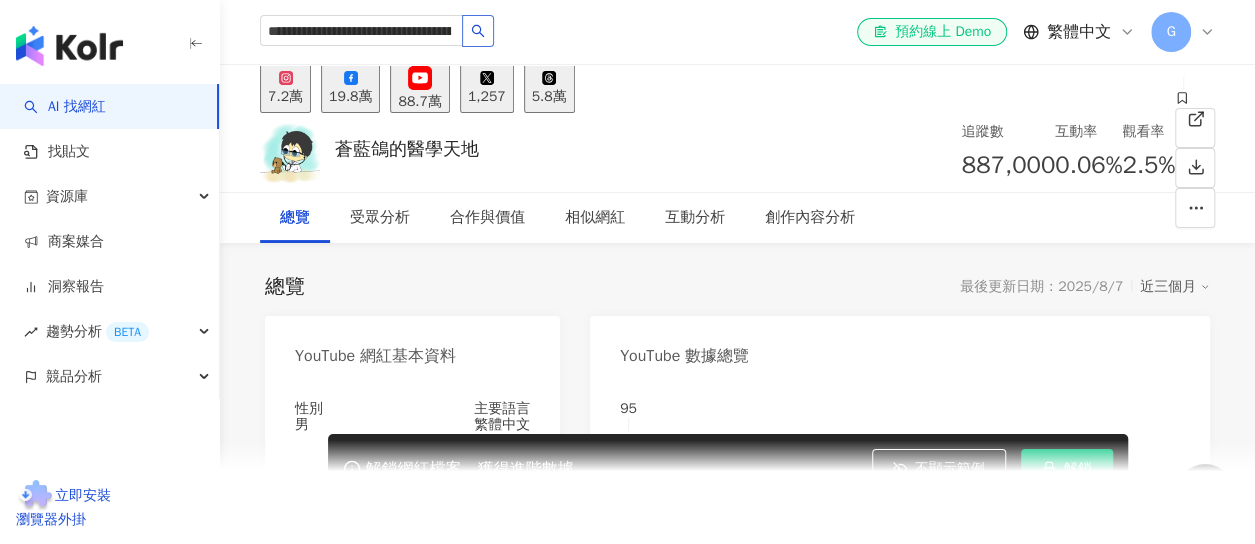 drag, startPoint x: 791, startPoint y: 31, endPoint x: 570, endPoint y: 45, distance: 221.443 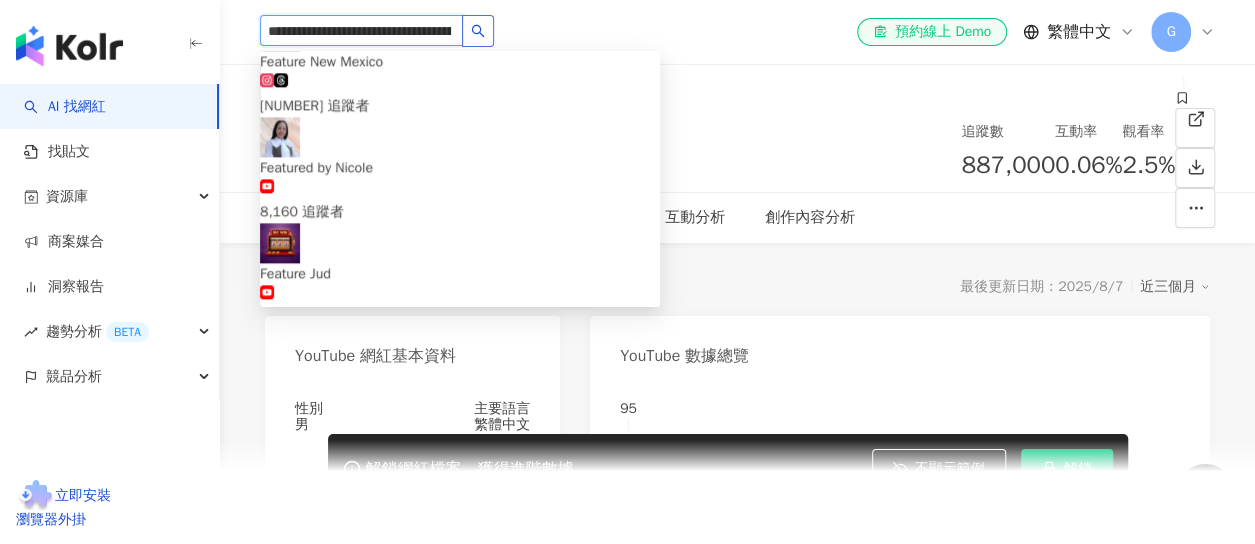 scroll, scrollTop: 0, scrollLeft: 128, axis: horizontal 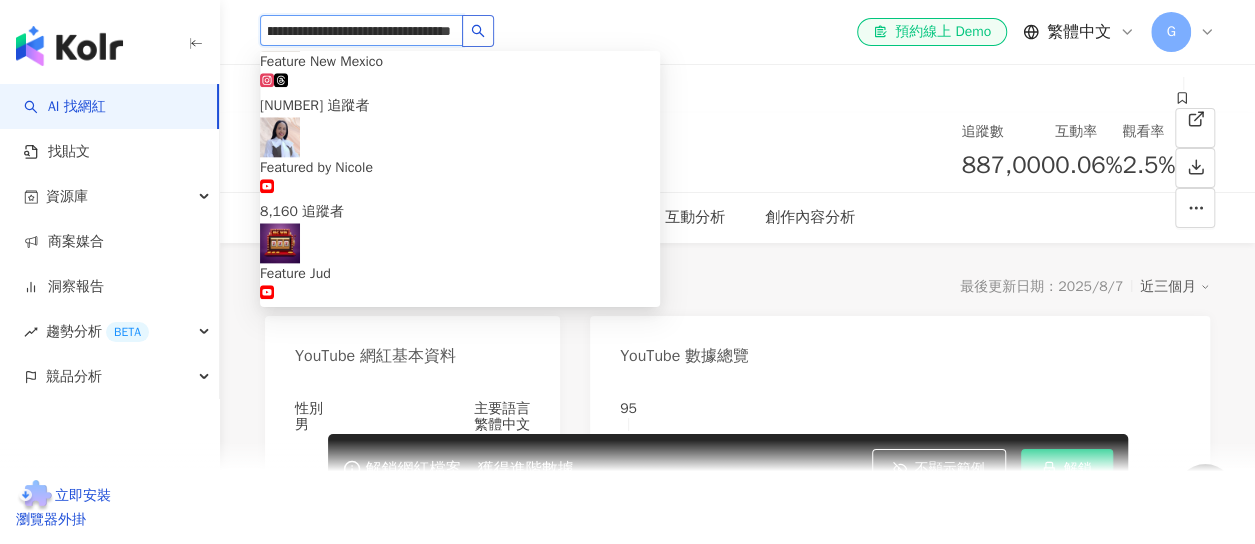 drag, startPoint x: 268, startPoint y: 25, endPoint x: 560, endPoint y: 43, distance: 292.55426 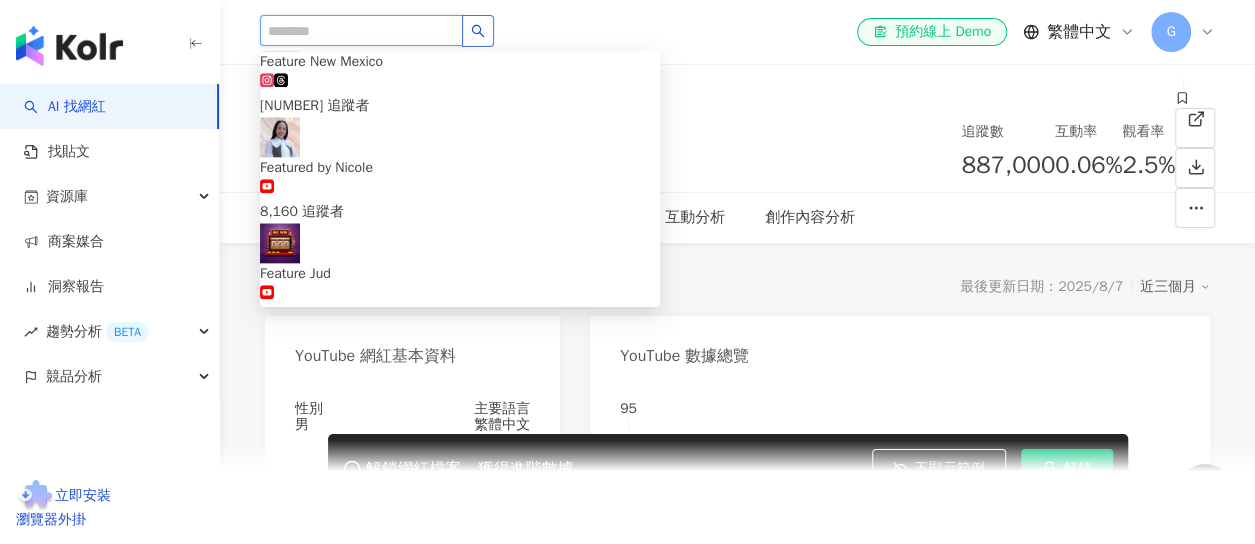 scroll, scrollTop: 0, scrollLeft: 0, axis: both 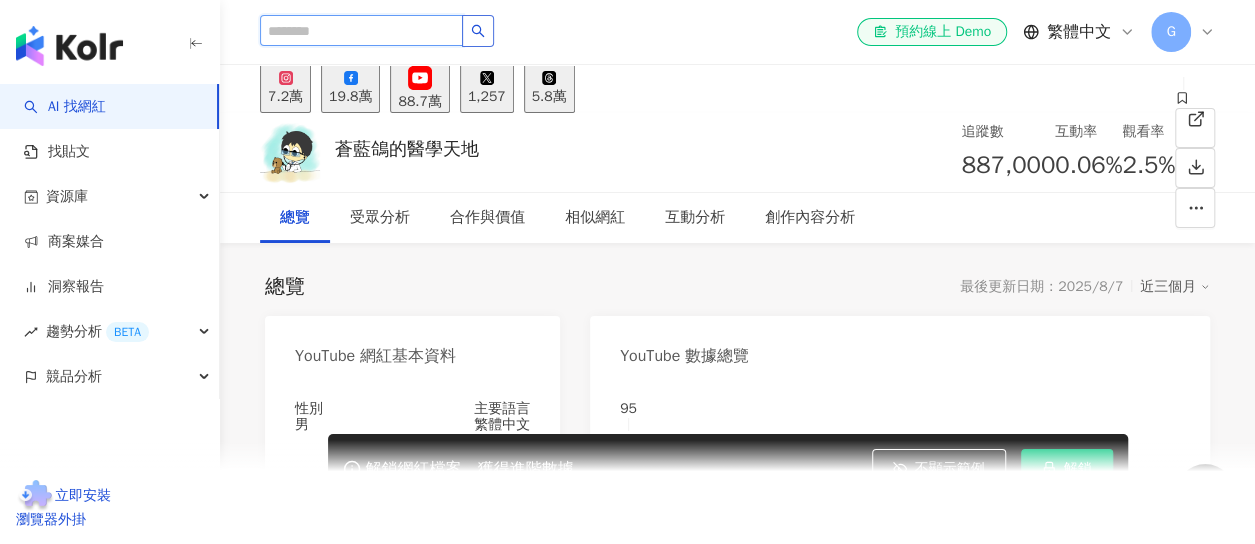 paste on "****" 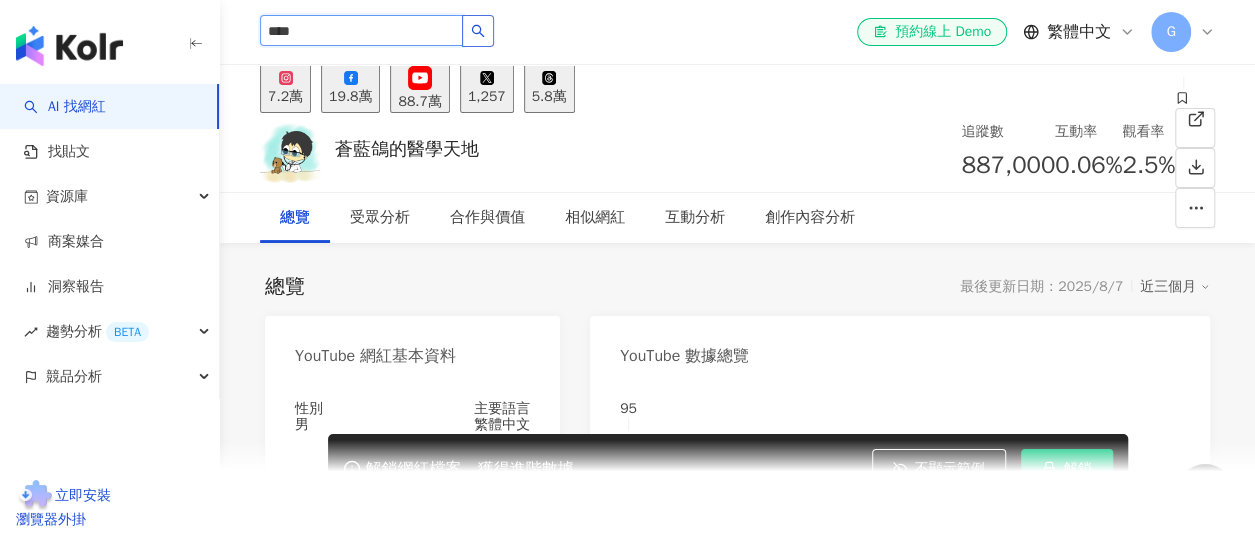 type on "****" 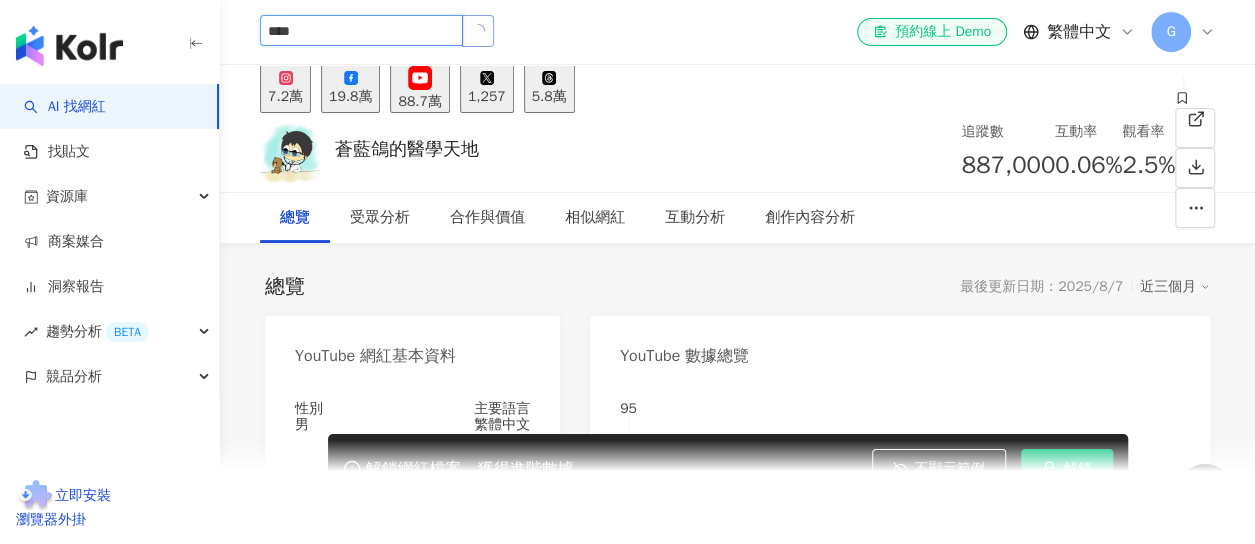 scroll, scrollTop: 0, scrollLeft: 0, axis: both 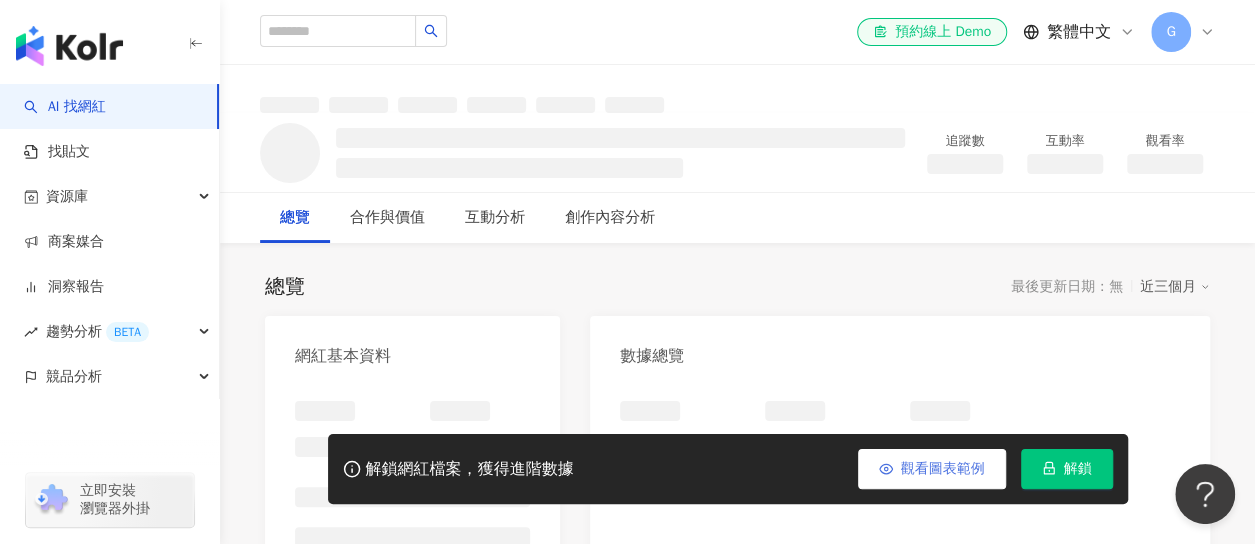 click on "觀看圖表範例" at bounding box center (932, 469) 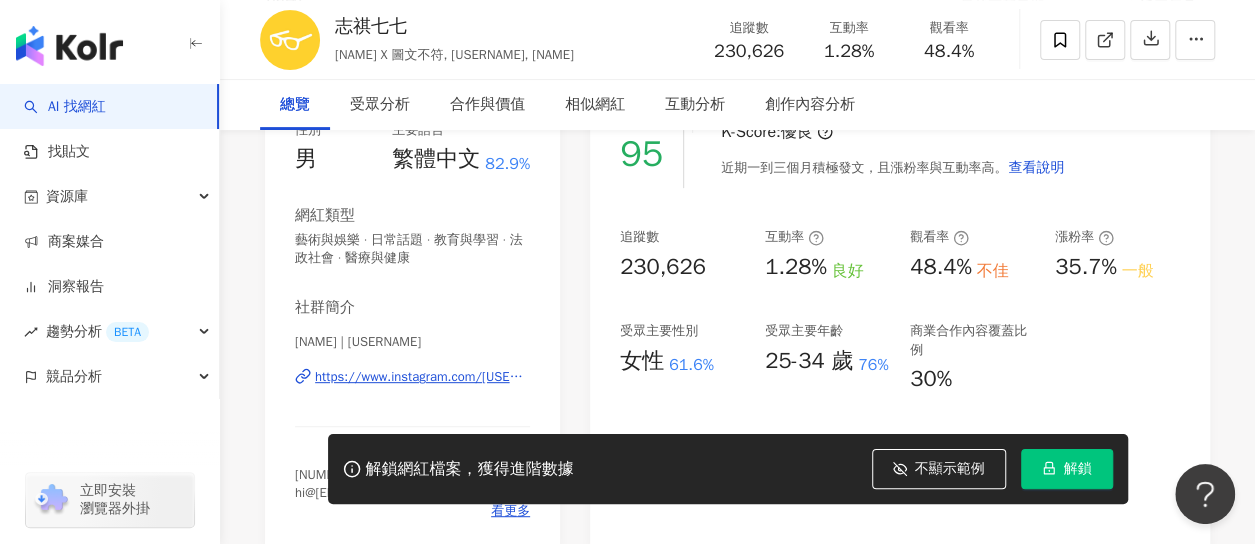 scroll, scrollTop: 300, scrollLeft: 0, axis: vertical 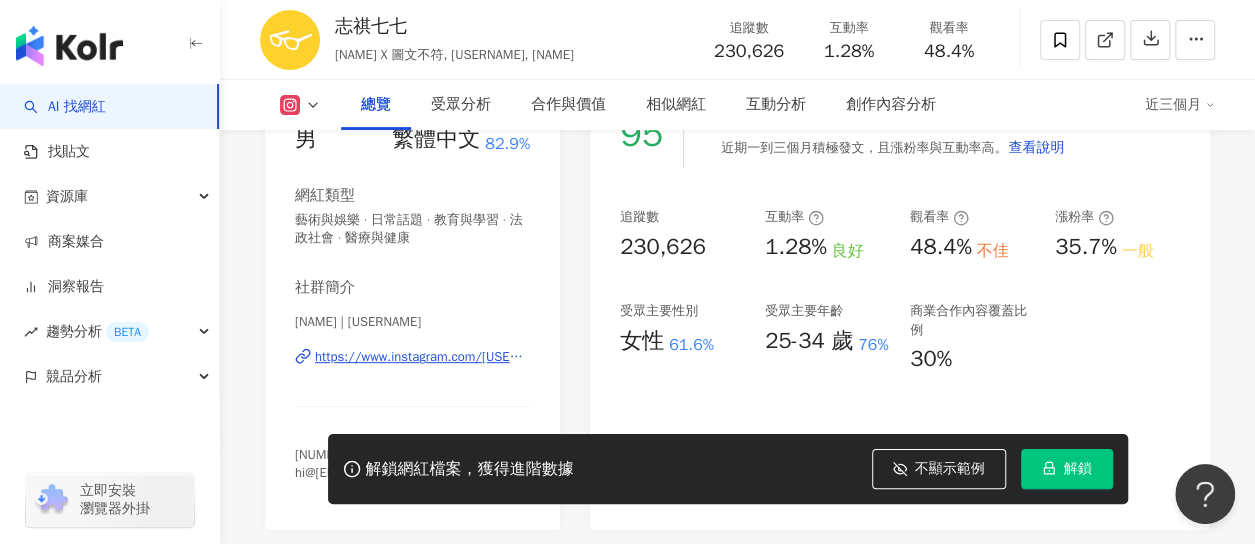 click on "追蹤數" at bounding box center [682, 217] 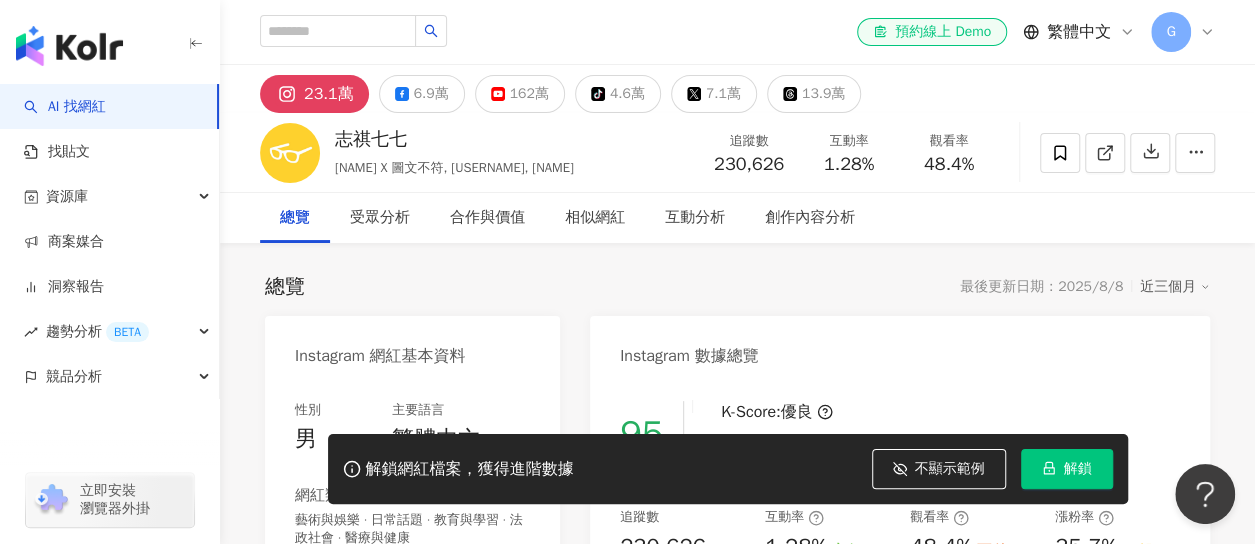 scroll, scrollTop: 300, scrollLeft: 0, axis: vertical 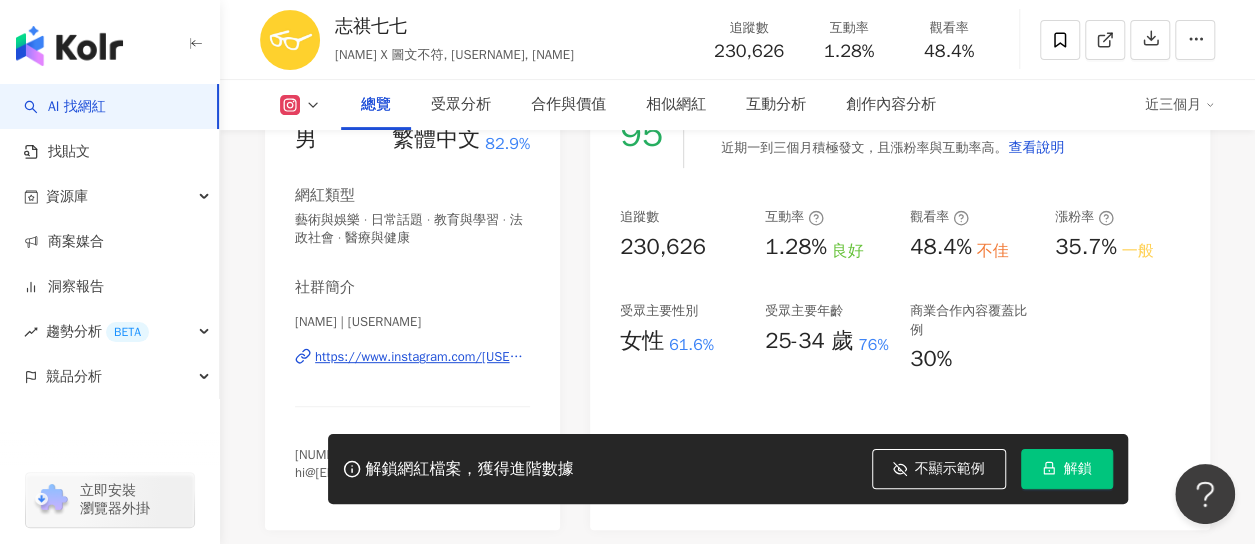 click on "追蹤數   230,626 互動率   1.28% 良好 觀看率   48.4% 不佳 漲粉率   35.7% 一般 受眾主要性別   女性 61.6% 受眾主要年齡   25-34 歲 76% 商業合作內容覆蓋比例   30%" at bounding box center (900, 291) 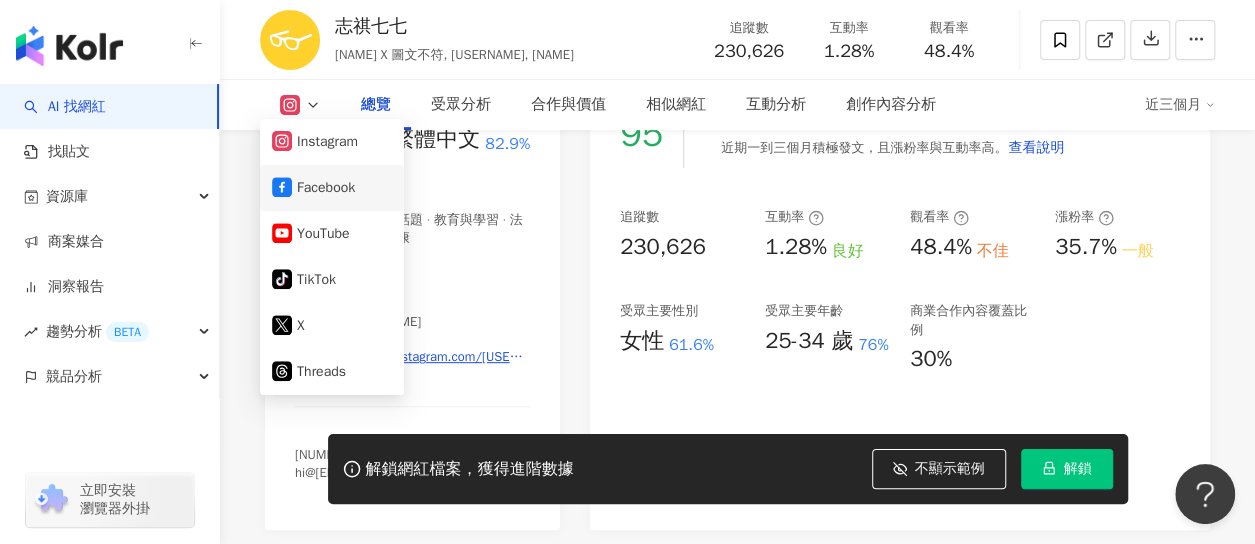 click on "Facebook" at bounding box center (332, 188) 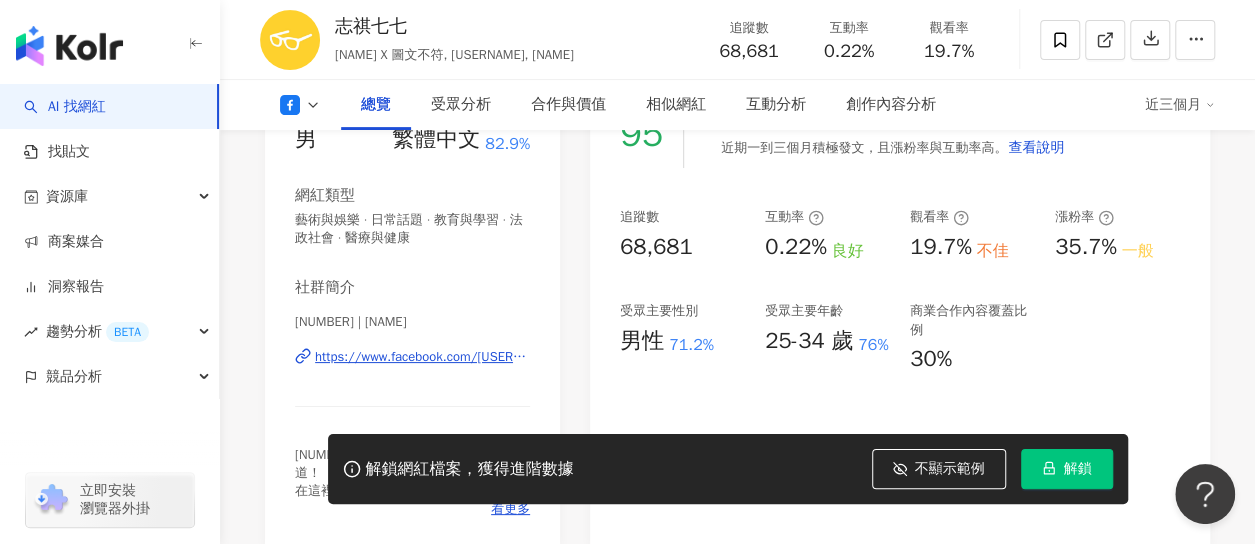 click on "95 K-Score :   優良 近期一到三個月積極發文，且漲粉率與互動率高。 查看說明 追蹤數   68,681 互動率   0.22% 良好 觀看率   19.7% 不佳 漲粉率   35.7% 一般 受眾主要性別   男性 71.2% 受眾主要年齡   25-34 歲 76% 商業合作內容覆蓋比例   30%" at bounding box center (900, 314) 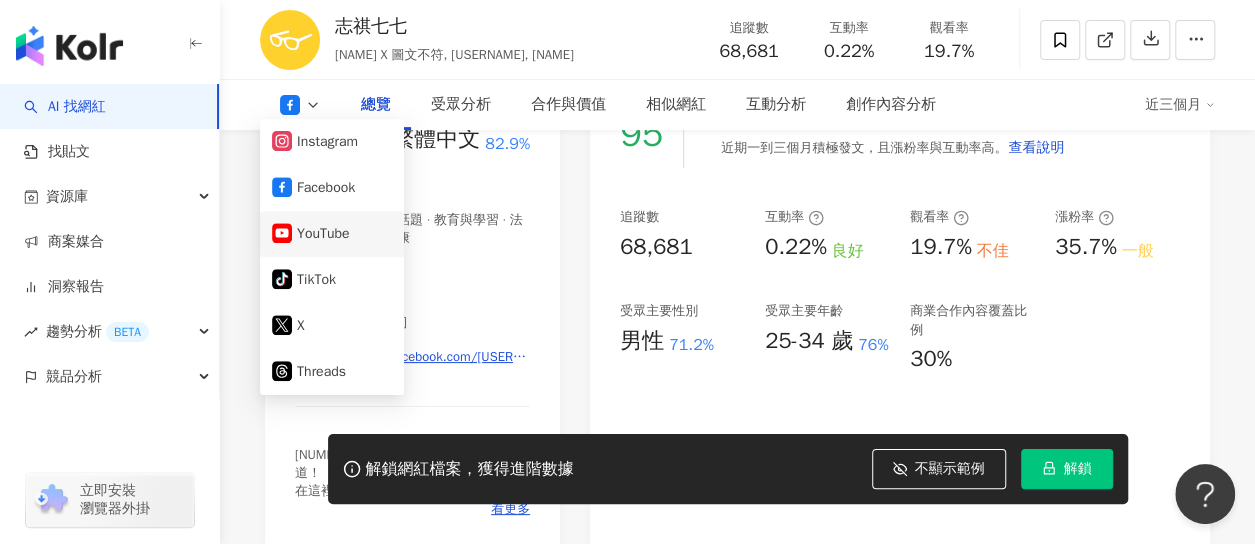 click on "YouTube" at bounding box center (332, 234) 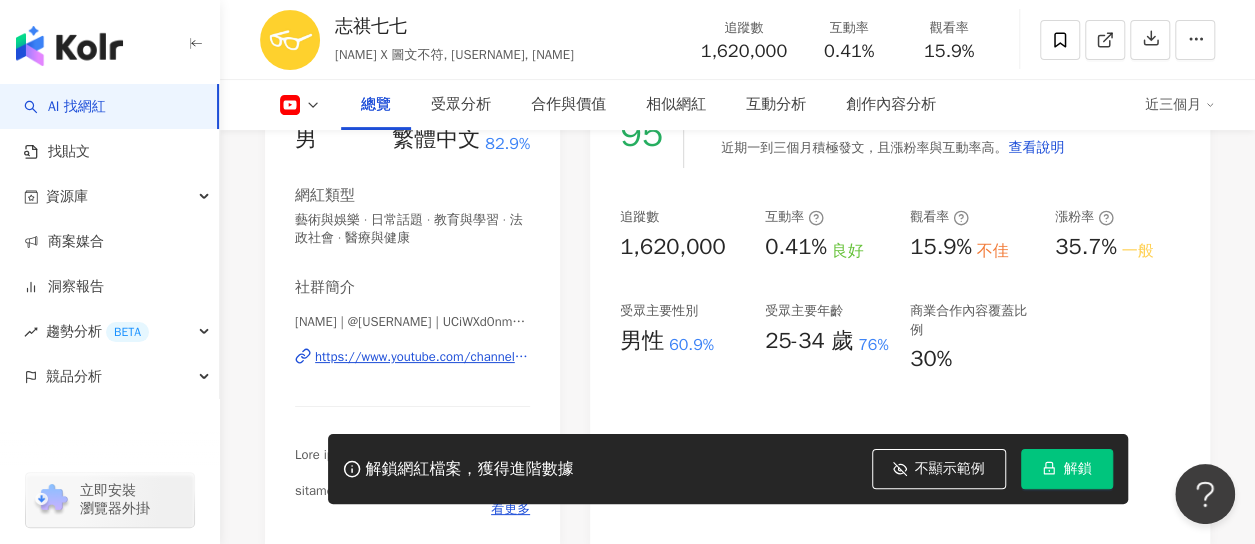 click on "95 K-Score :   優良 近期一到三個月積極發文，且漲粉率與互動率高。 查看說明 追蹤數   1,620,000 互動率   0.41% 良好 觀看率   15.9% 不佳 漲粉率   35.7% 一般 受眾主要性別   男性 60.9% 受眾主要年齡   25-34 歲 76% 商業合作內容覆蓋比例   30%" at bounding box center (900, 314) 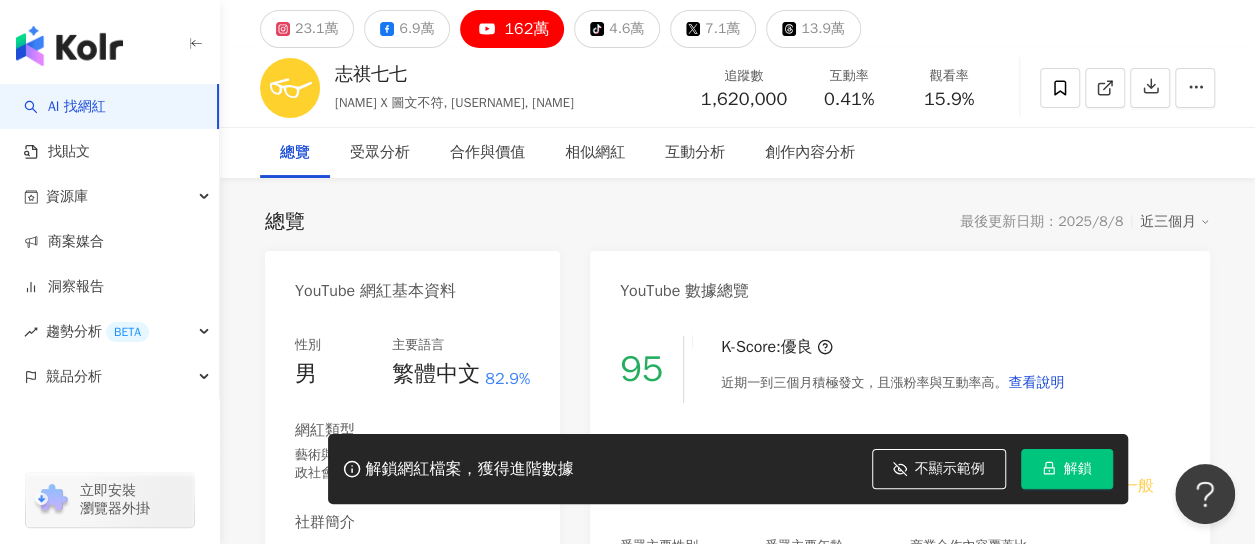 scroll, scrollTop: 0, scrollLeft: 0, axis: both 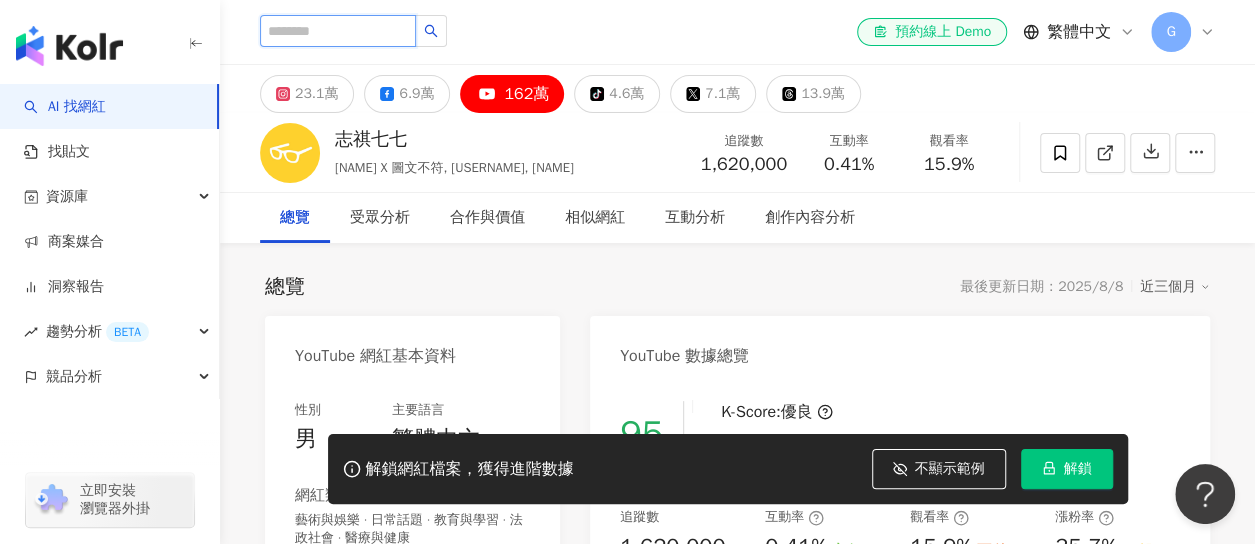 click at bounding box center [338, 31] 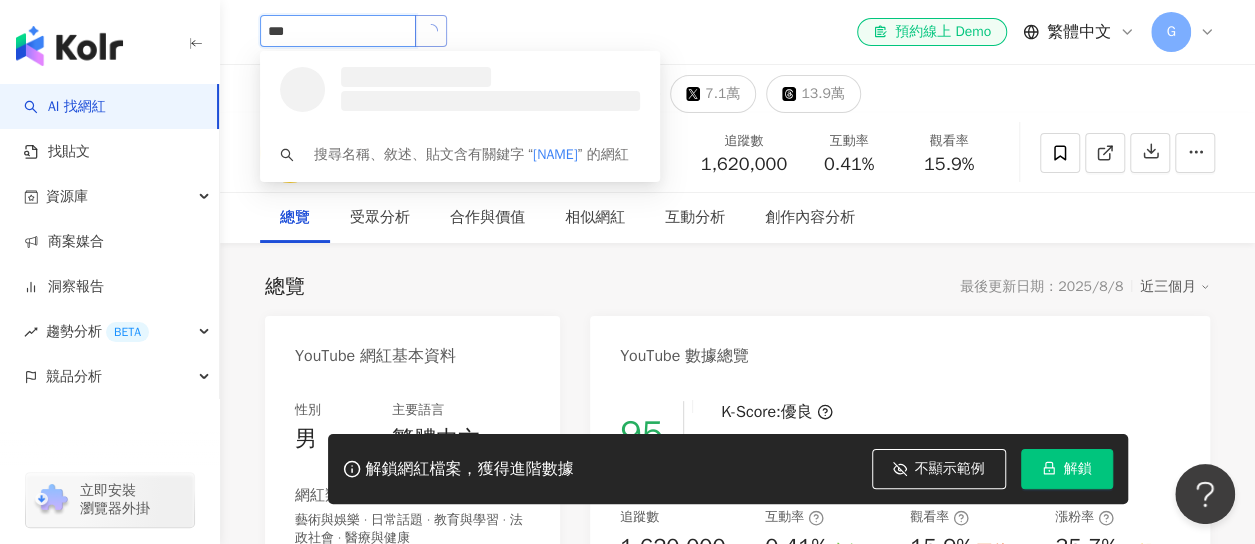 click at bounding box center (431, 31) 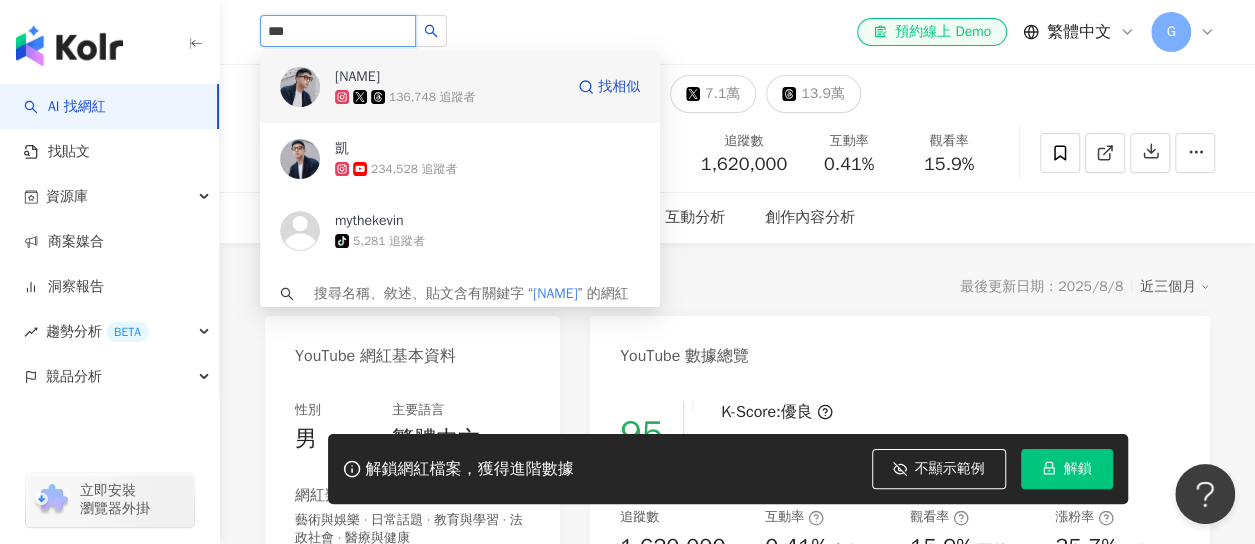 click on "136,748   追蹤者" at bounding box center (432, 97) 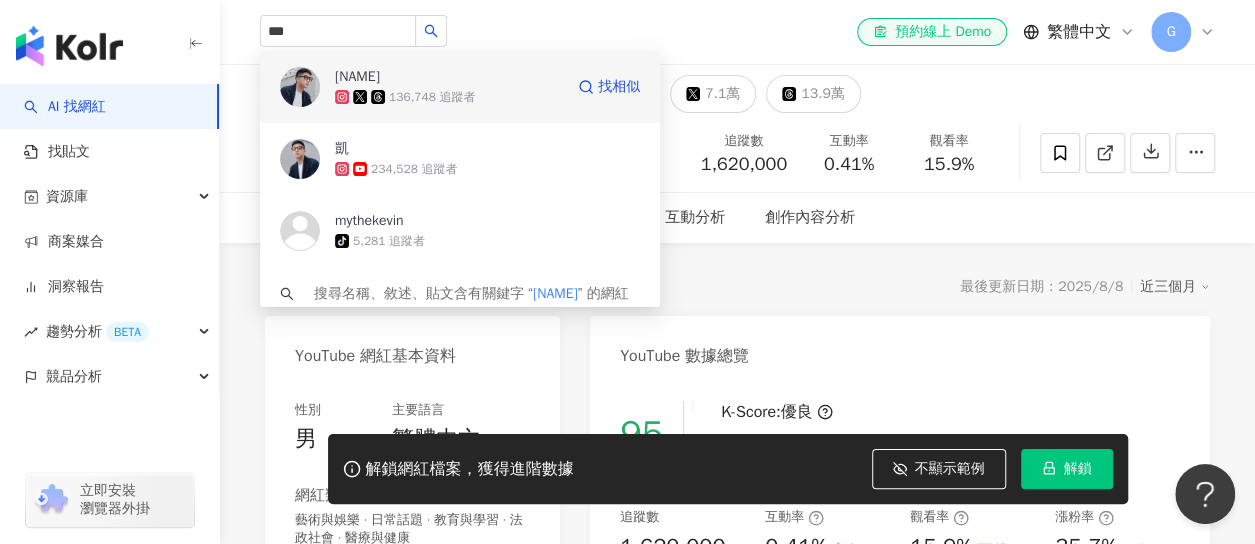 type 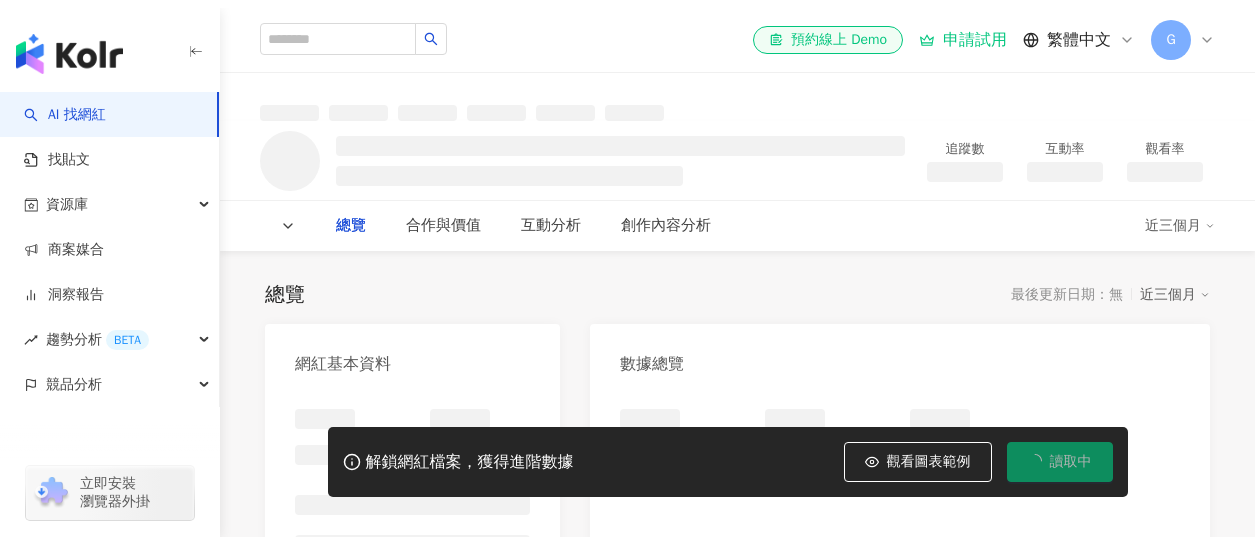 scroll, scrollTop: 0, scrollLeft: 0, axis: both 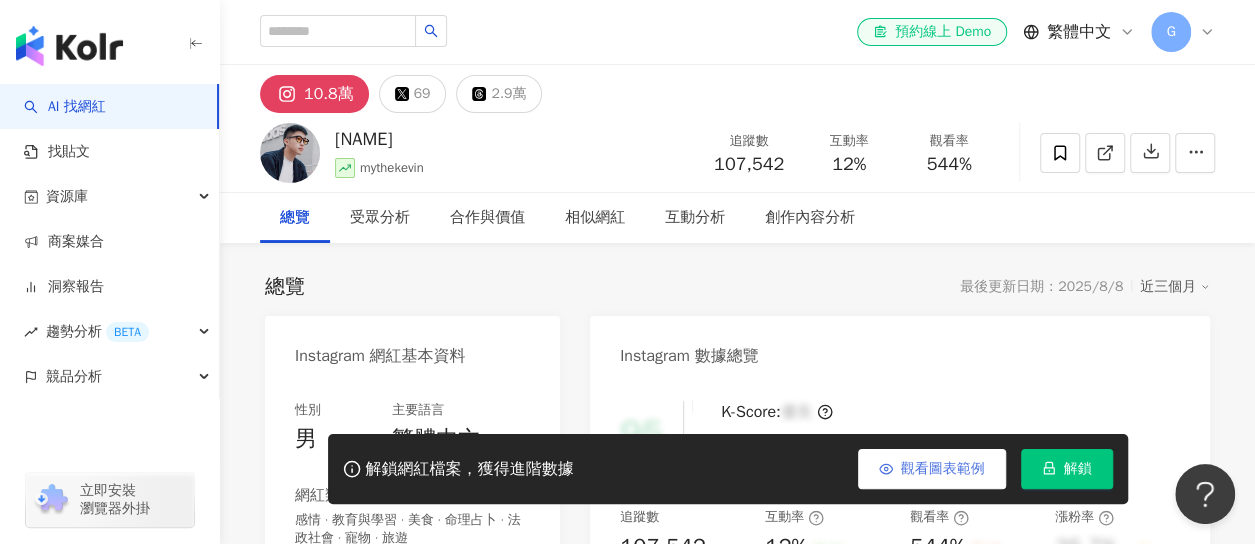 click on "觀看圖表範例" at bounding box center (932, 469) 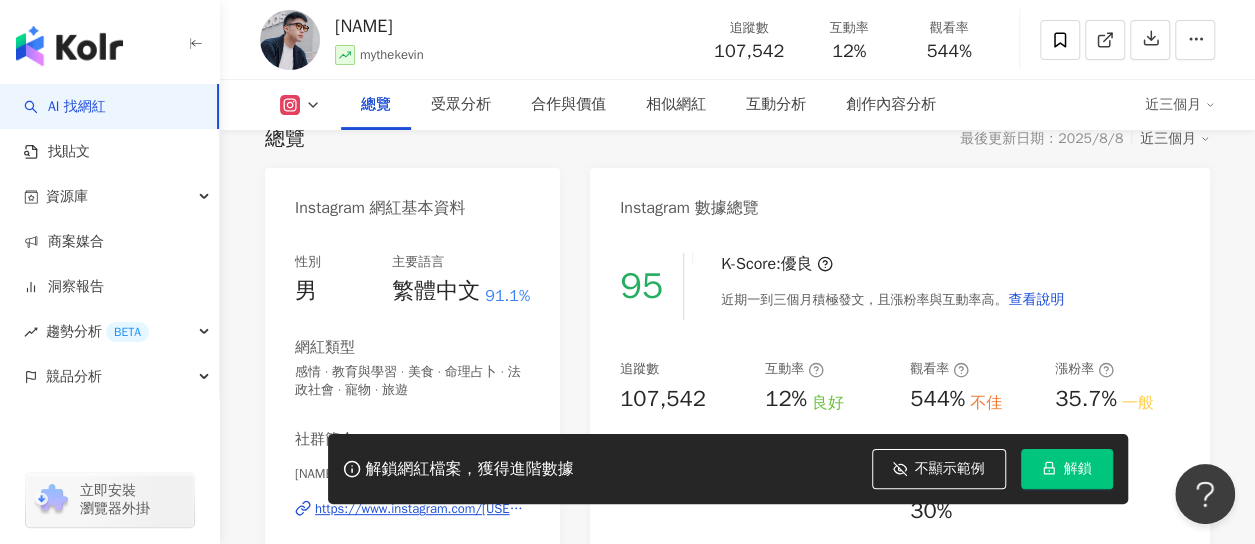 scroll, scrollTop: 400, scrollLeft: 0, axis: vertical 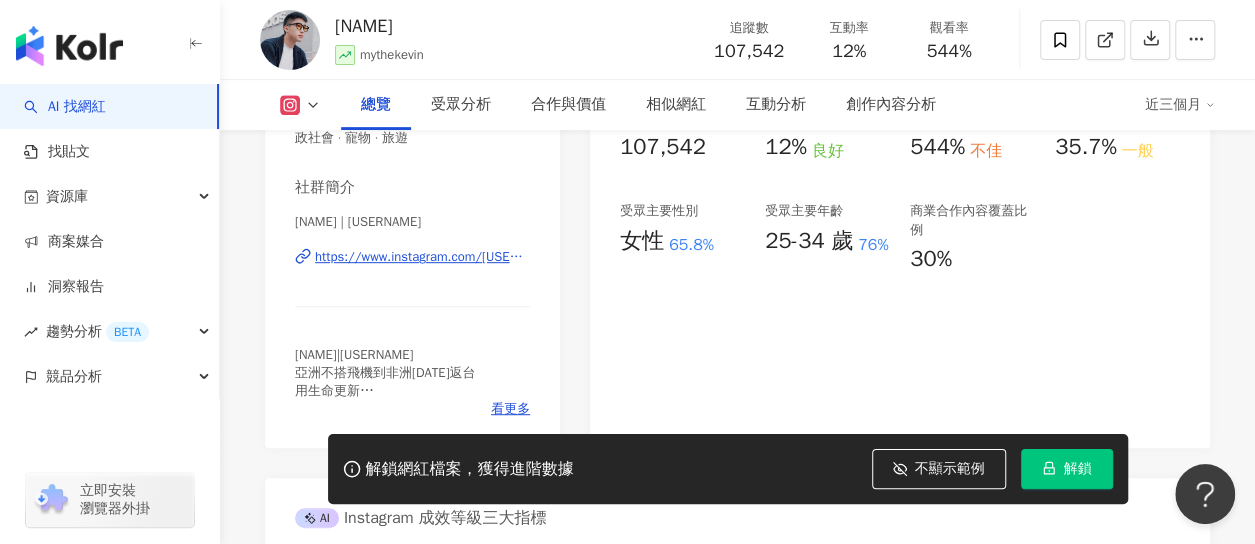 drag, startPoint x: 680, startPoint y: 370, endPoint x: 475, endPoint y: 289, distance: 220.42232 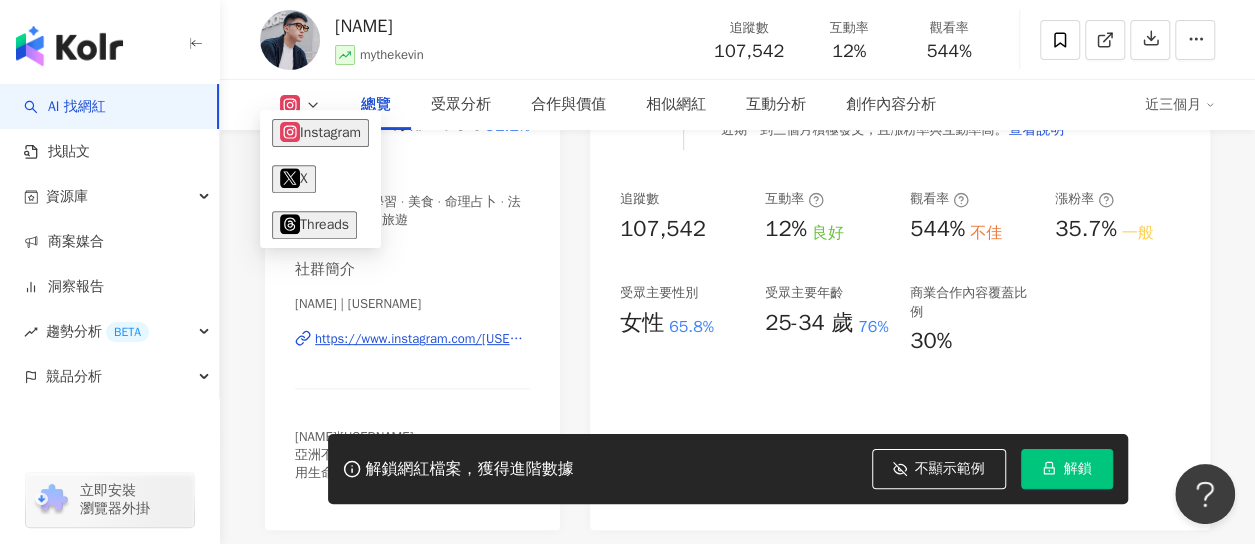 scroll, scrollTop: 300, scrollLeft: 0, axis: vertical 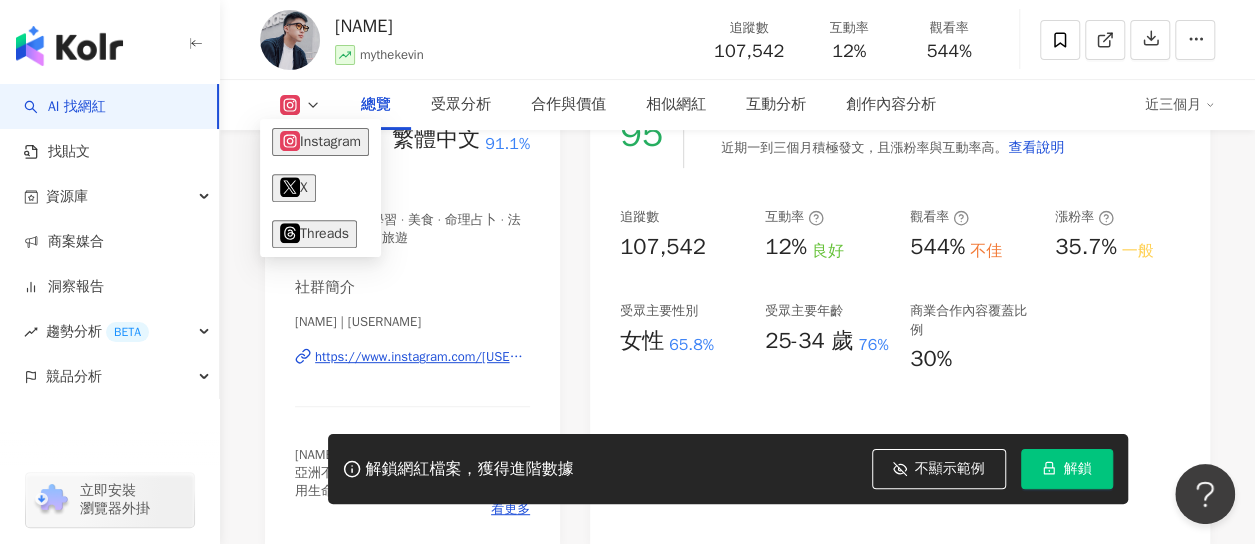 click on "[NAME]" at bounding box center (379, 26) 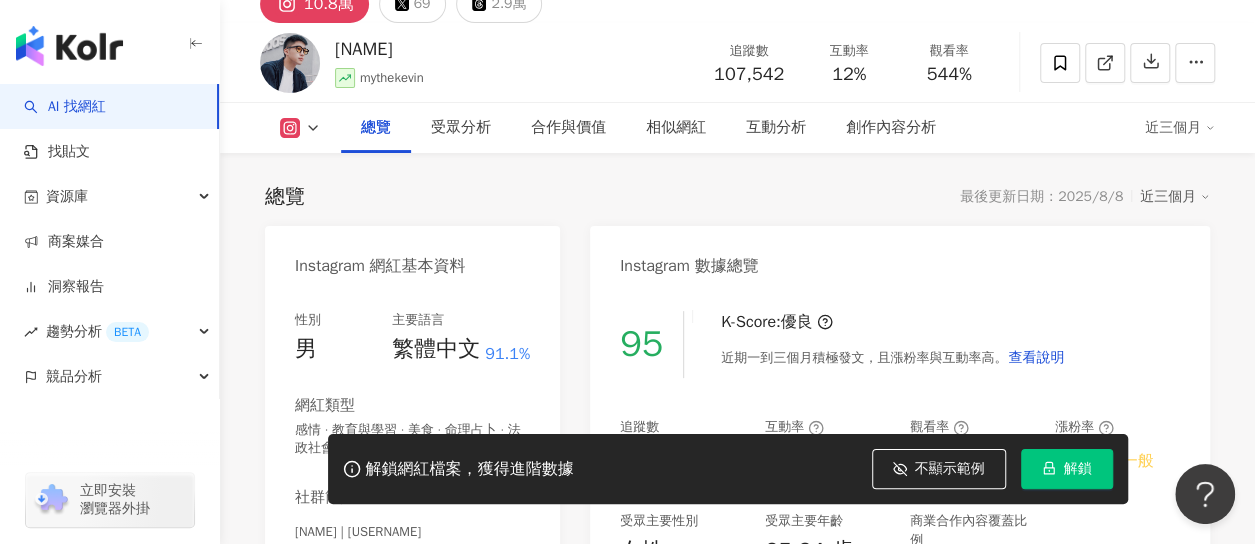 scroll, scrollTop: 0, scrollLeft: 0, axis: both 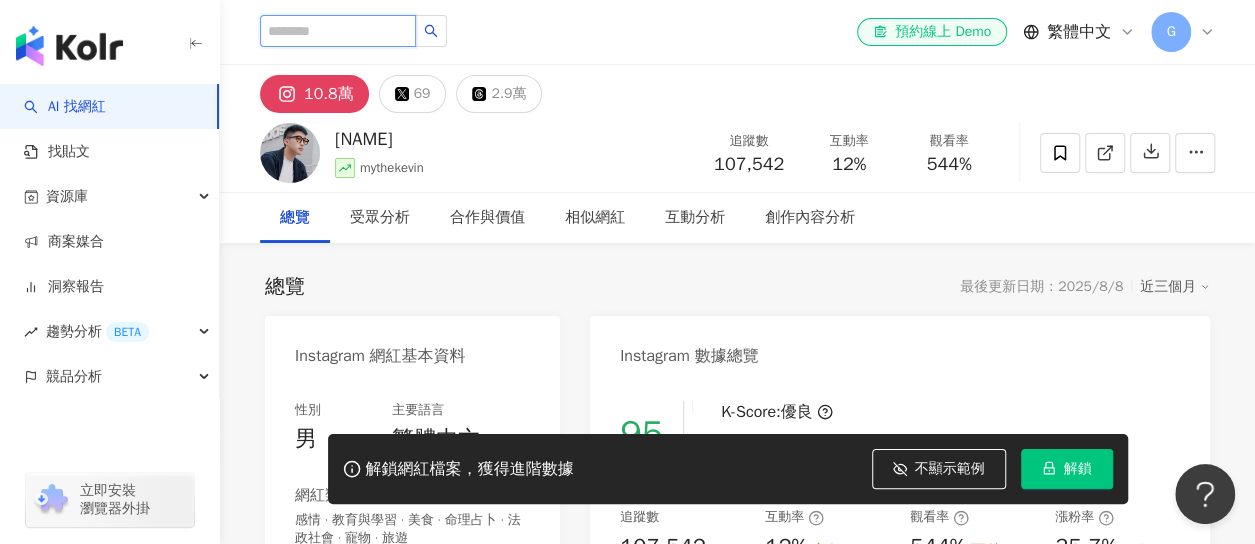 click at bounding box center (338, 31) 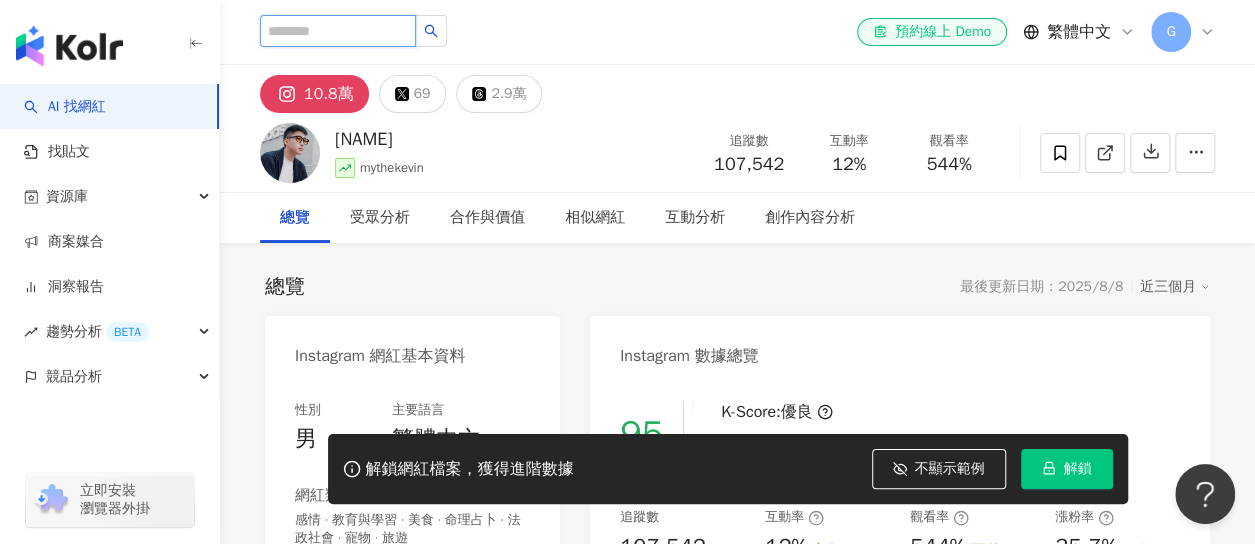 click at bounding box center [338, 31] 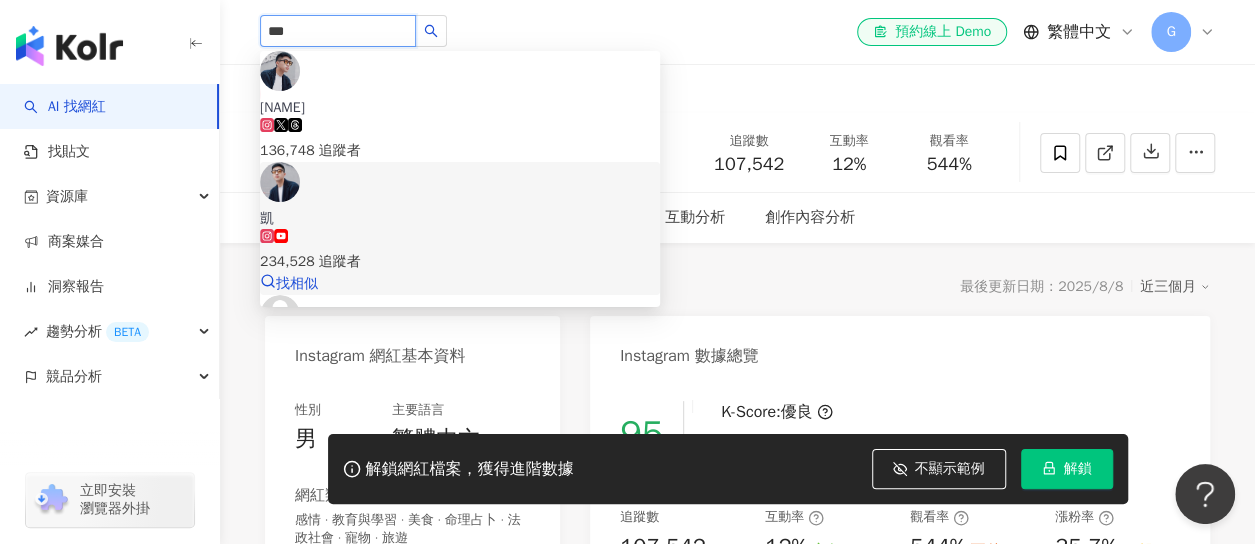 click on "凱 234,528   追蹤者 找相似" at bounding box center [460, 228] 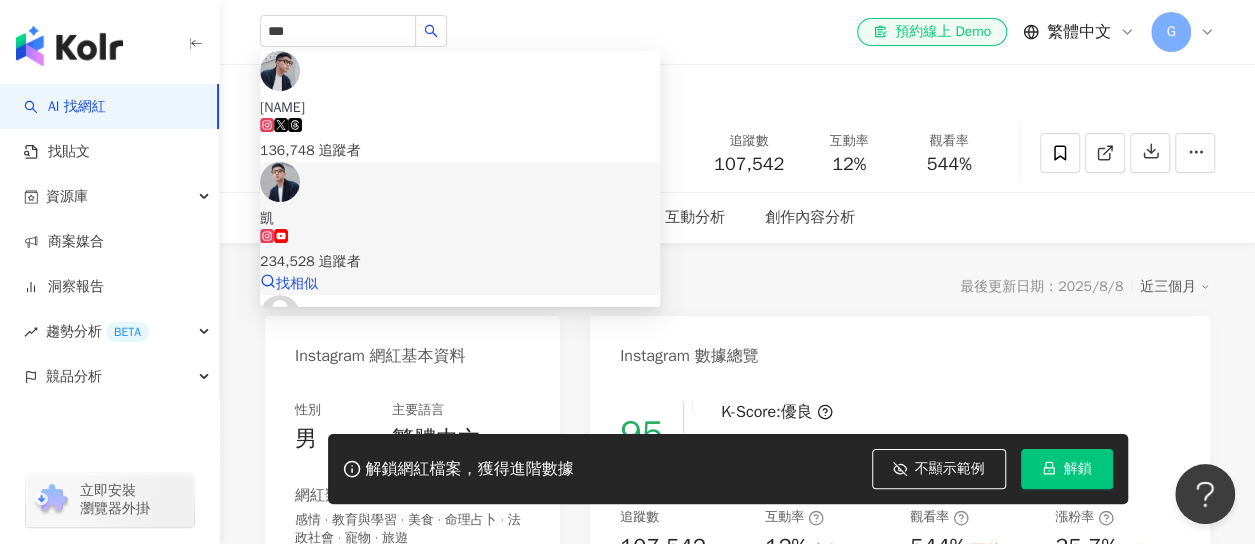 type 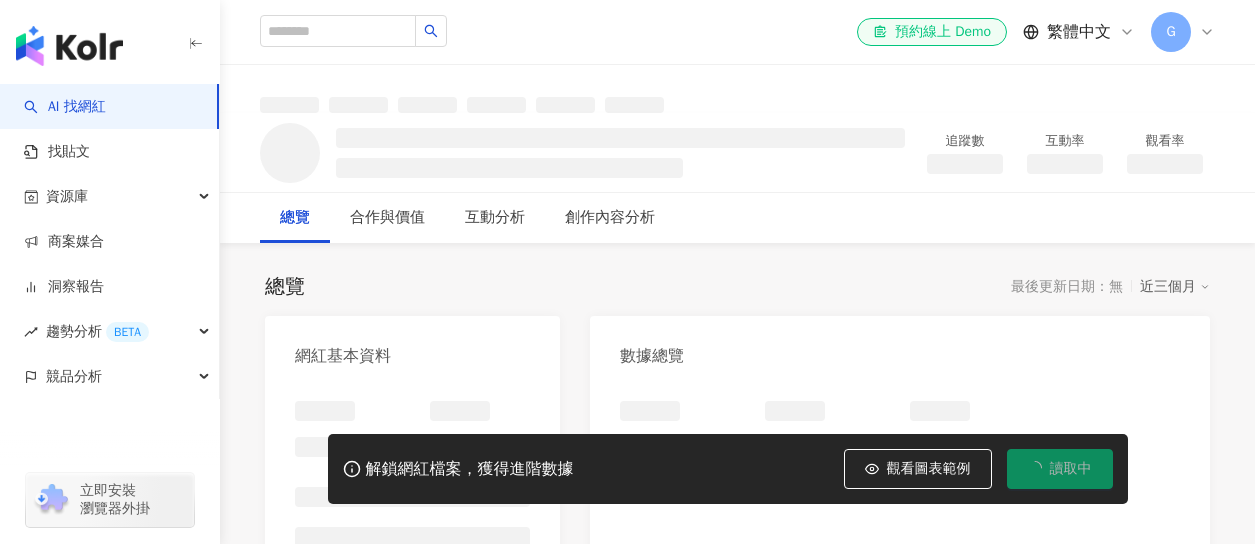 scroll, scrollTop: 0, scrollLeft: 0, axis: both 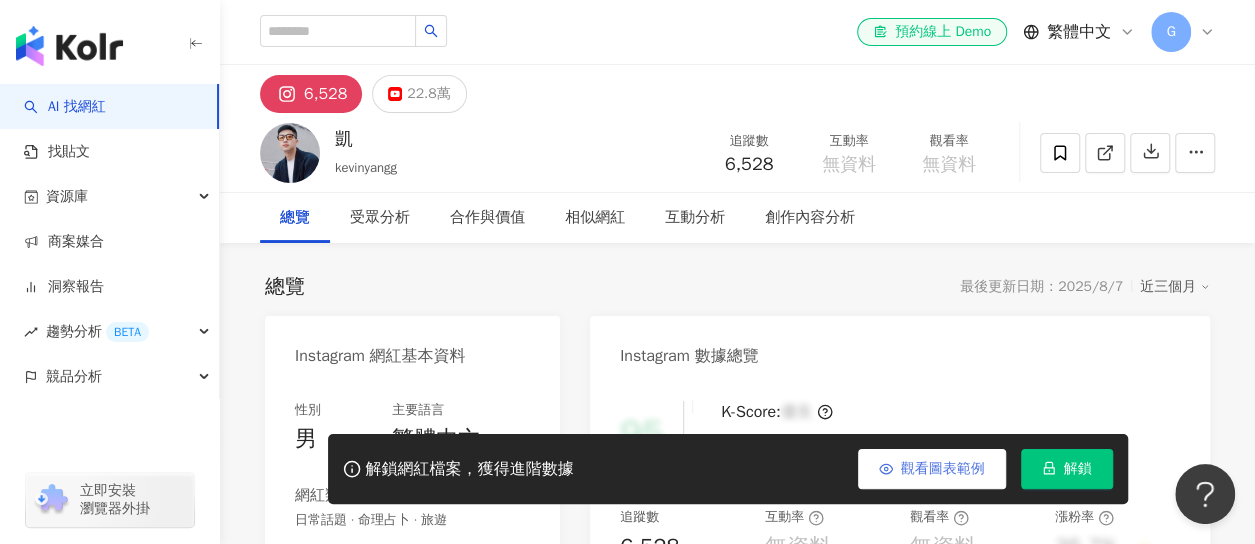click on "22.8萬" at bounding box center (428, 94) 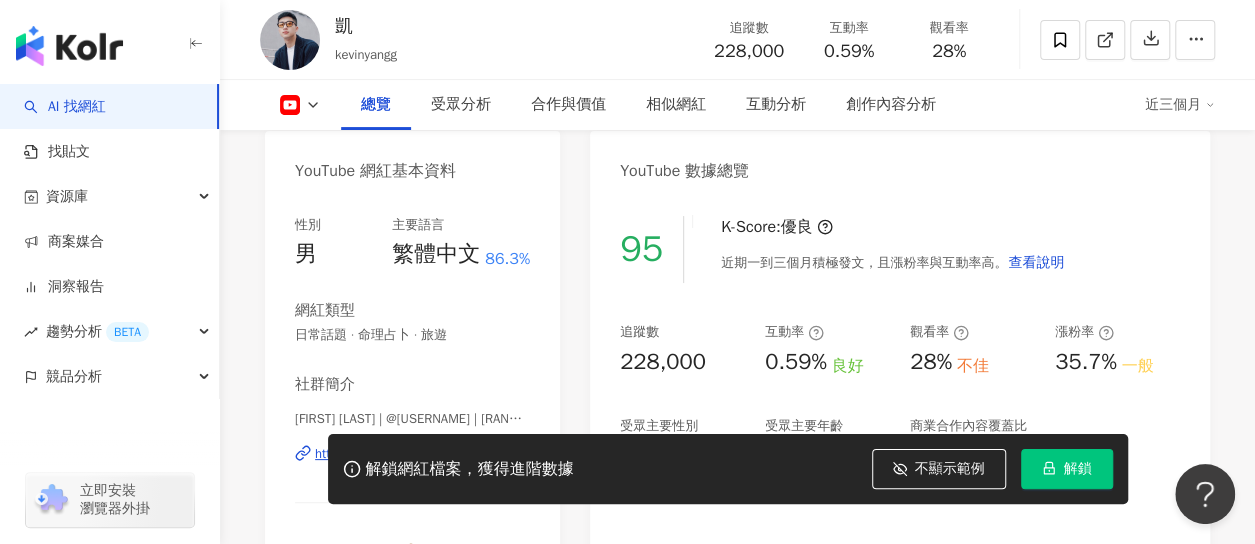 scroll, scrollTop: 300, scrollLeft: 0, axis: vertical 